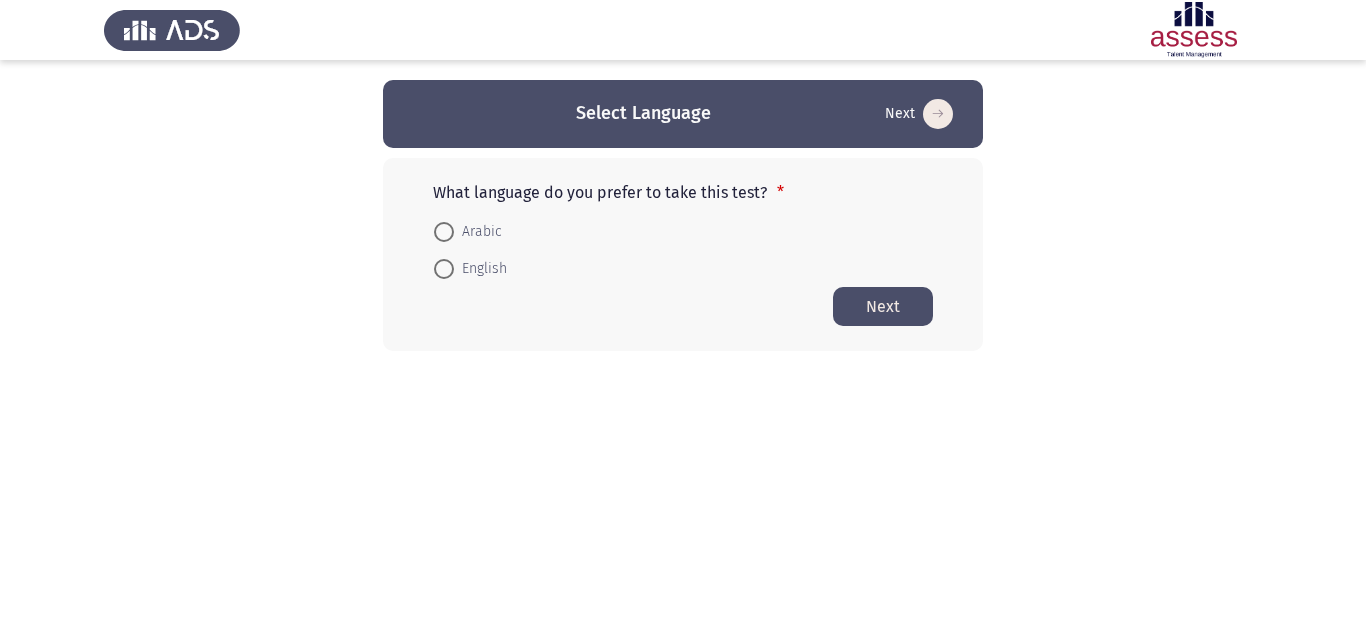 scroll, scrollTop: 0, scrollLeft: 0, axis: both 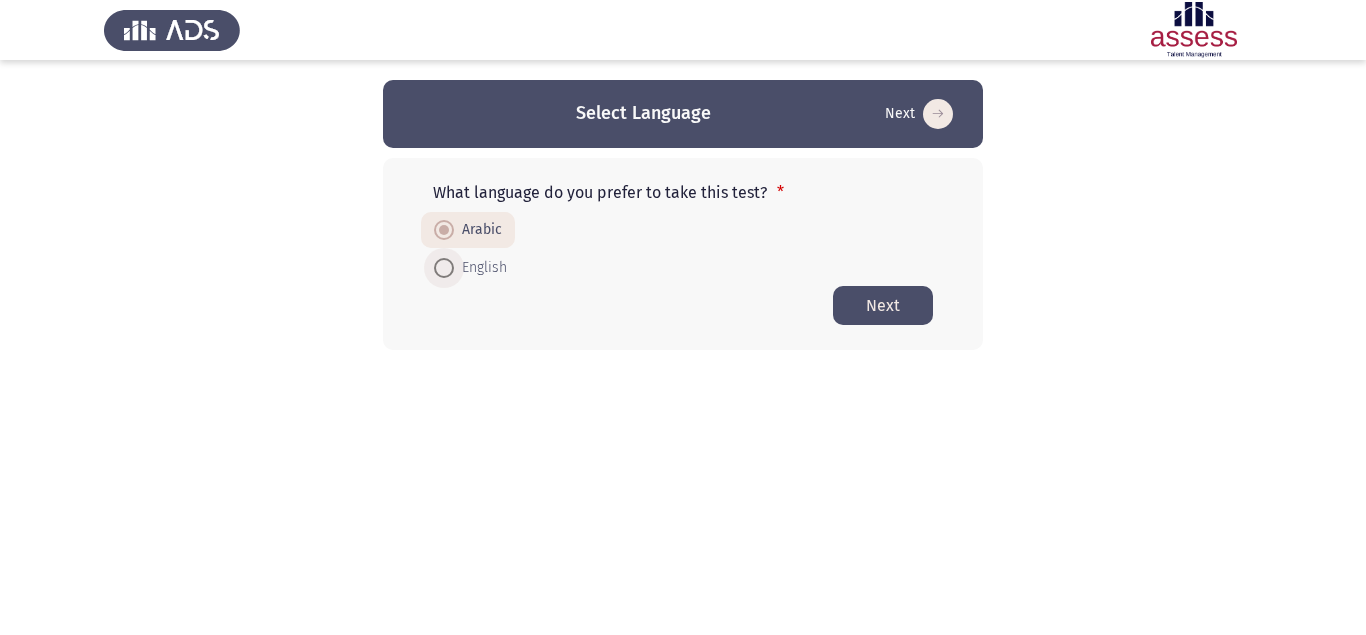 click on "English" at bounding box center (480, 268) 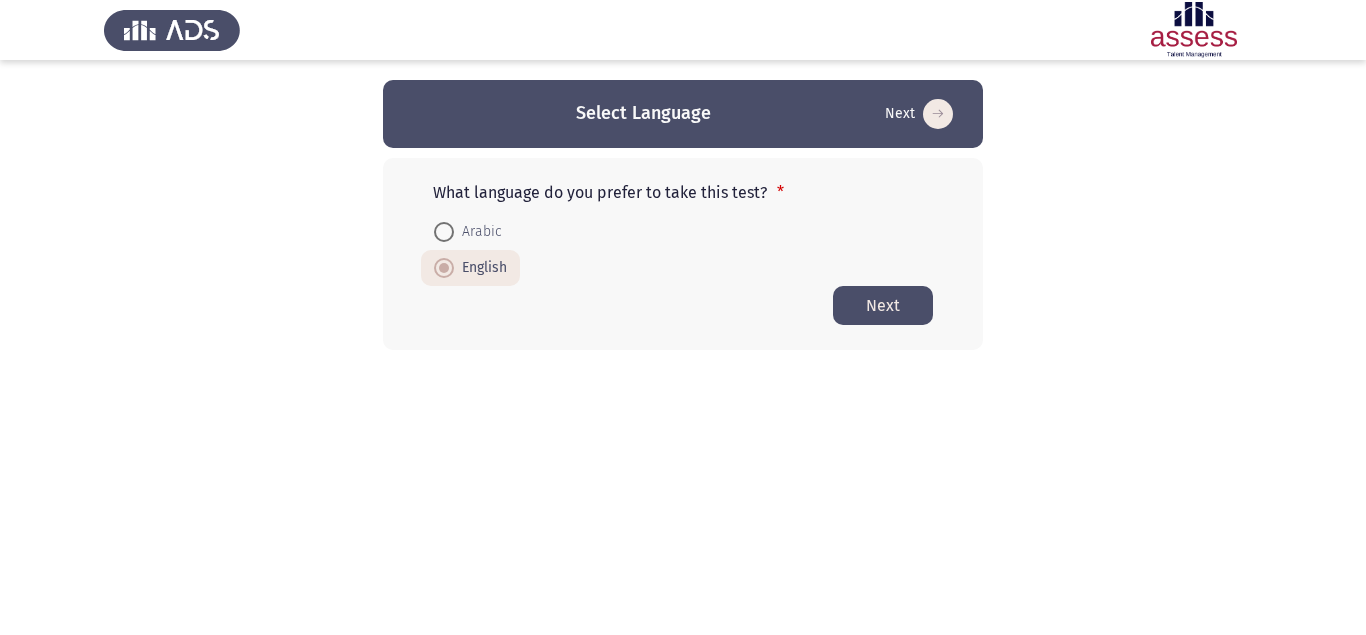 click on "Next" 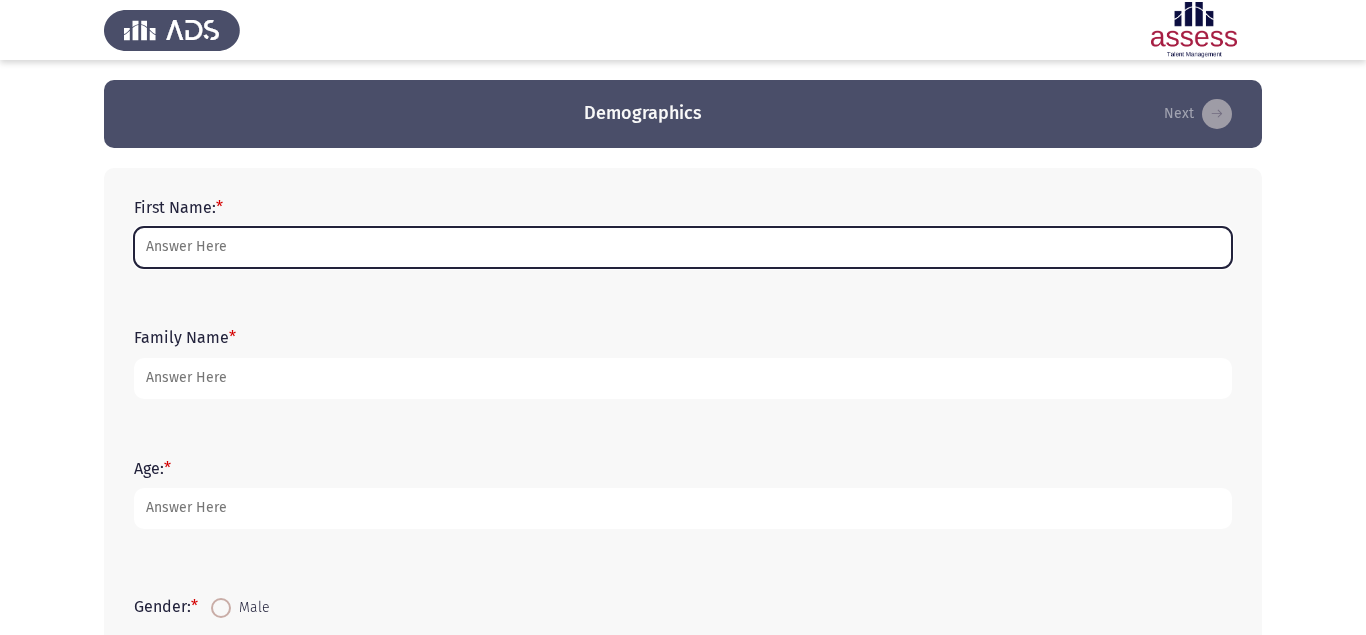 click on "First Name:   *" at bounding box center (683, 247) 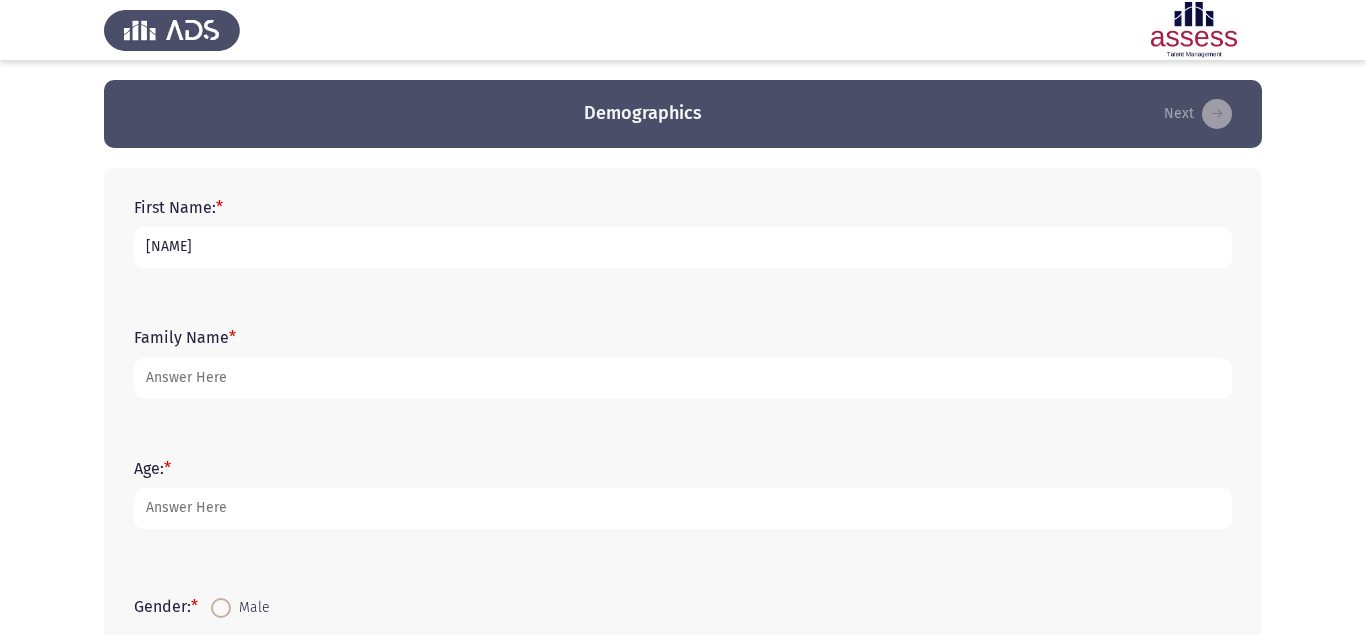 type on "[NAME]" 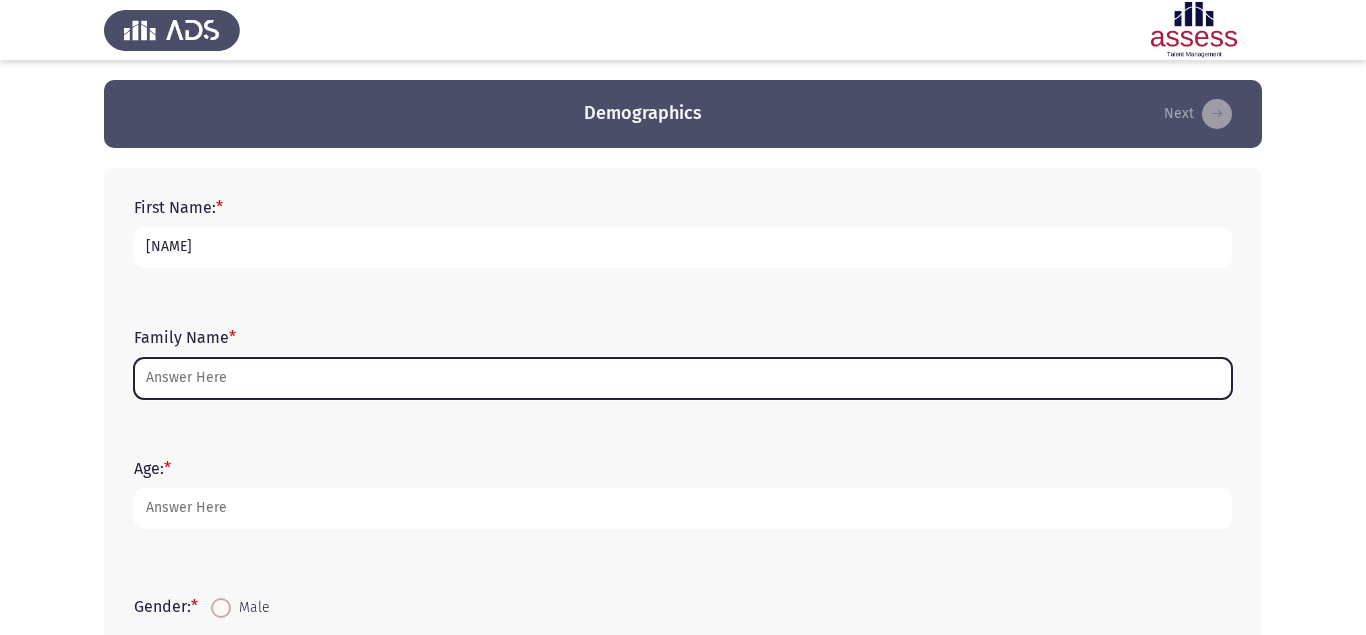 click on "Family Name   *" at bounding box center [683, 378] 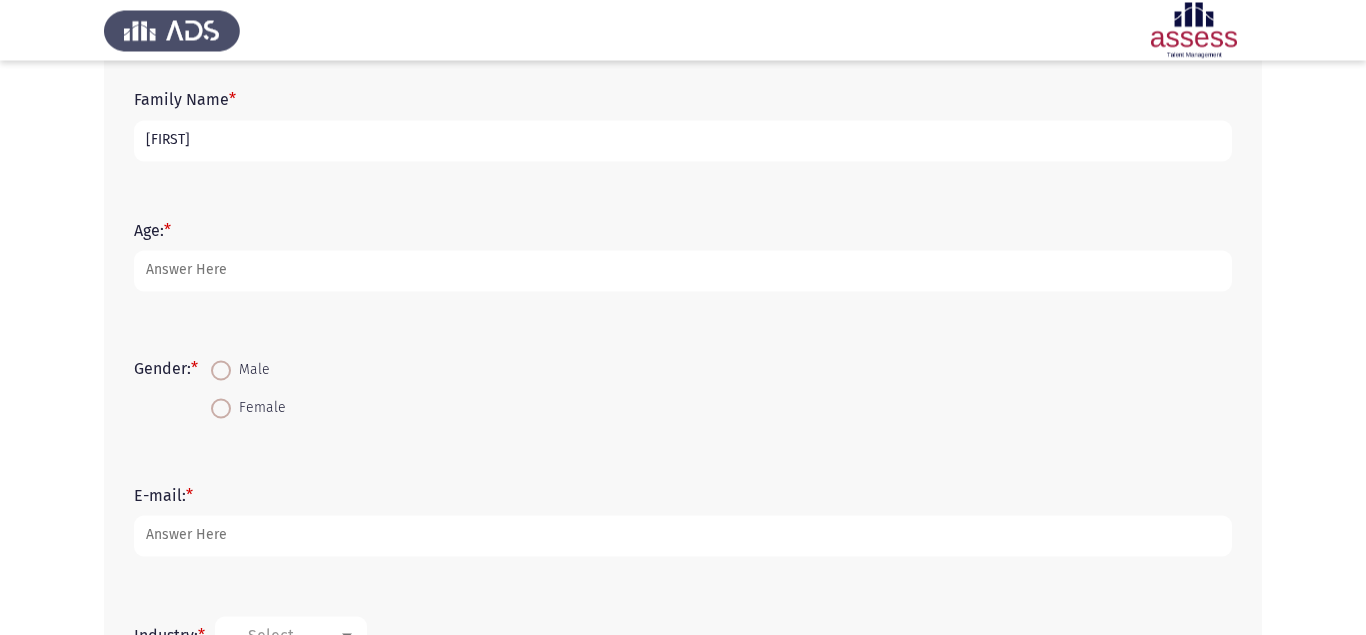 scroll, scrollTop: 272, scrollLeft: 0, axis: vertical 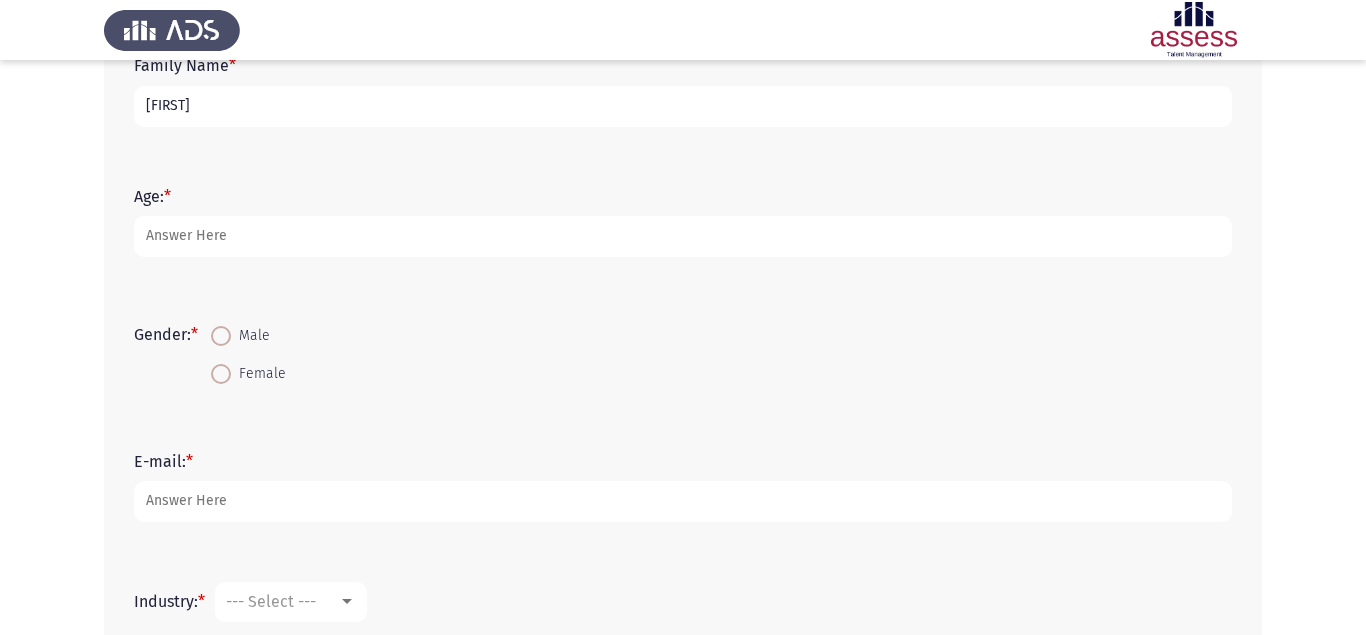 type on "[FIRST]" 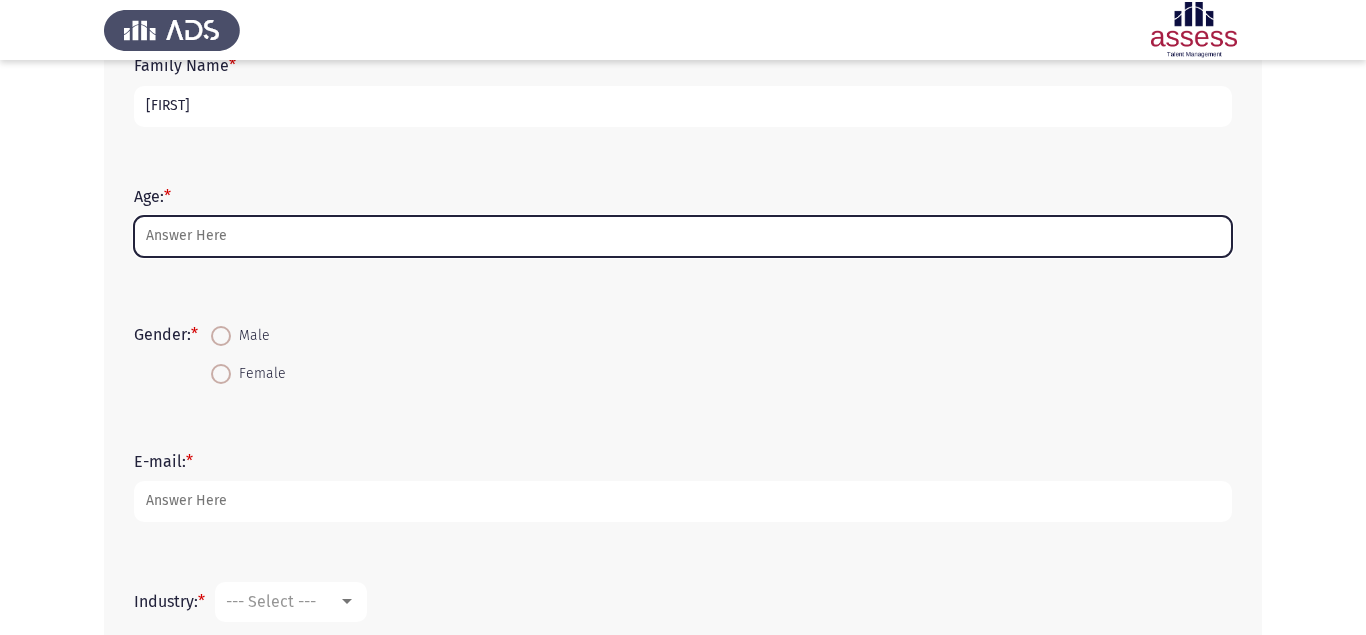 click on "Age:   *" at bounding box center [683, 236] 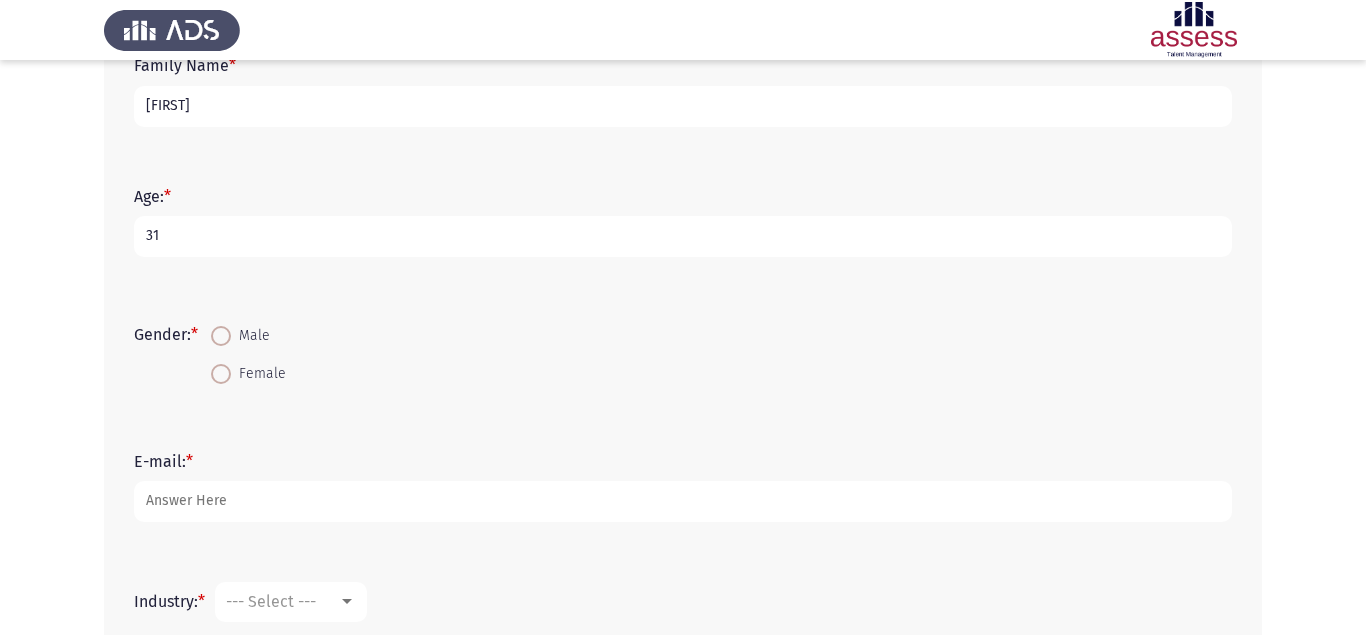 type on "31" 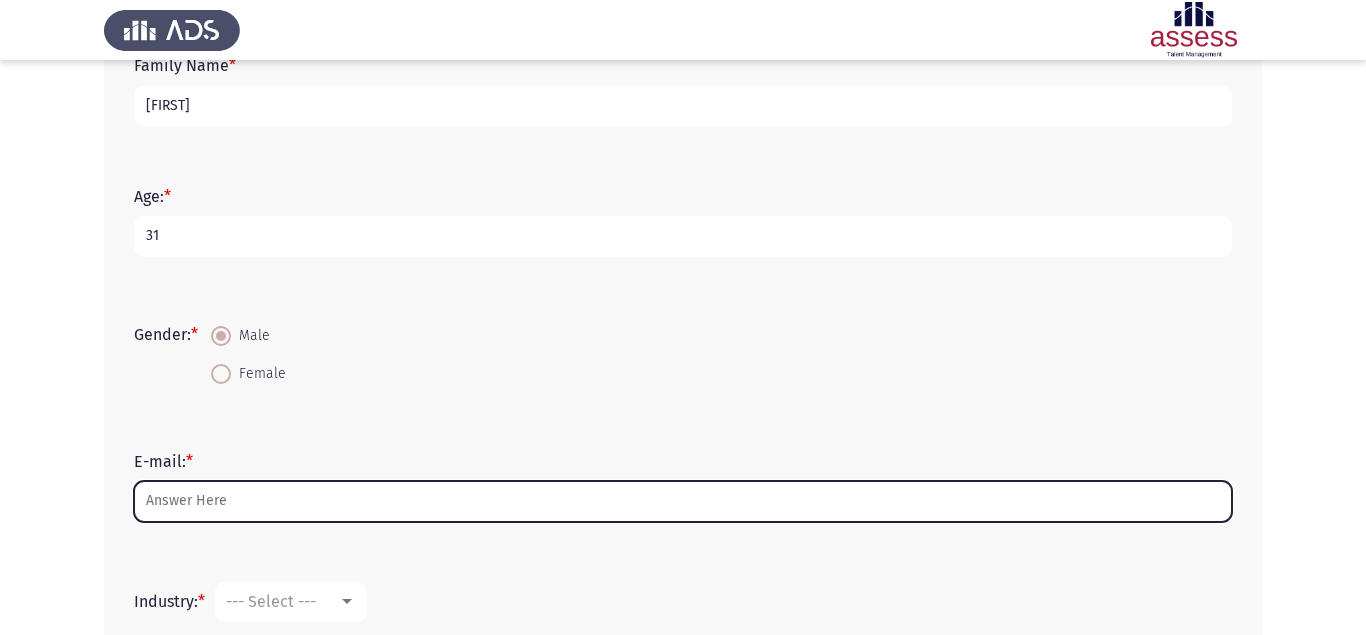 click on "E-mail:   *" at bounding box center [683, 501] 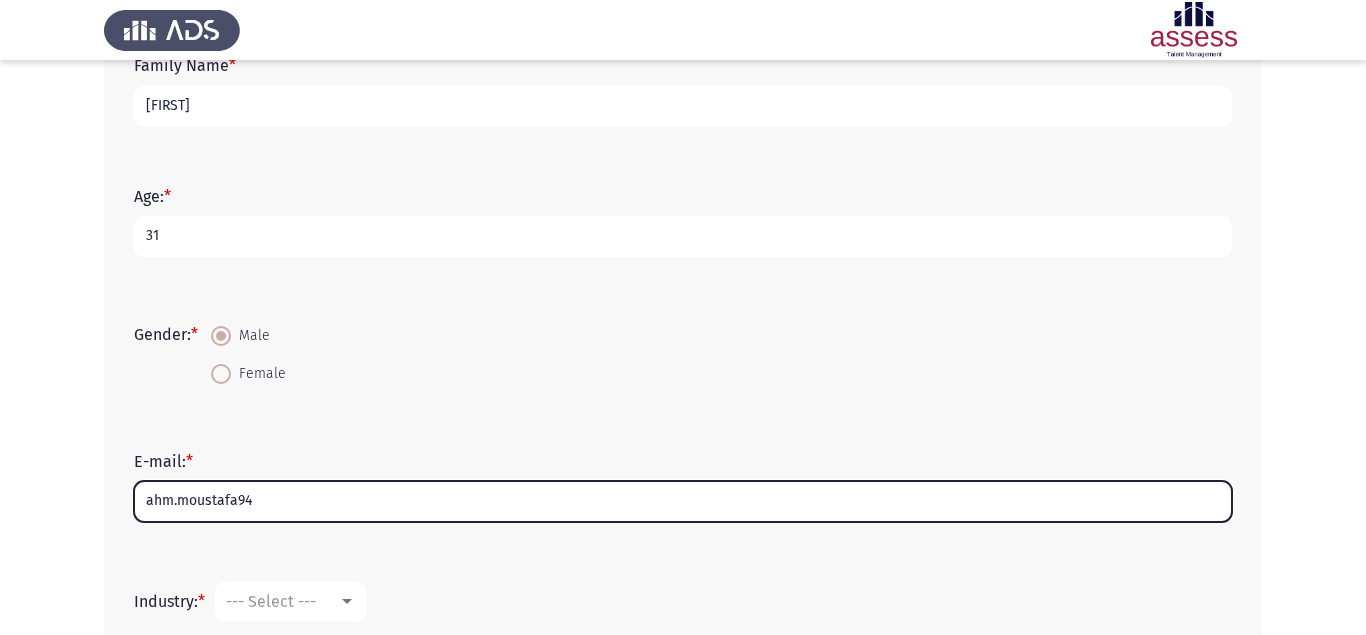 click on "ahm.moustafa94" at bounding box center [683, 501] 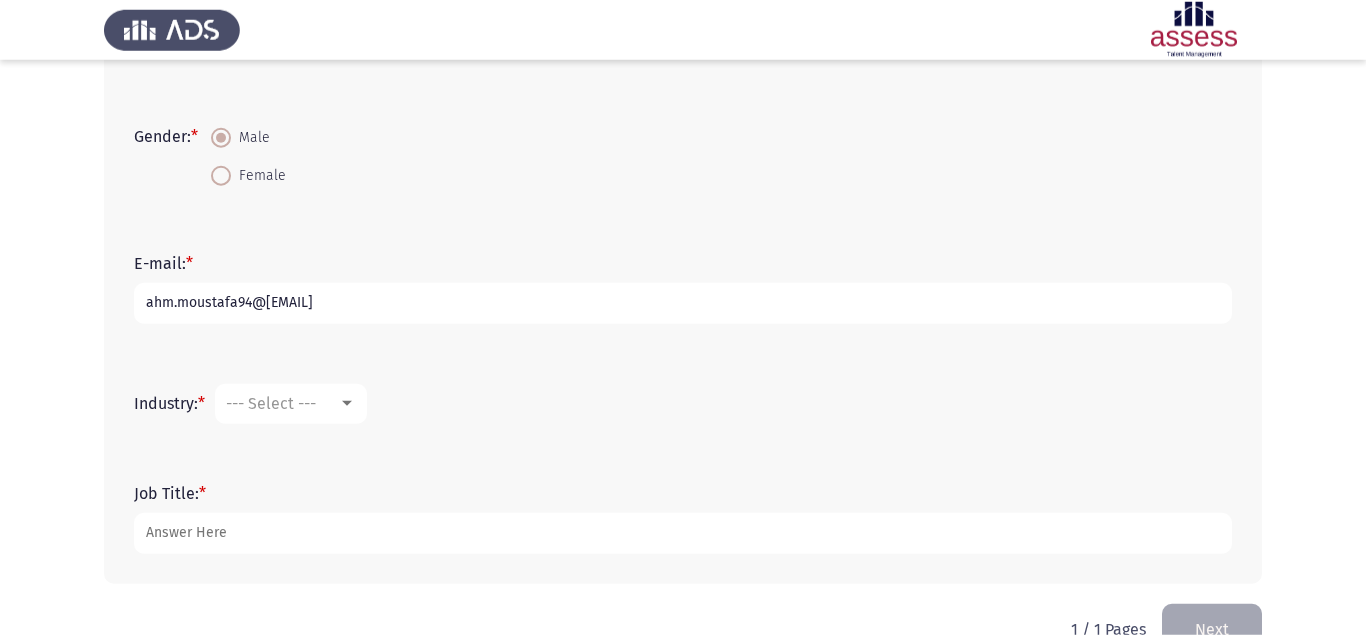 scroll, scrollTop: 520, scrollLeft: 0, axis: vertical 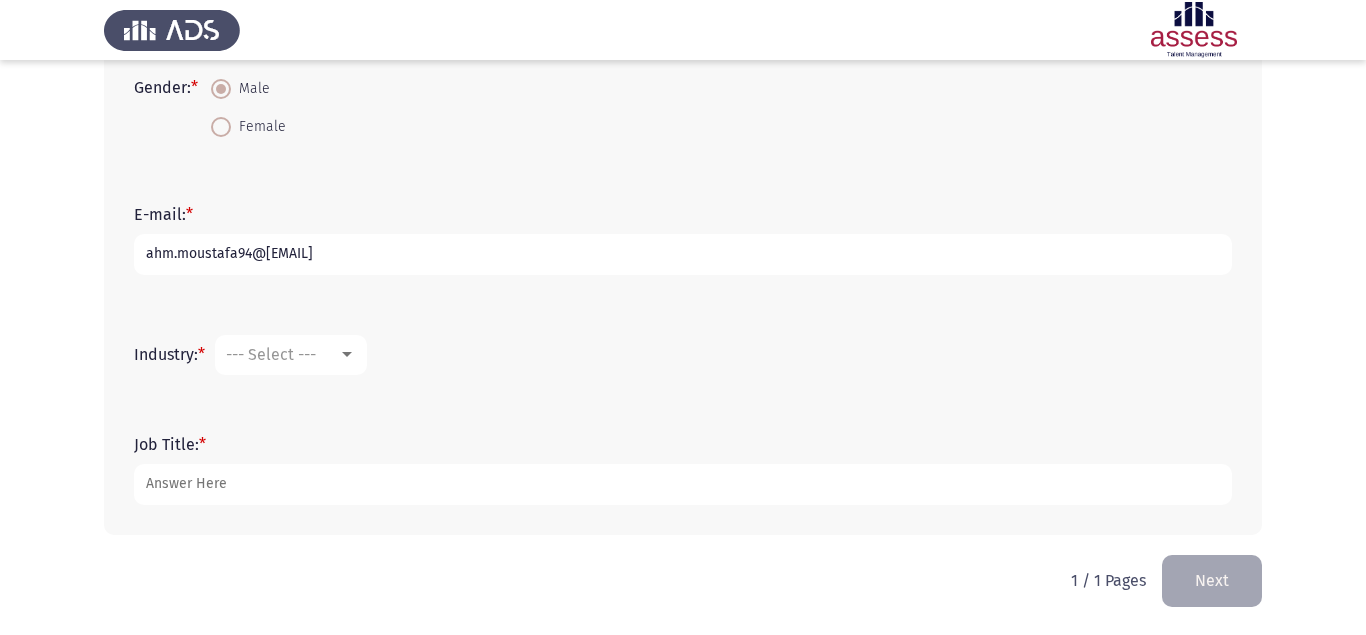 type on "ahm.moustafa94@[EMAIL]" 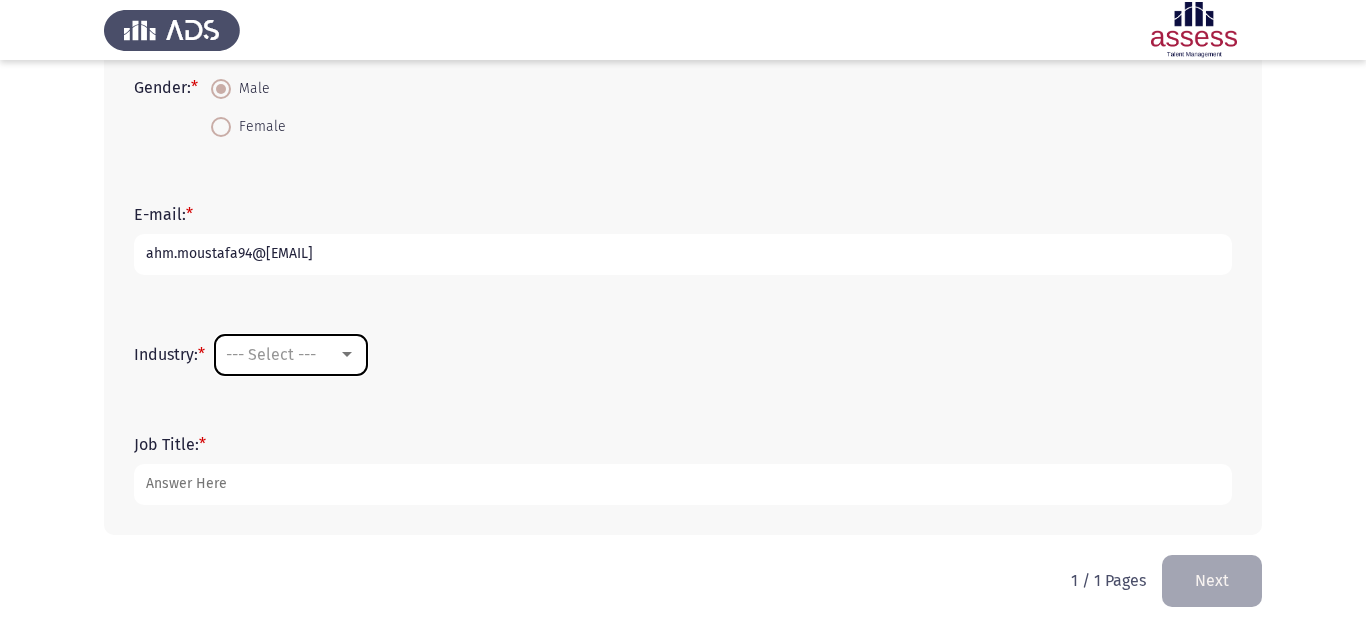 click at bounding box center (347, 355) 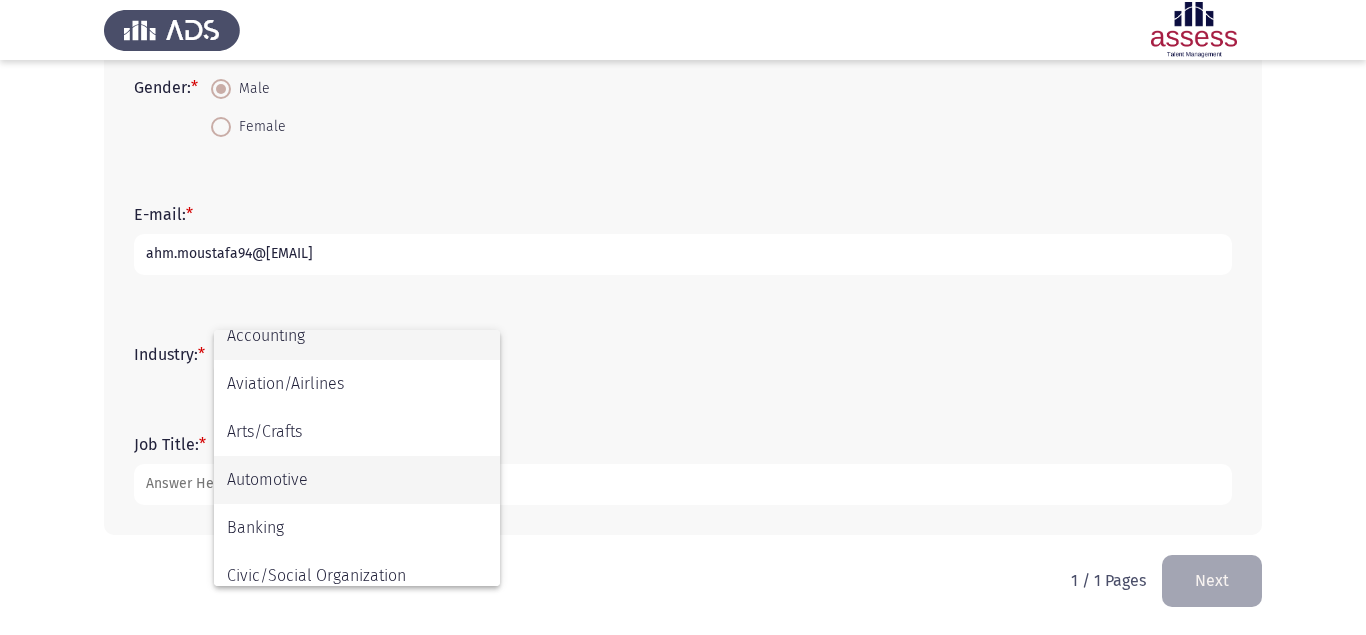scroll, scrollTop: 0, scrollLeft: 0, axis: both 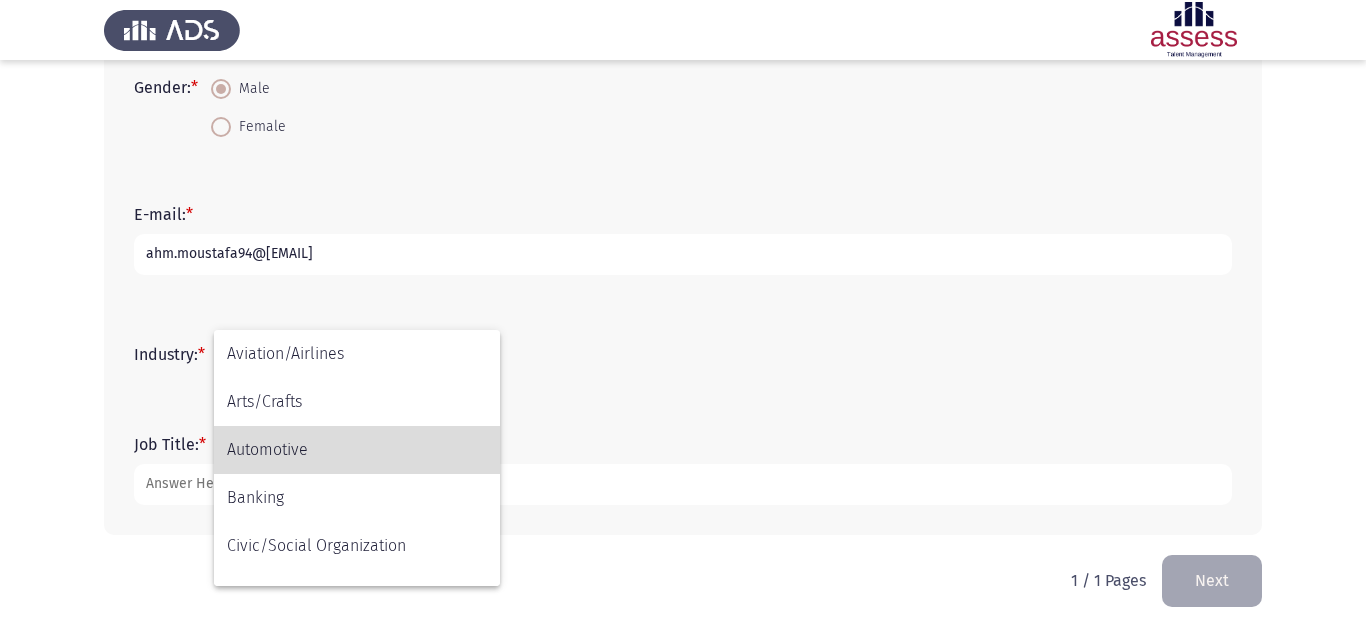 click on "Automotive" at bounding box center (357, 450) 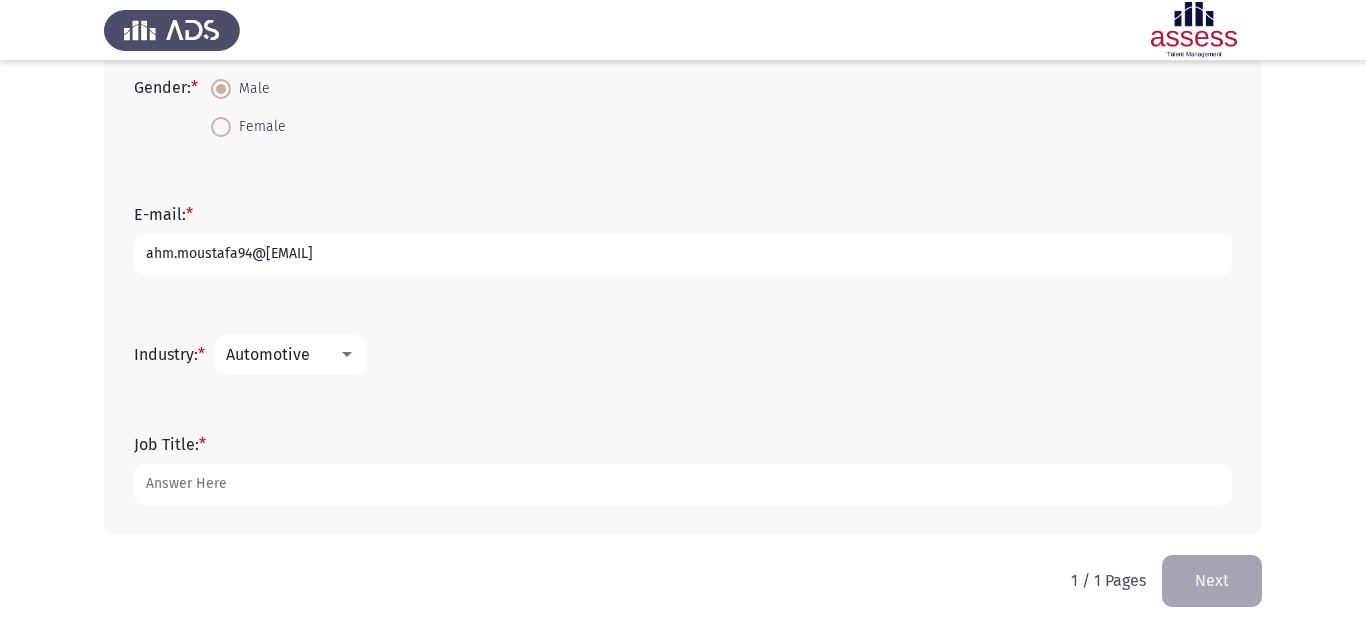 click on "Job Title:   *" 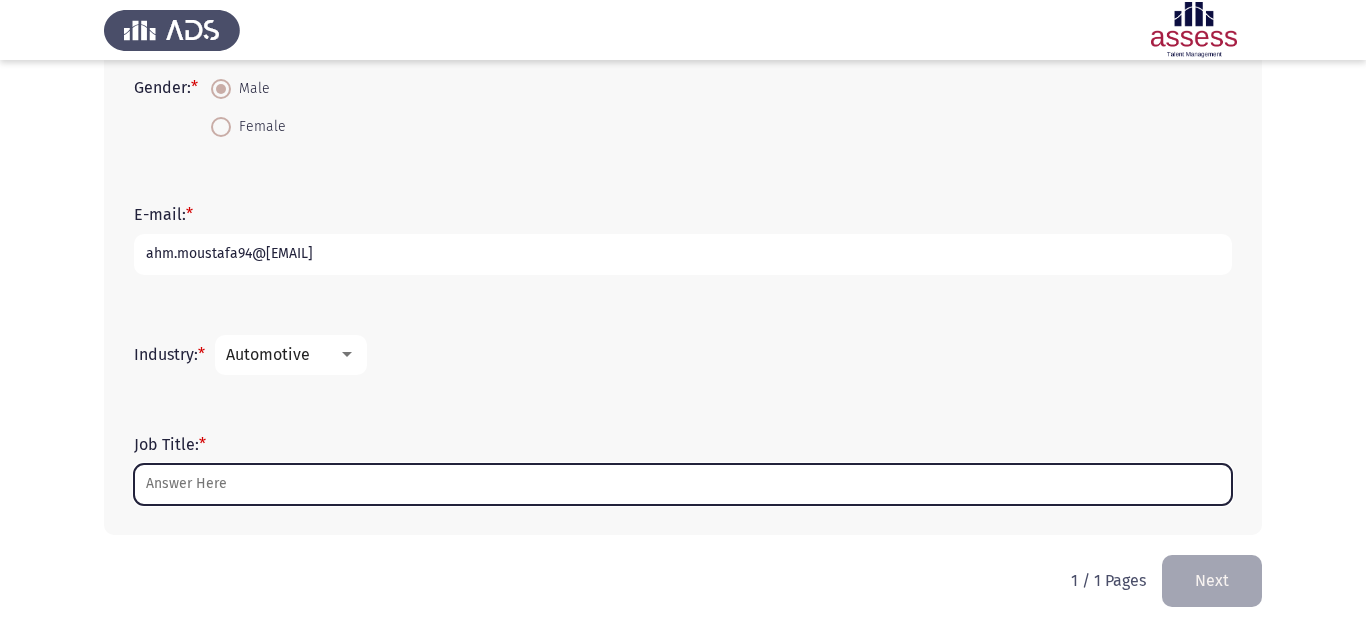 click on "Job Title:   *" at bounding box center [683, 484] 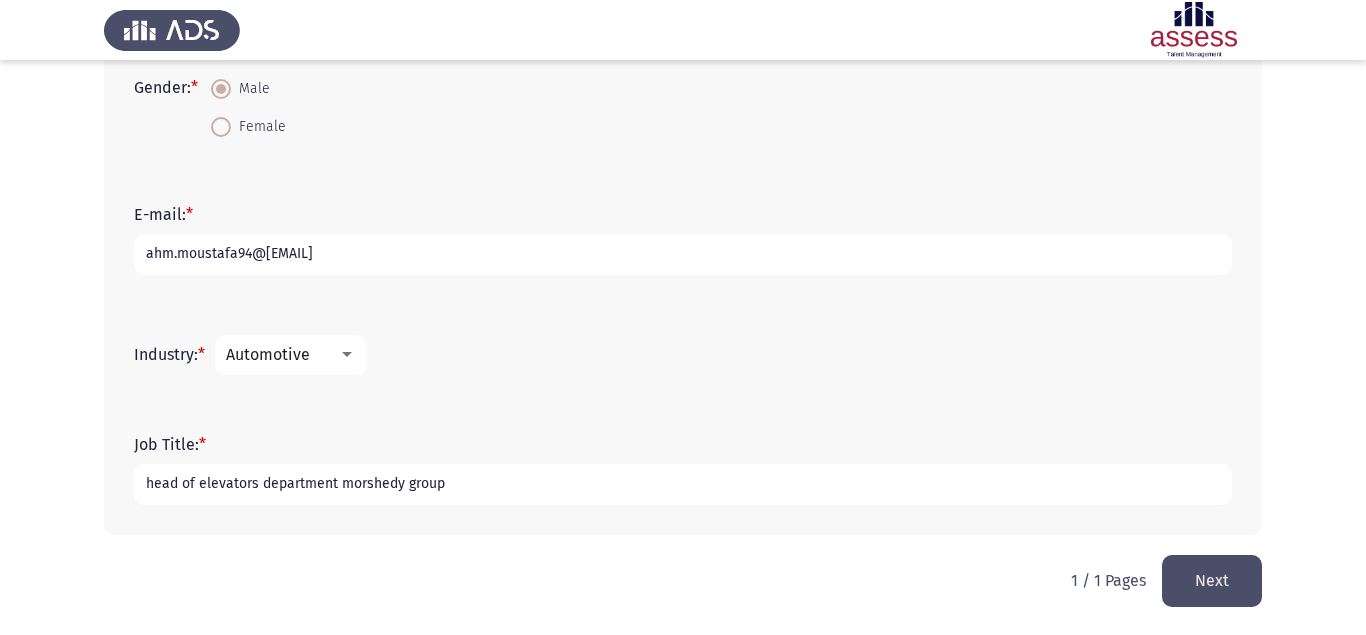 type on "head of elevators department morshedy group" 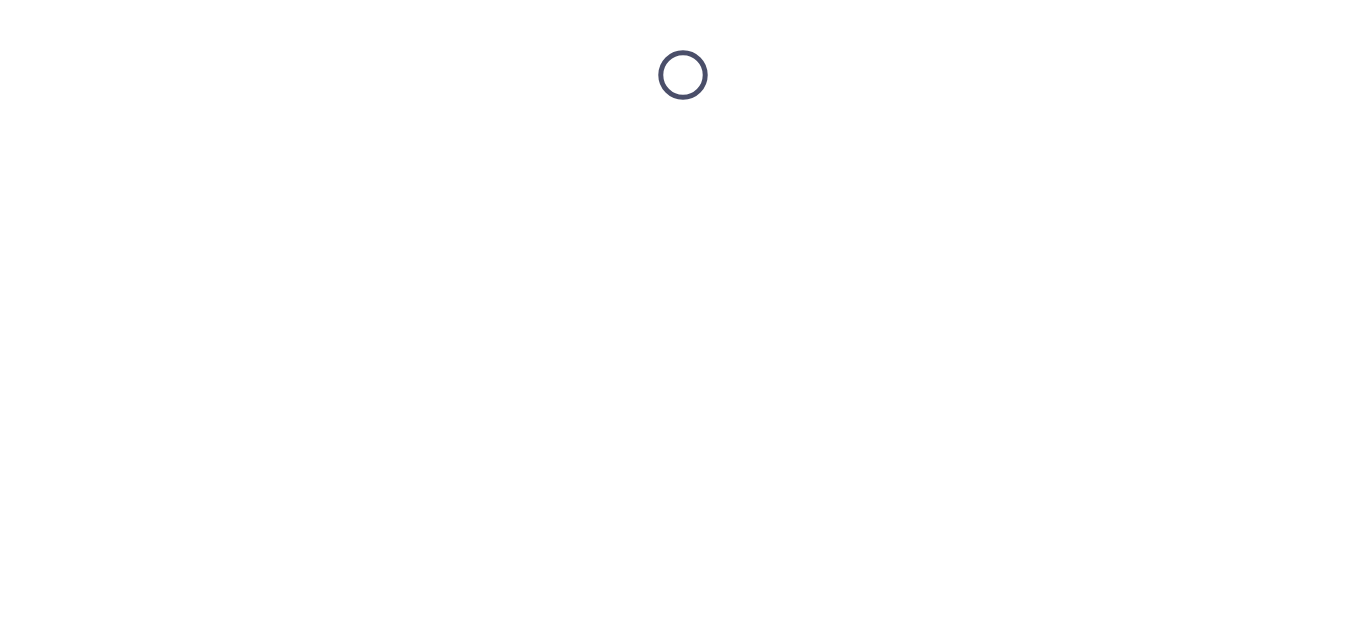 scroll, scrollTop: 0, scrollLeft: 0, axis: both 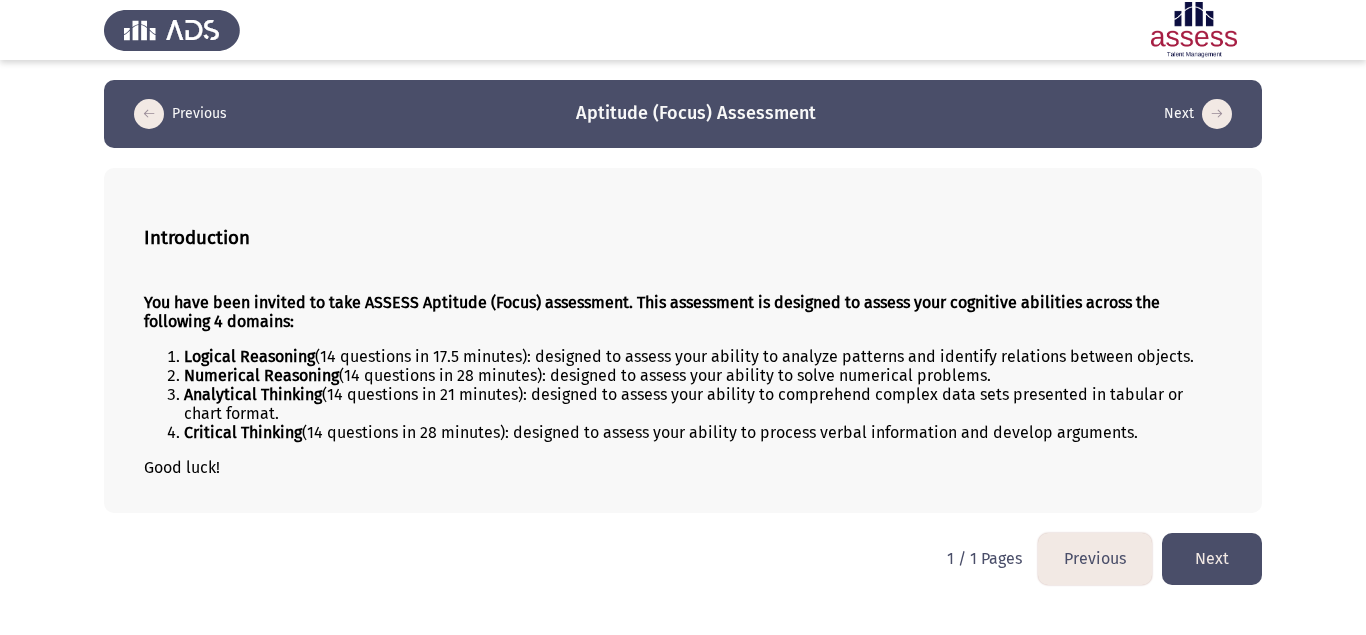 click on "Next" 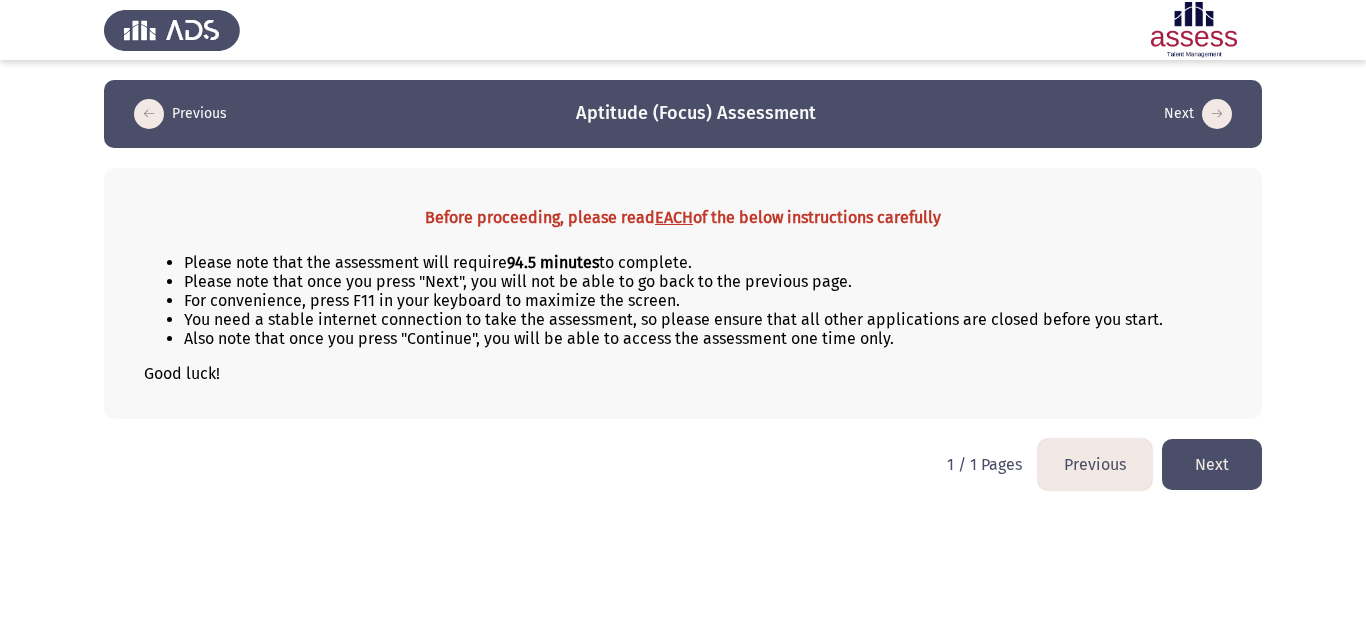 click on "Next" 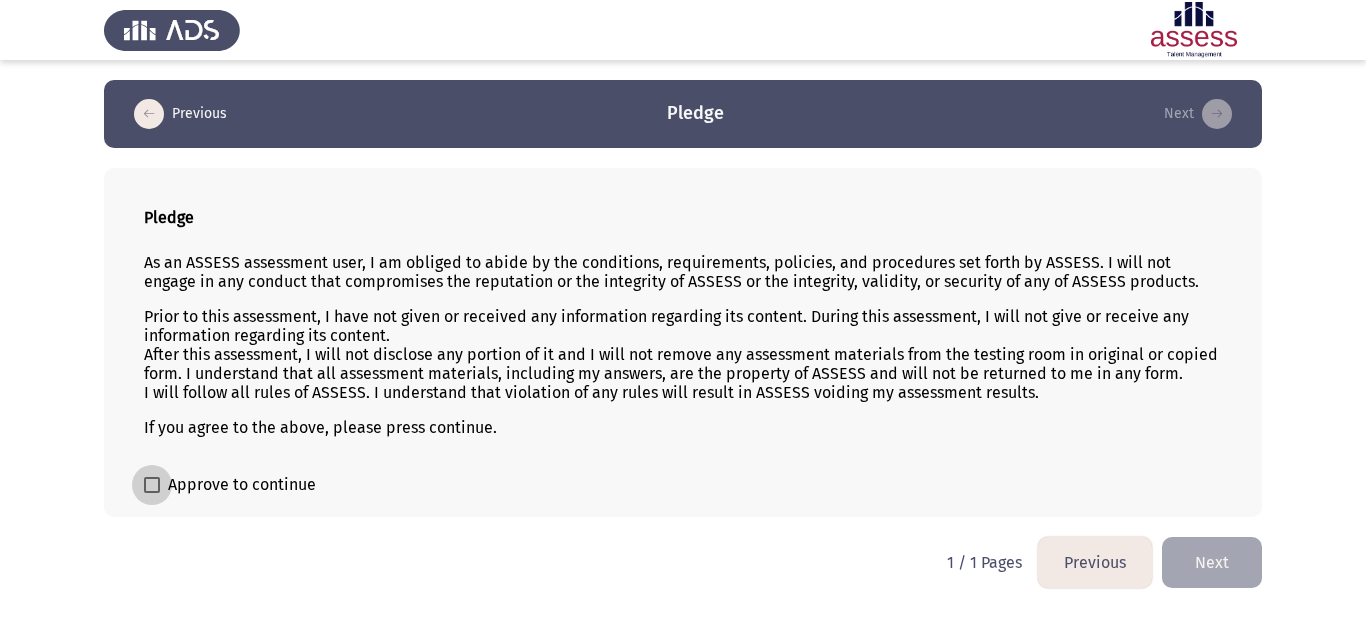 click on "Approve to continue" at bounding box center (242, 485) 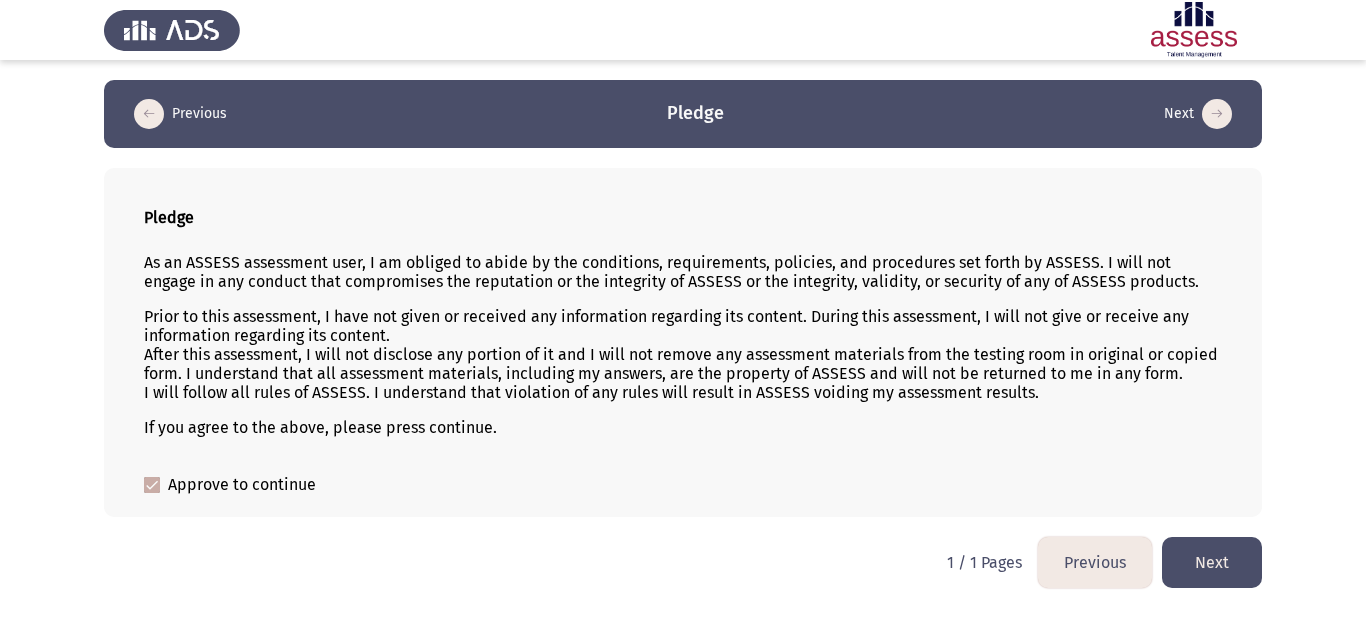 click on "Previous" 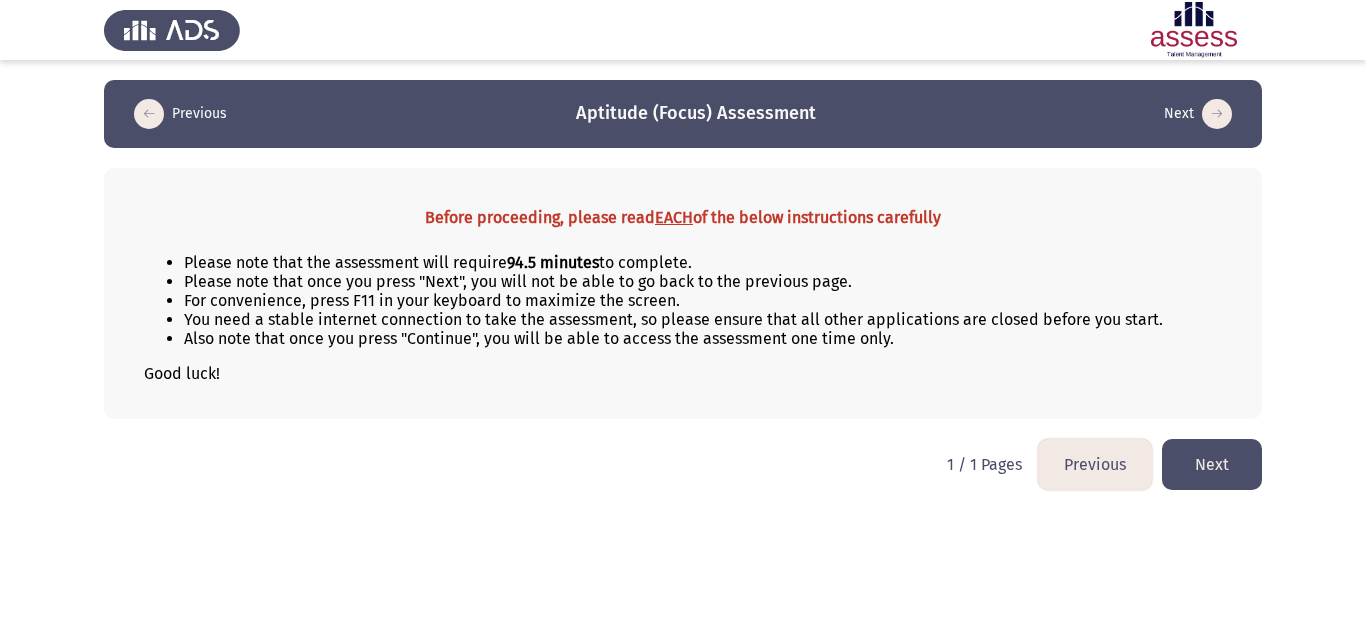 click on "Previous" 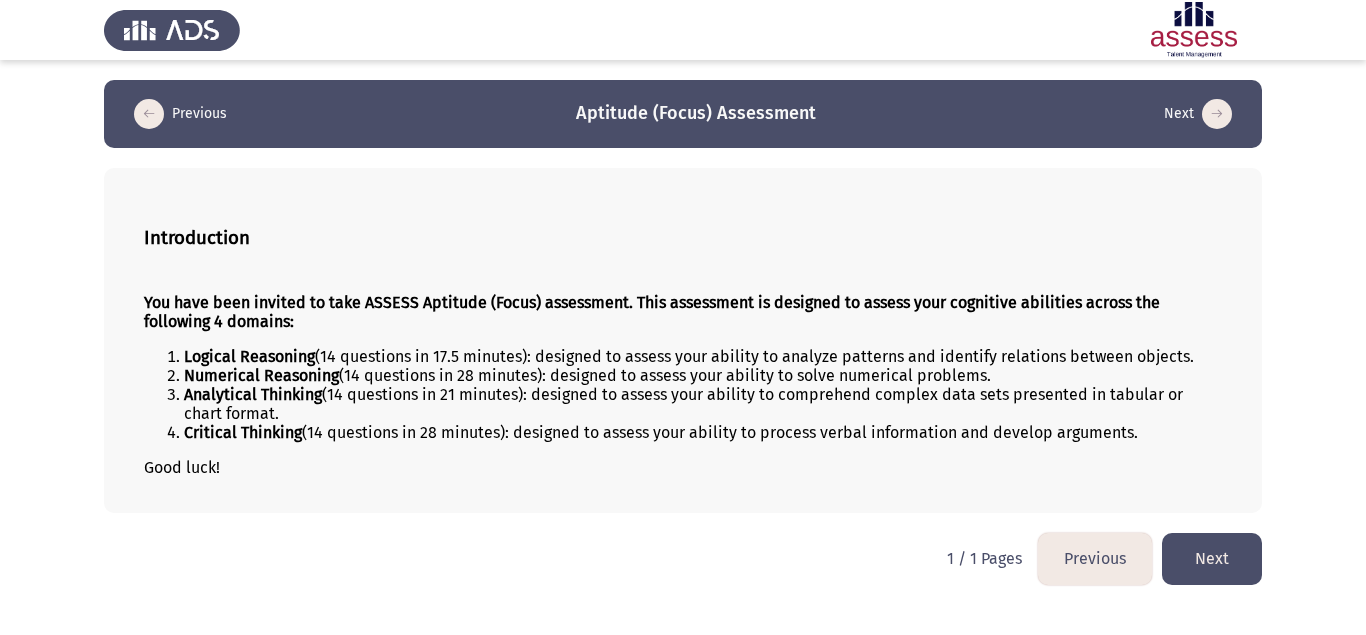 click on "Previous" 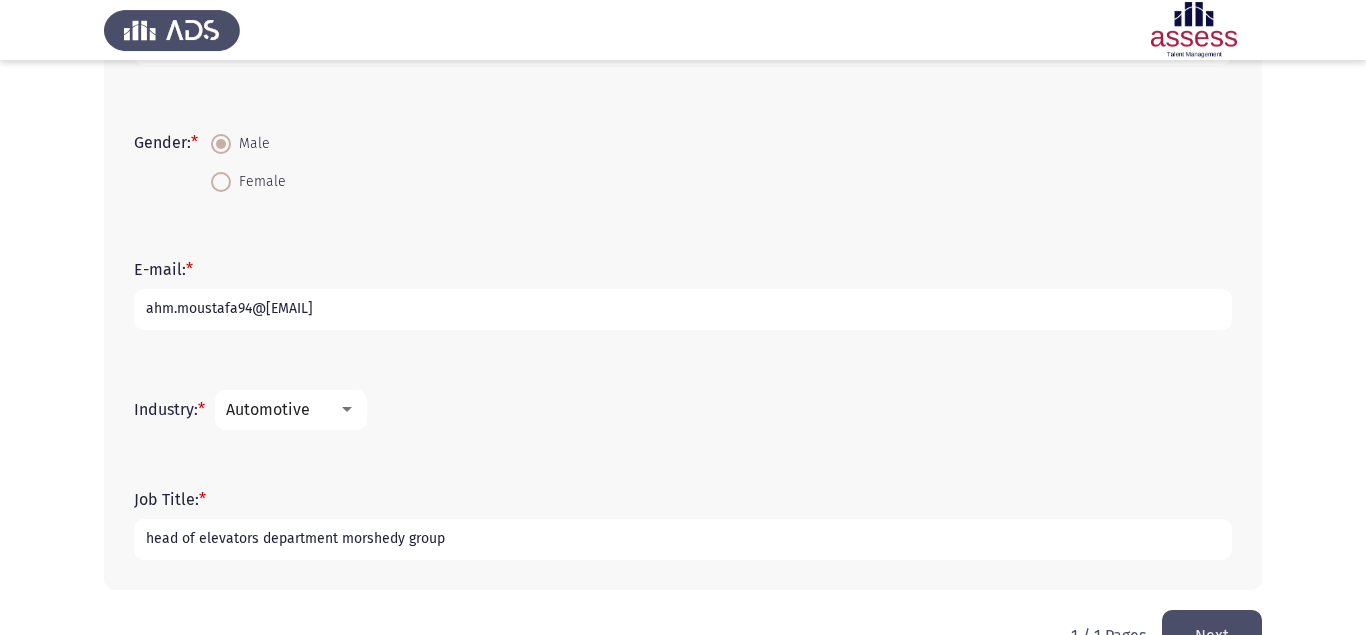 scroll, scrollTop: 520, scrollLeft: 0, axis: vertical 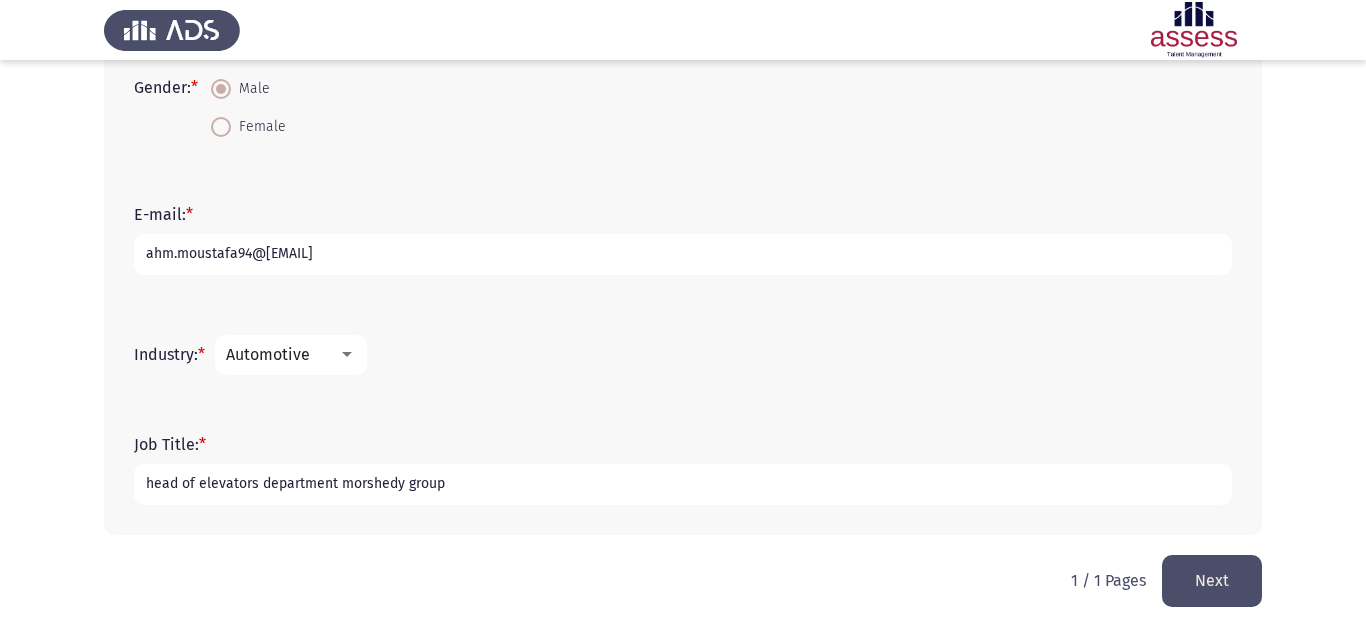 click on "1 / 1 Pages   Next" 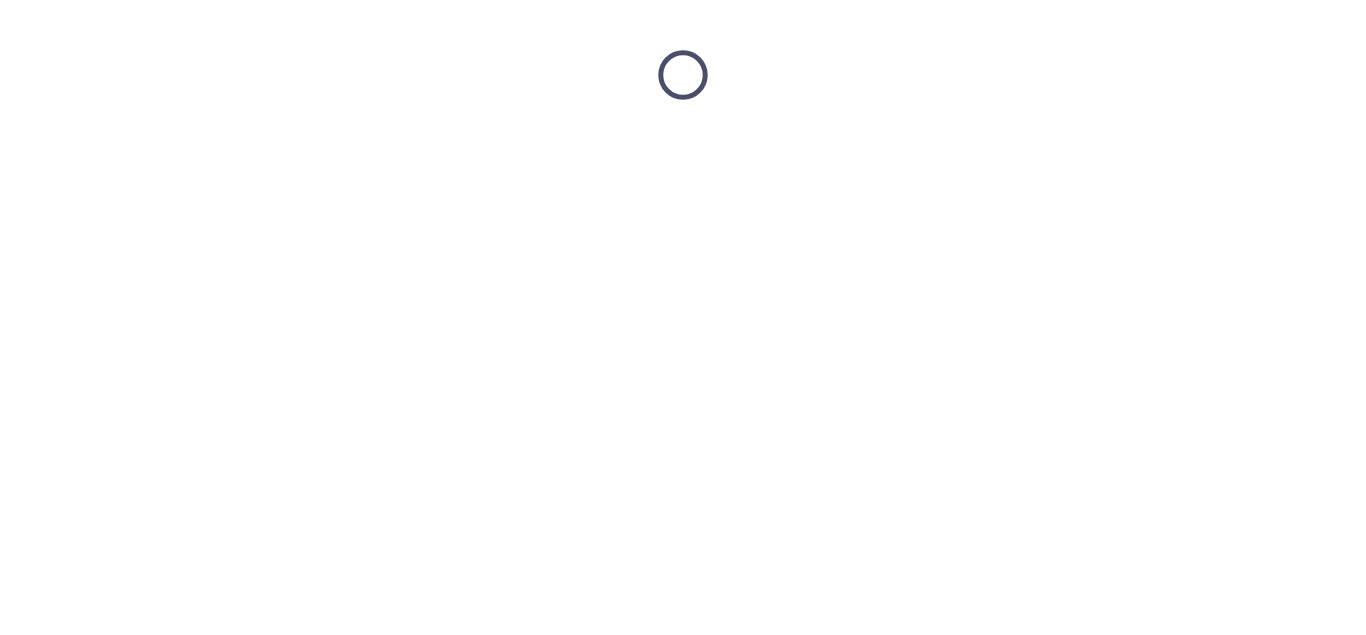 scroll, scrollTop: 0, scrollLeft: 0, axis: both 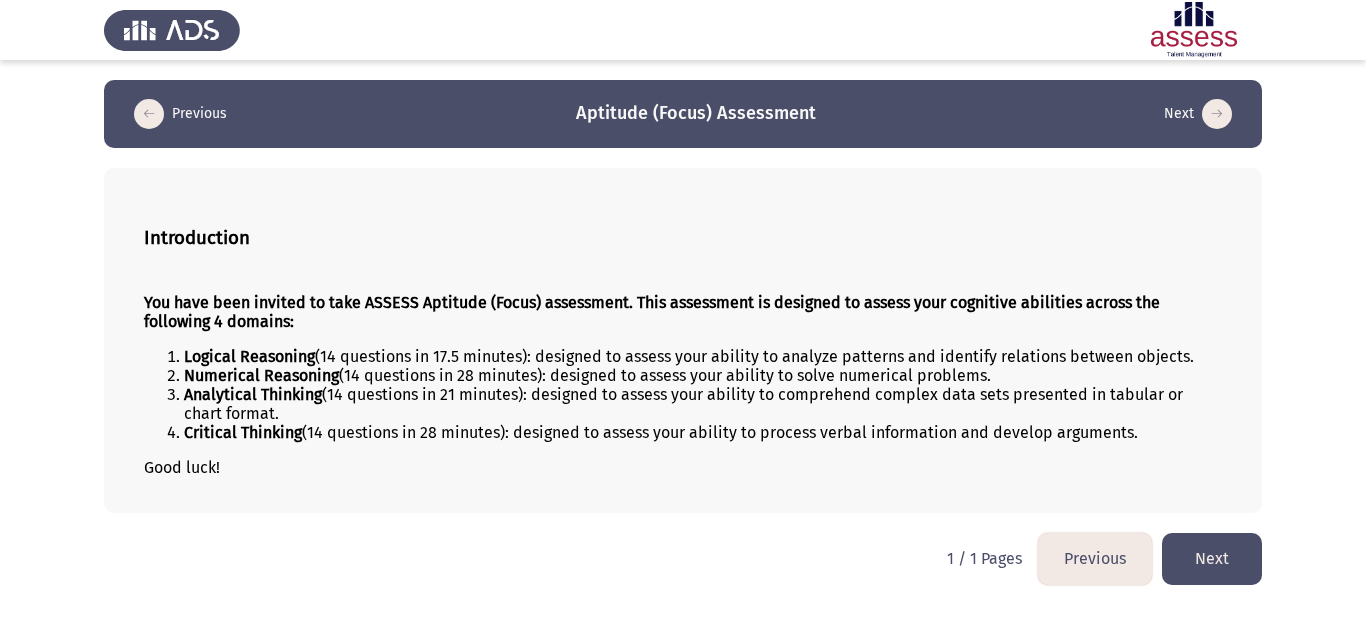 click on "Next" 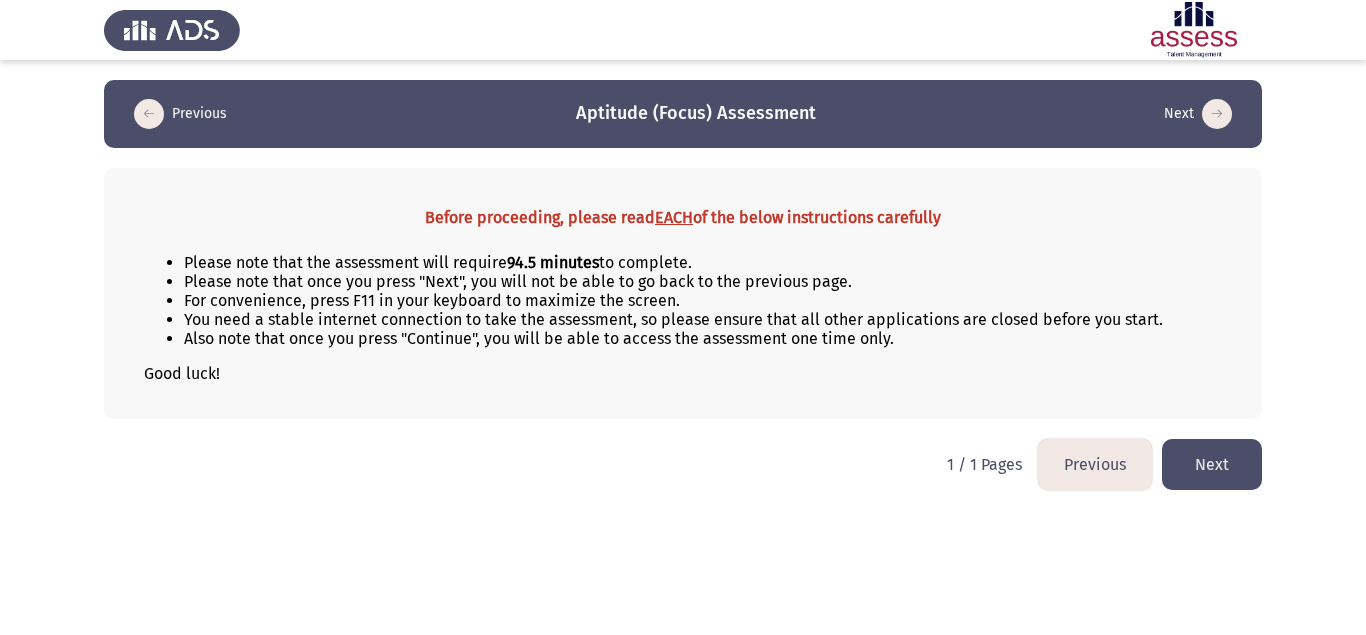click on "Next" 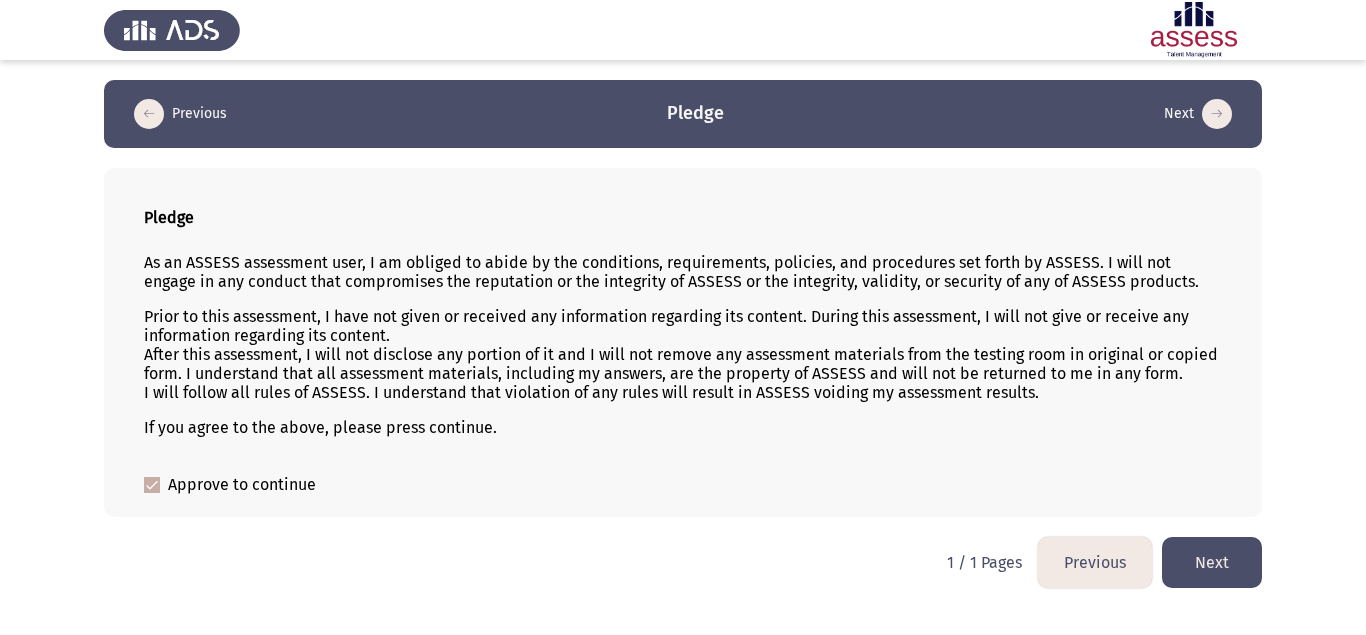 click on "Next" 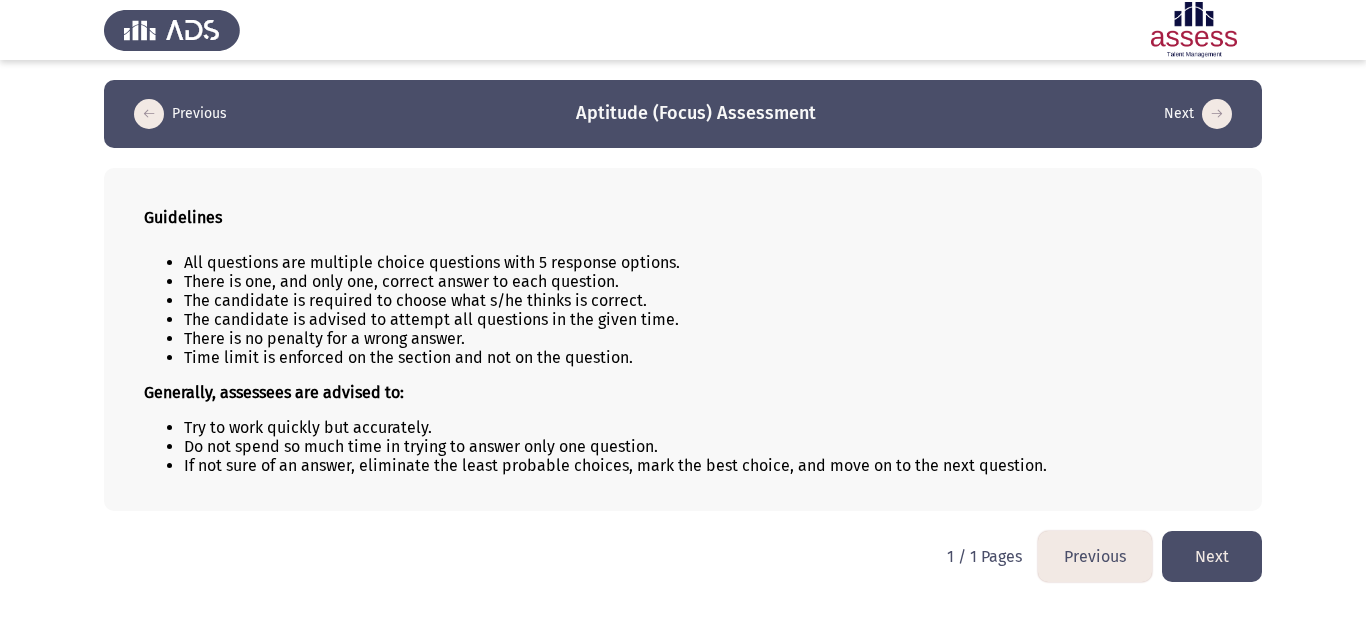 click on "Next" 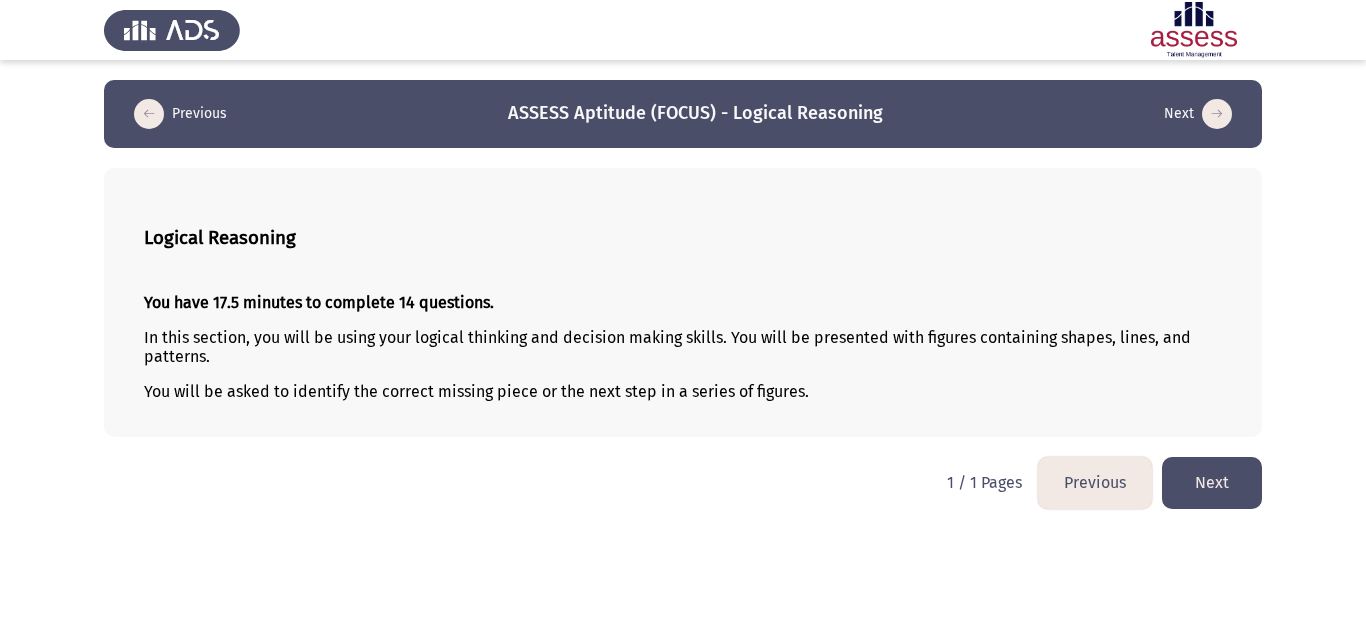 click on "Next" 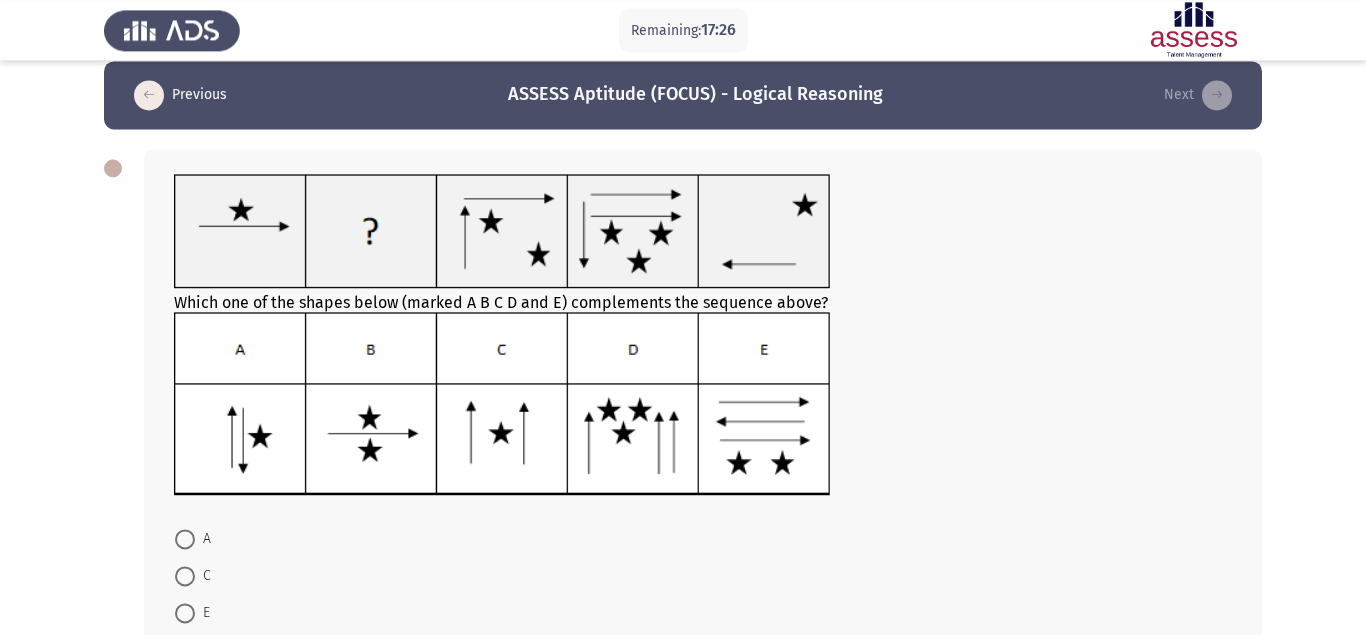 scroll, scrollTop: 0, scrollLeft: 0, axis: both 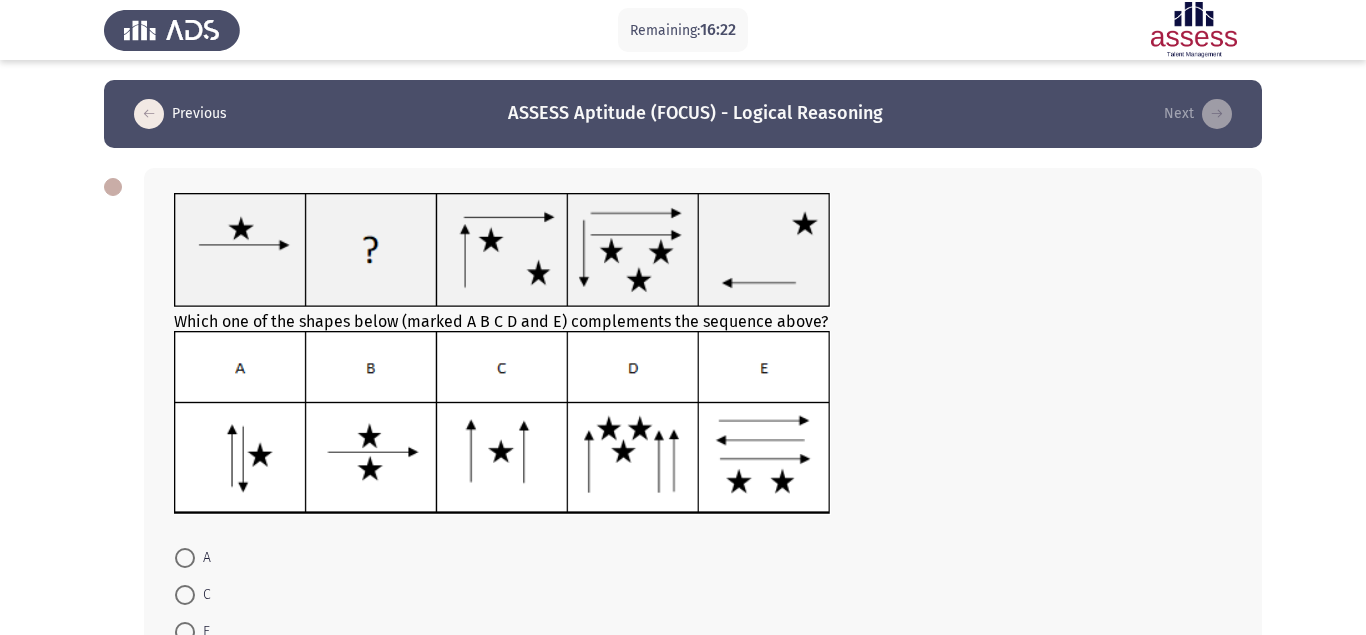 click at bounding box center (185, 595) 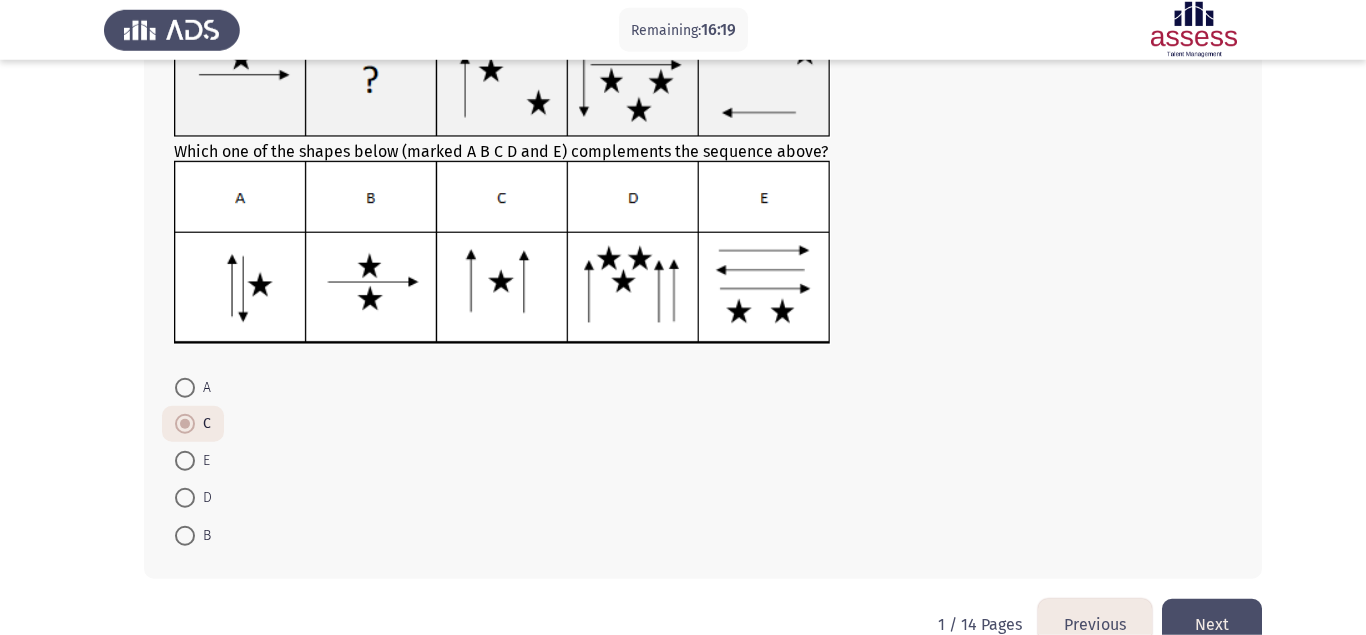scroll, scrollTop: 195, scrollLeft: 0, axis: vertical 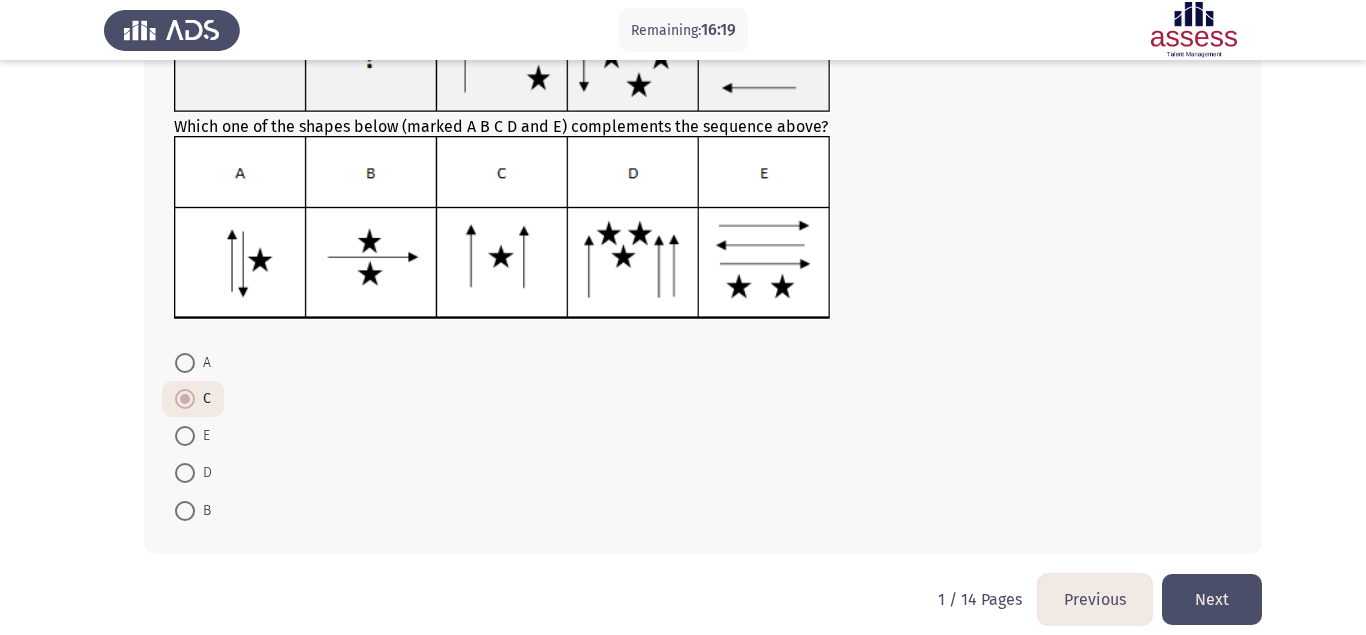 click on "Next" 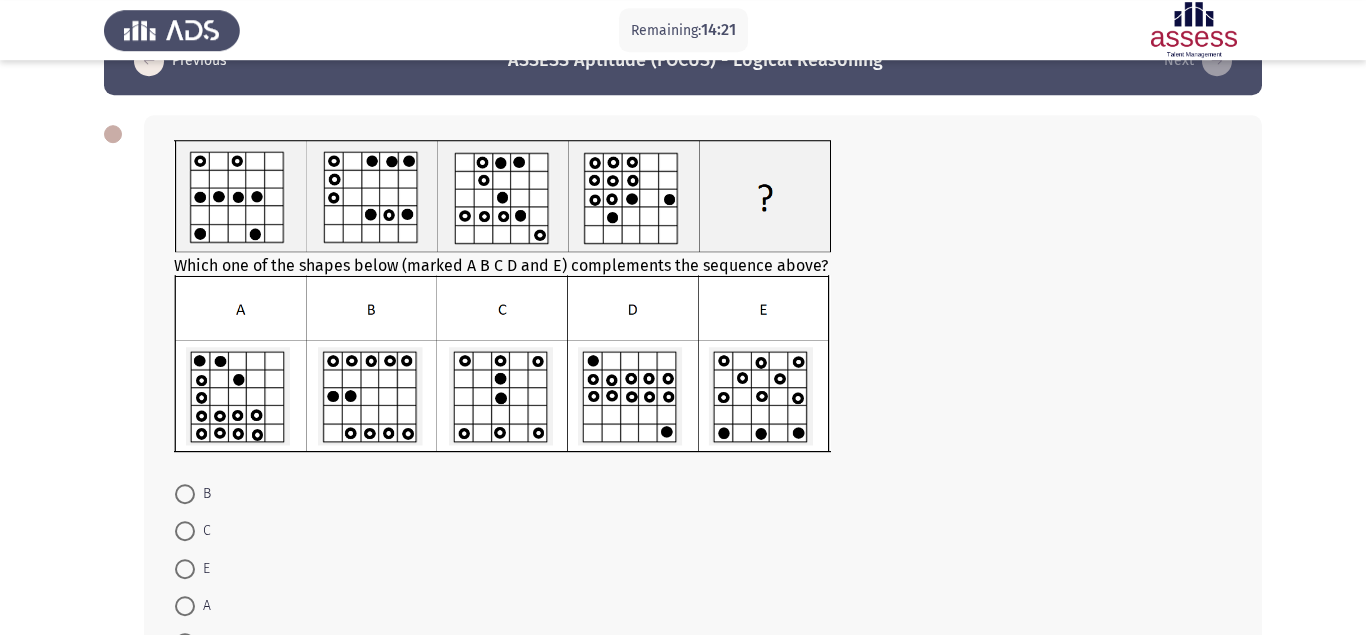 scroll, scrollTop: 0, scrollLeft: 0, axis: both 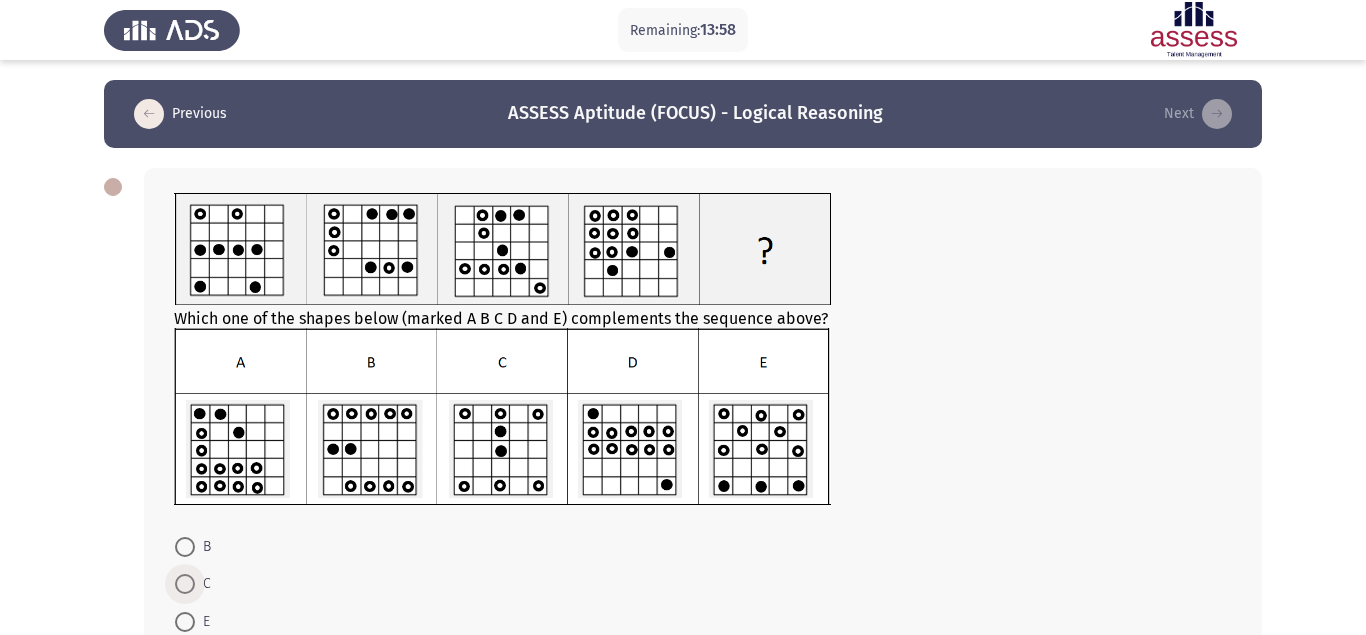 click on "C" at bounding box center (203, 584) 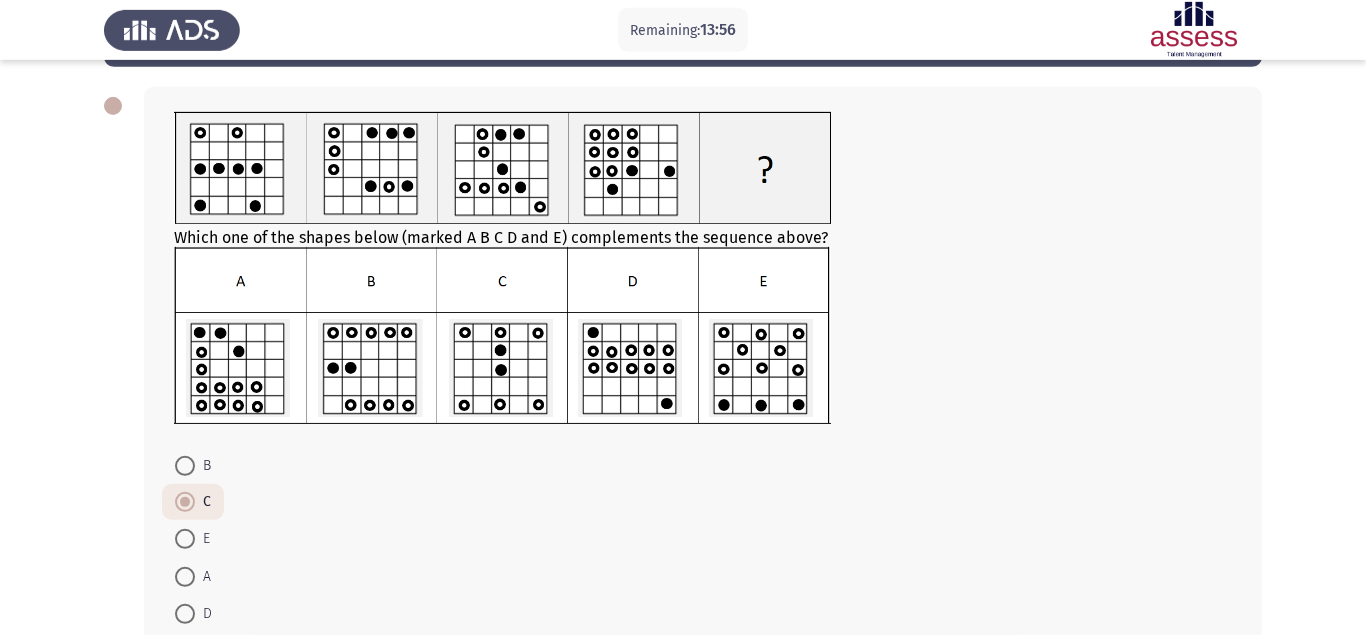 scroll, scrollTop: 0, scrollLeft: 0, axis: both 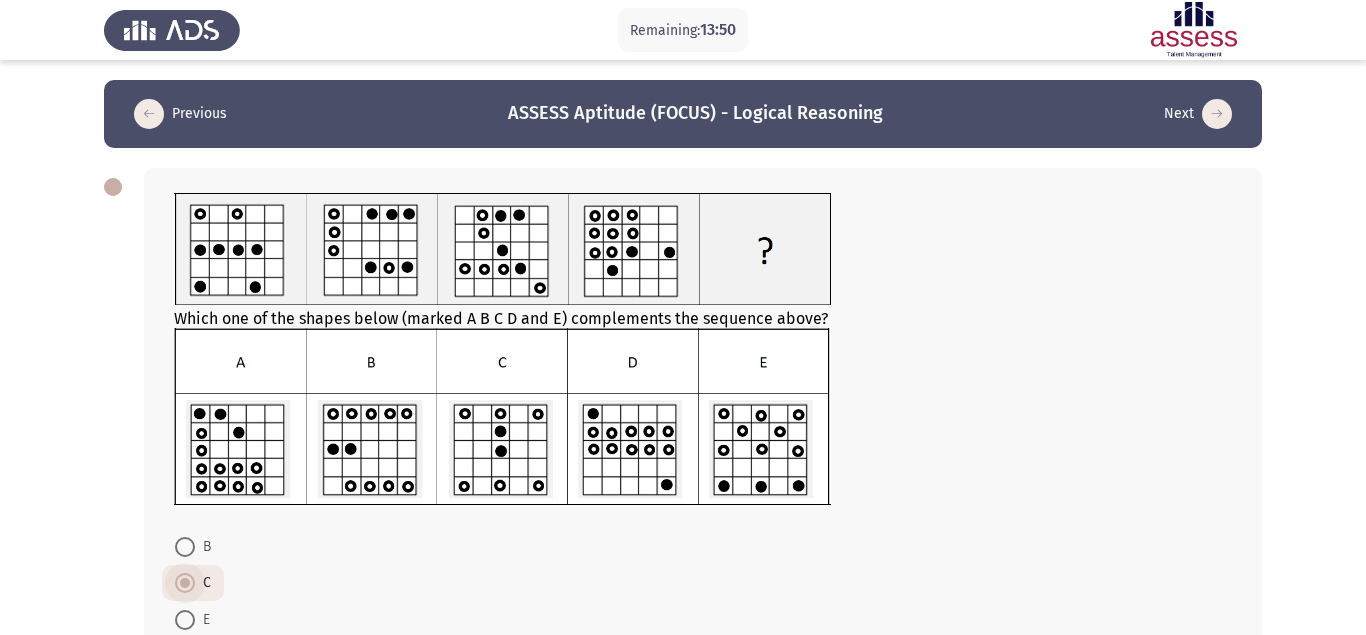 click at bounding box center (185, 583) 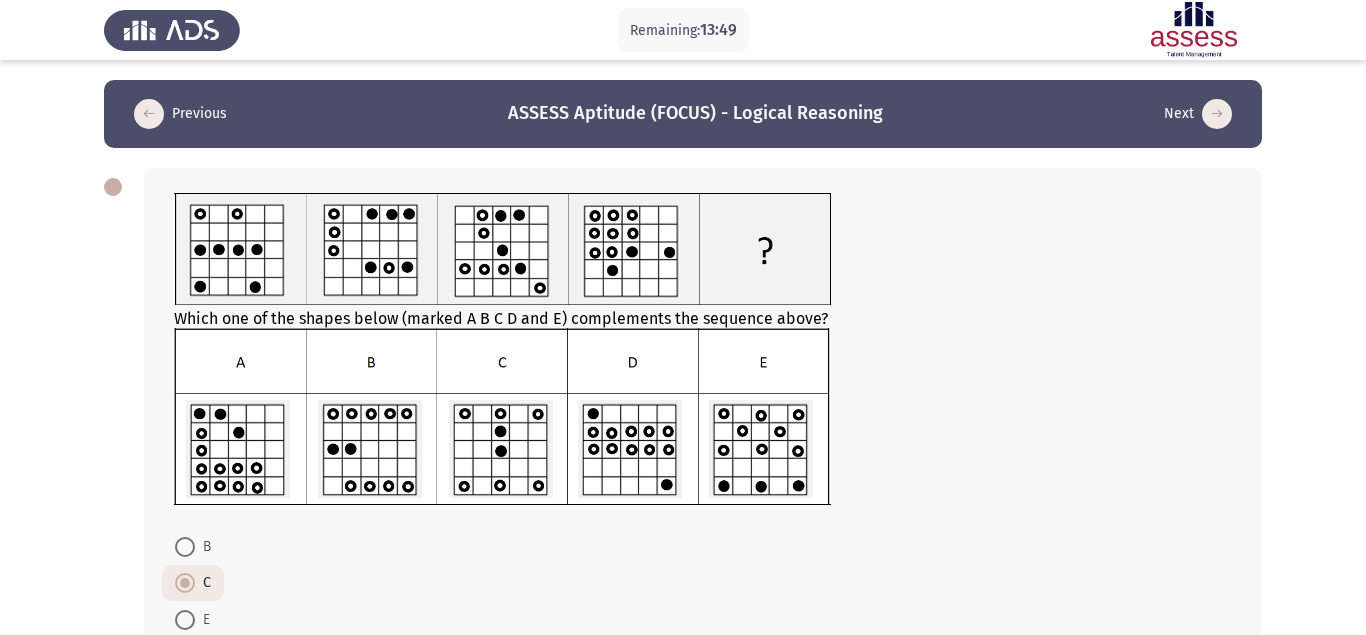 scroll, scrollTop: 136, scrollLeft: 0, axis: vertical 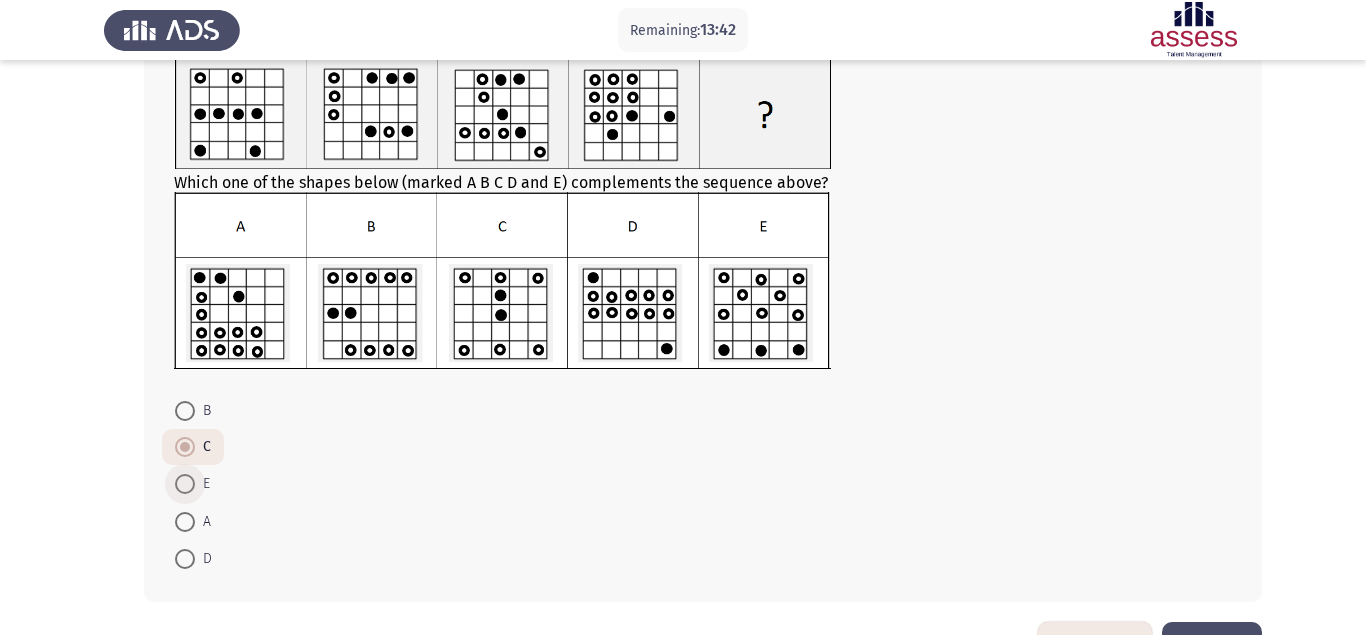 click on "E" at bounding box center [202, 484] 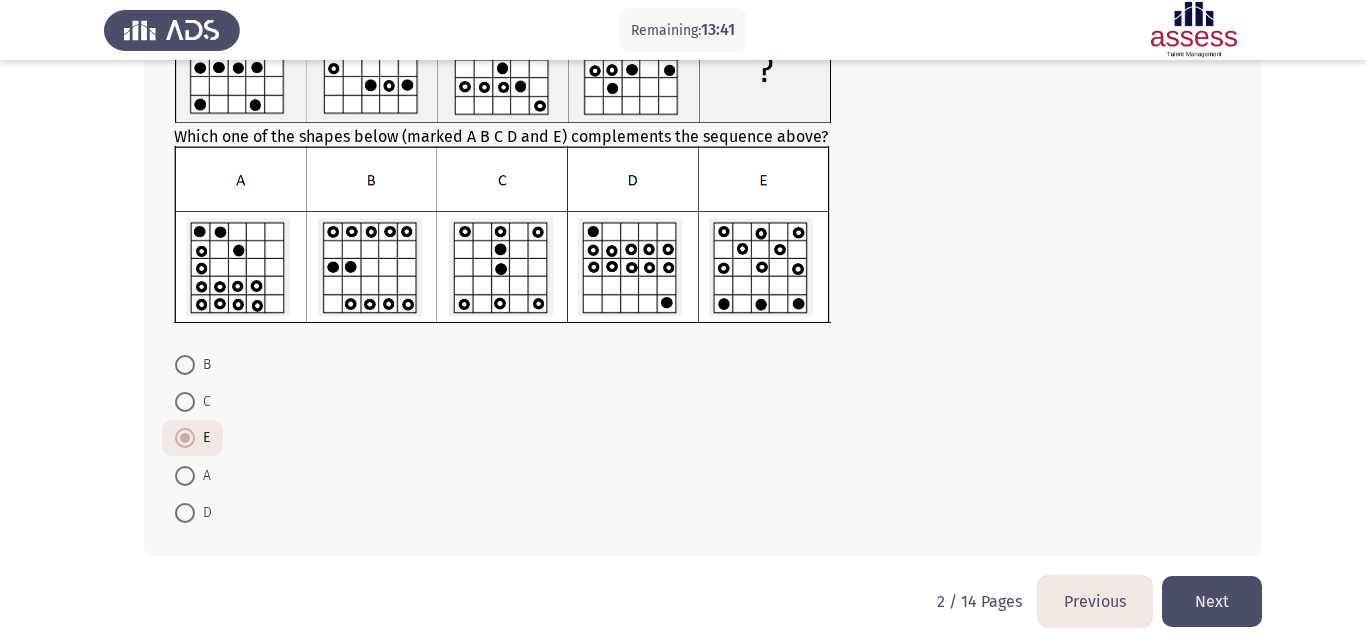 scroll, scrollTop: 184, scrollLeft: 0, axis: vertical 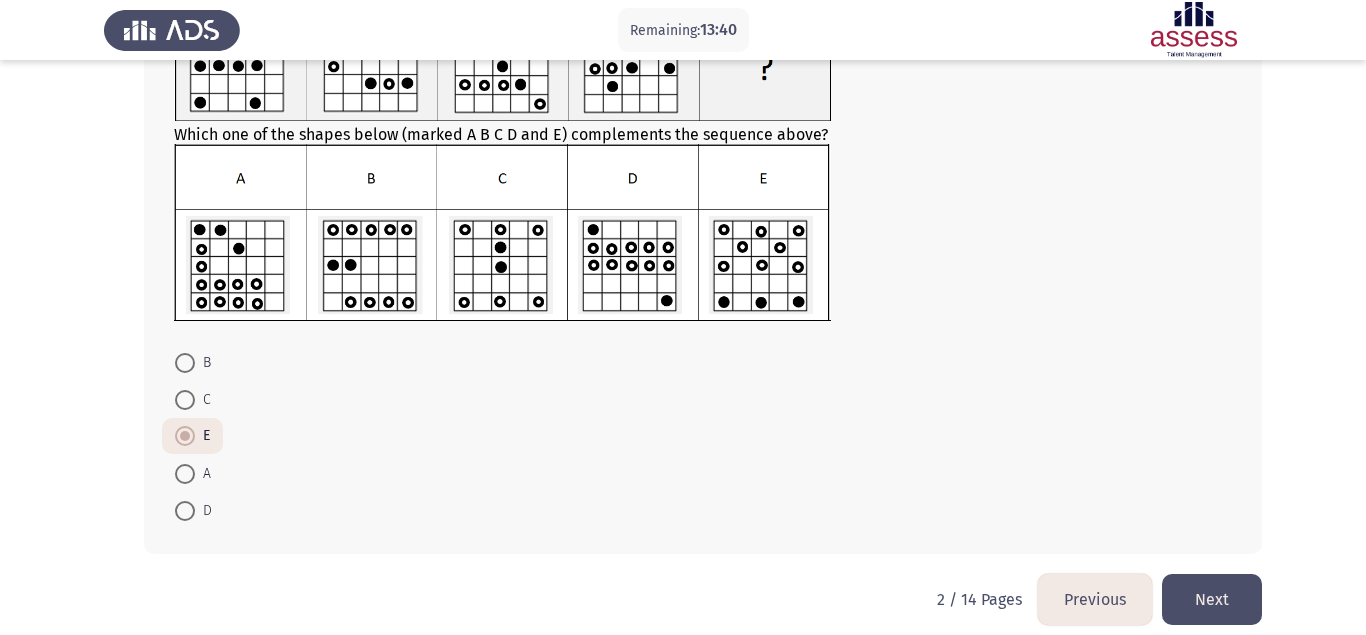 click on "Next" 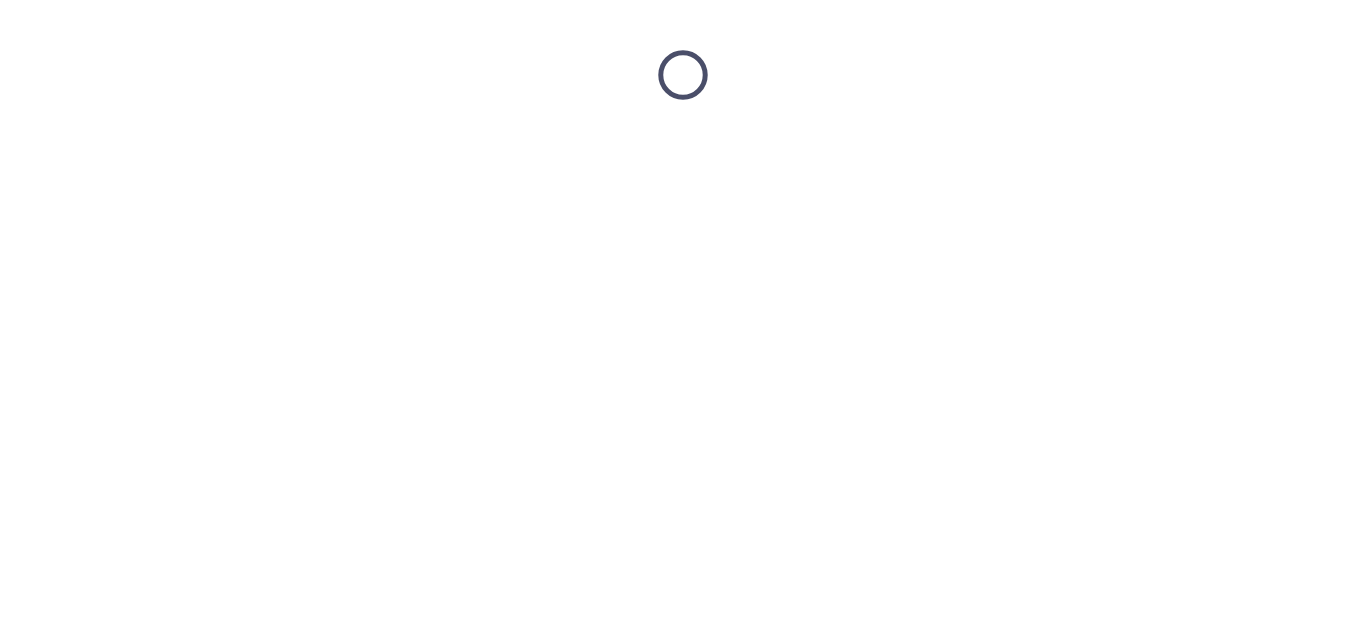scroll, scrollTop: 0, scrollLeft: 0, axis: both 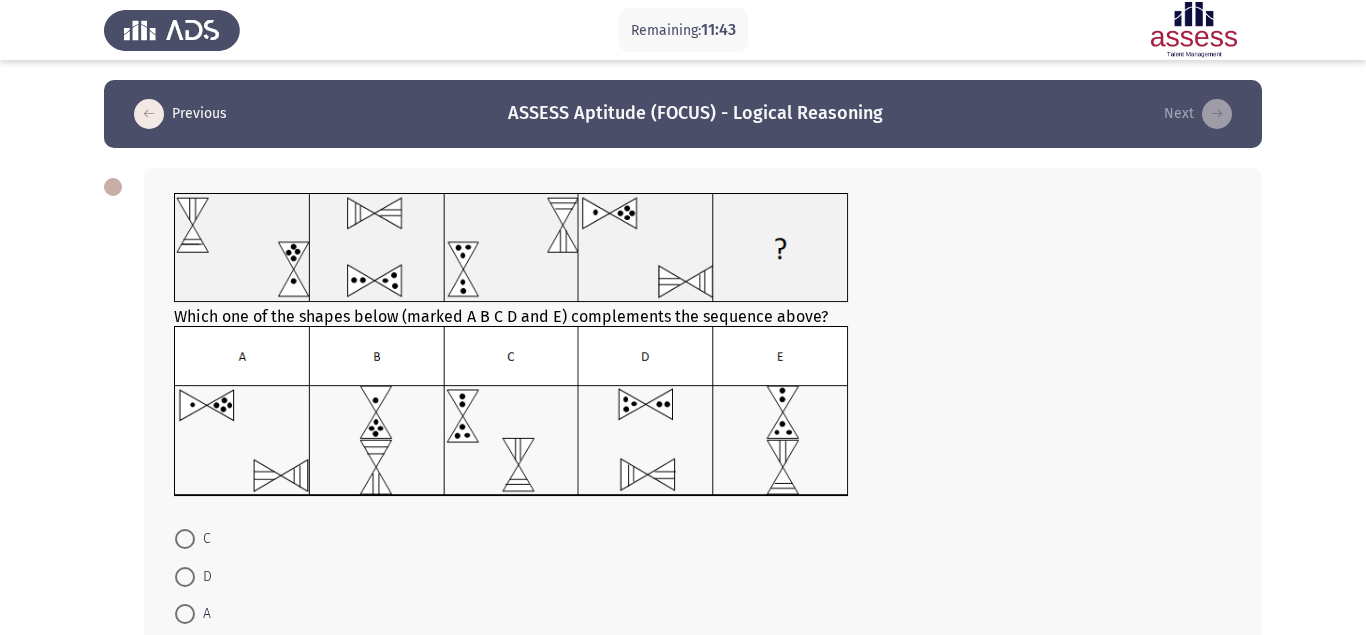 click 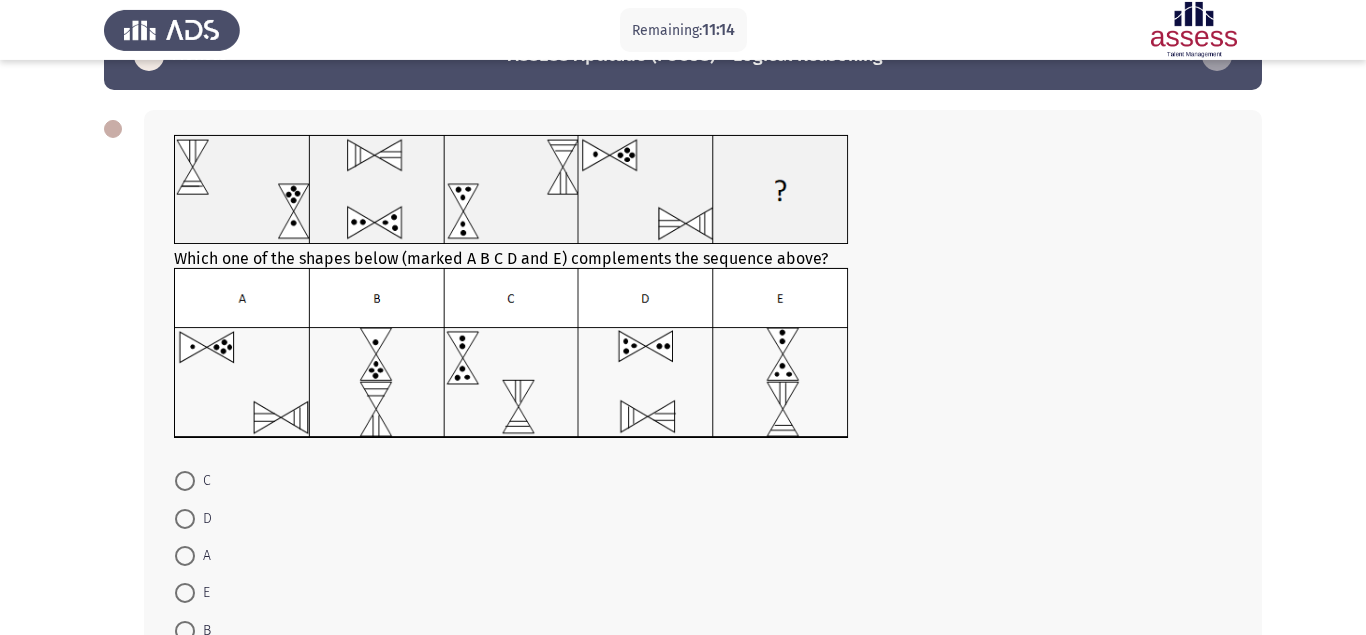 scroll, scrollTop: 0, scrollLeft: 0, axis: both 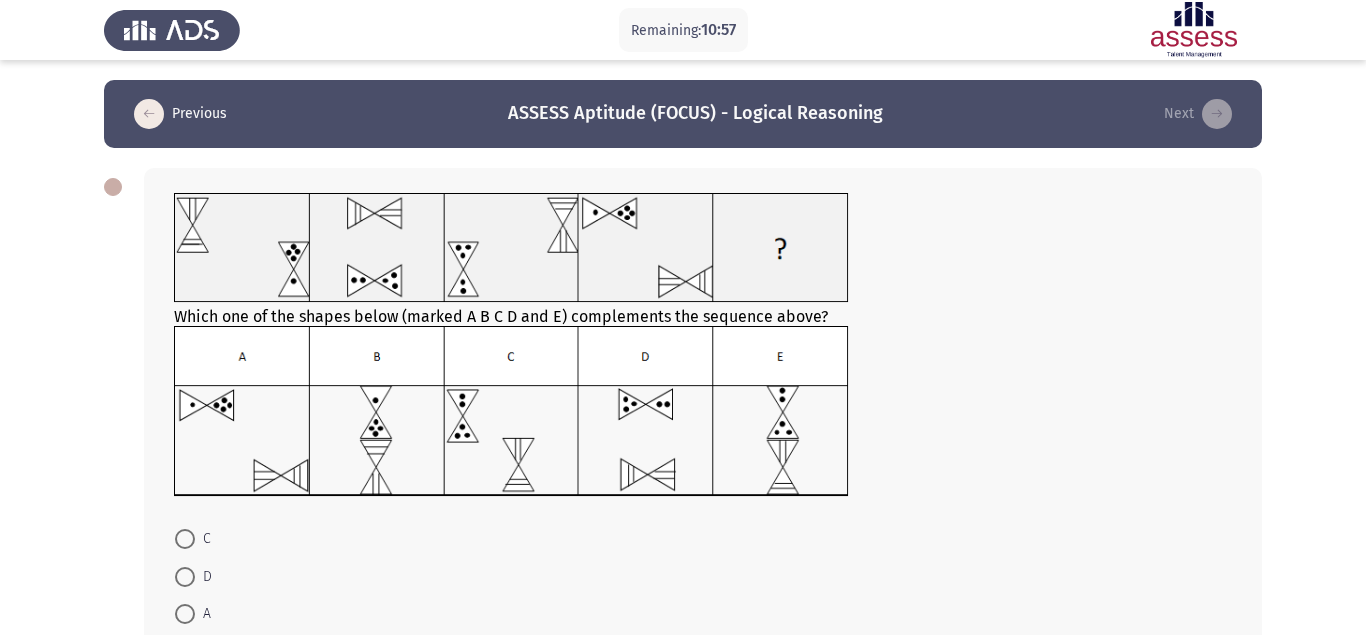 click 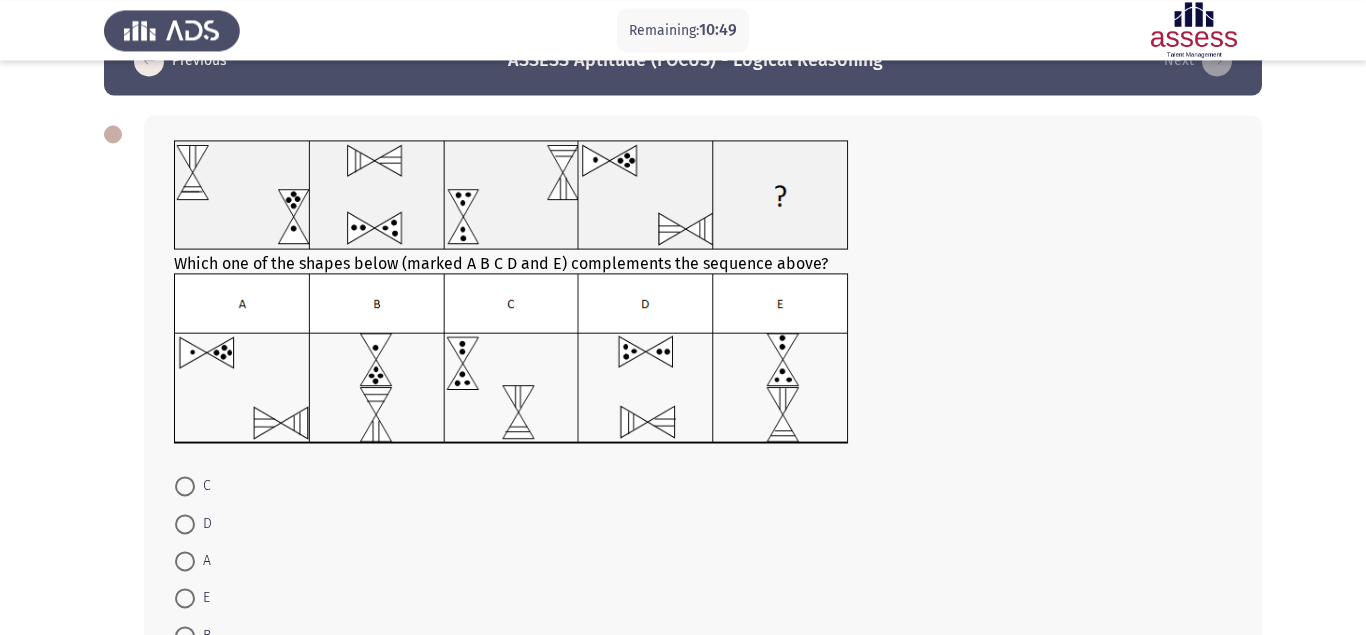 scroll, scrollTop: 136, scrollLeft: 0, axis: vertical 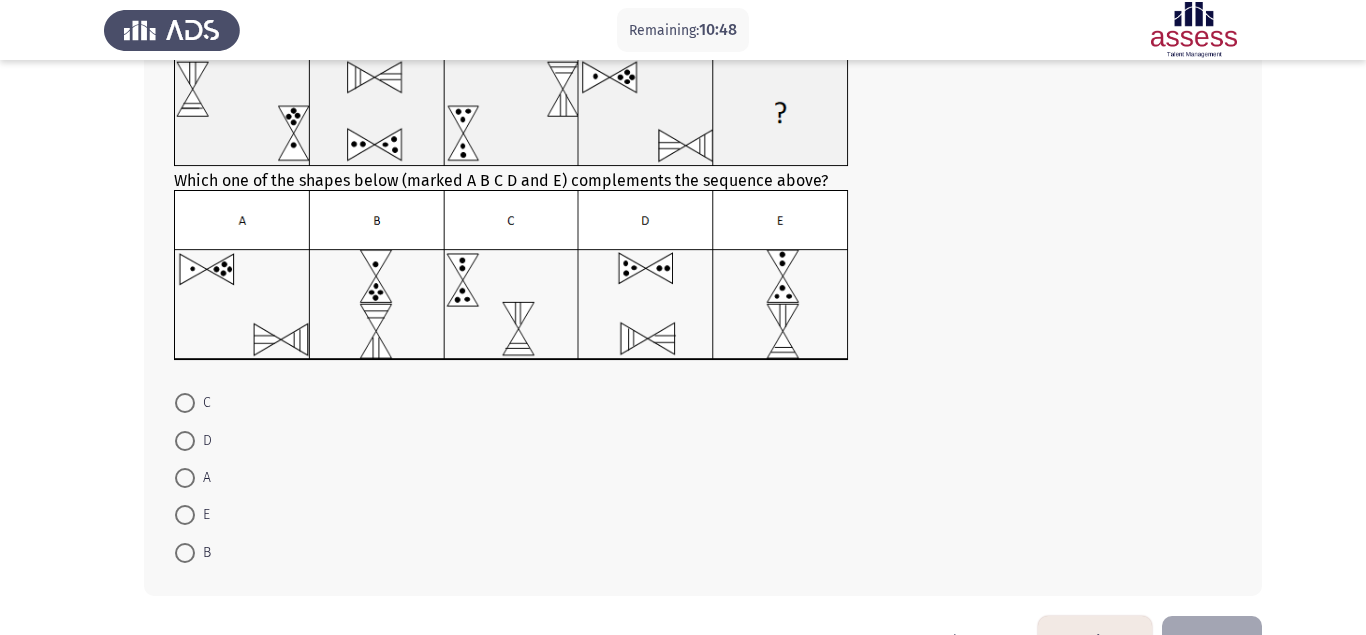 click at bounding box center (185, 553) 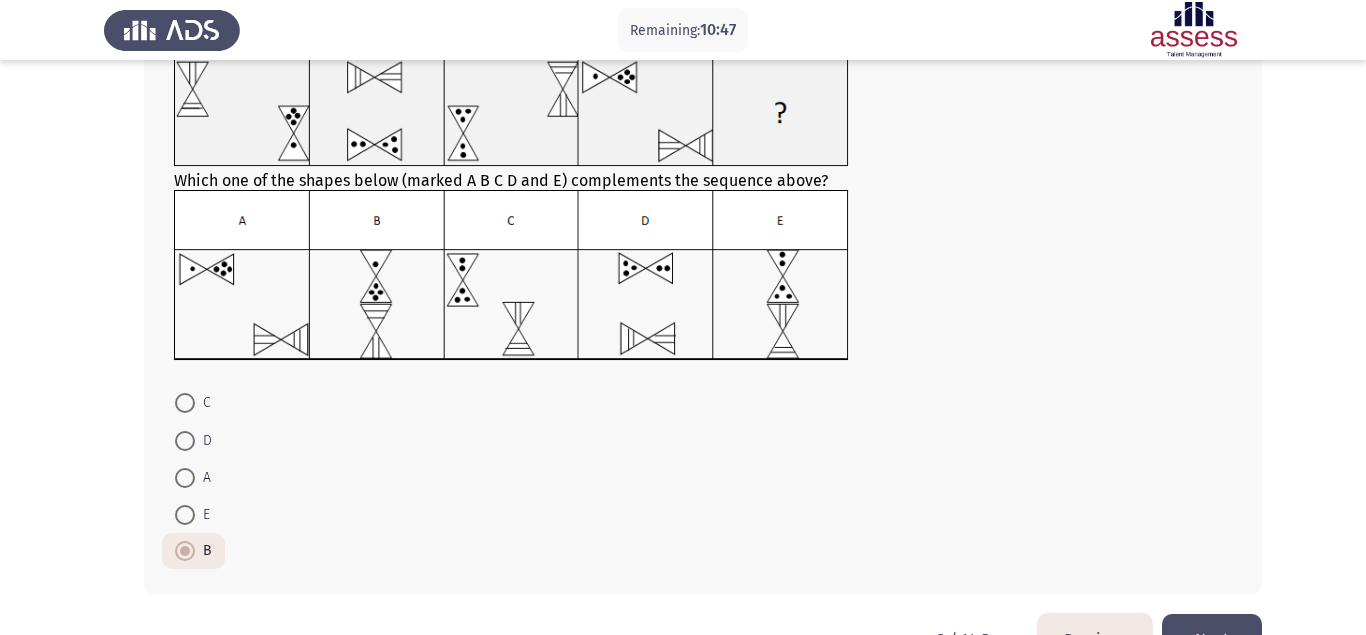 click on "Next" 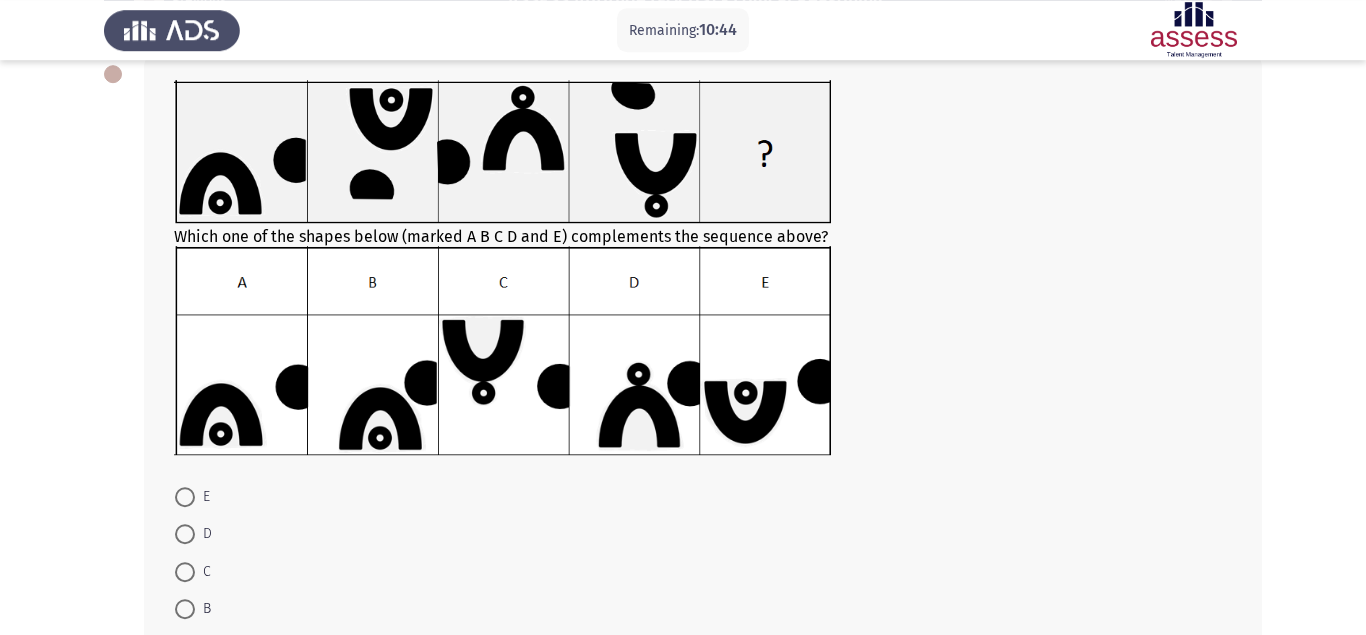 scroll, scrollTop: 112, scrollLeft: 0, axis: vertical 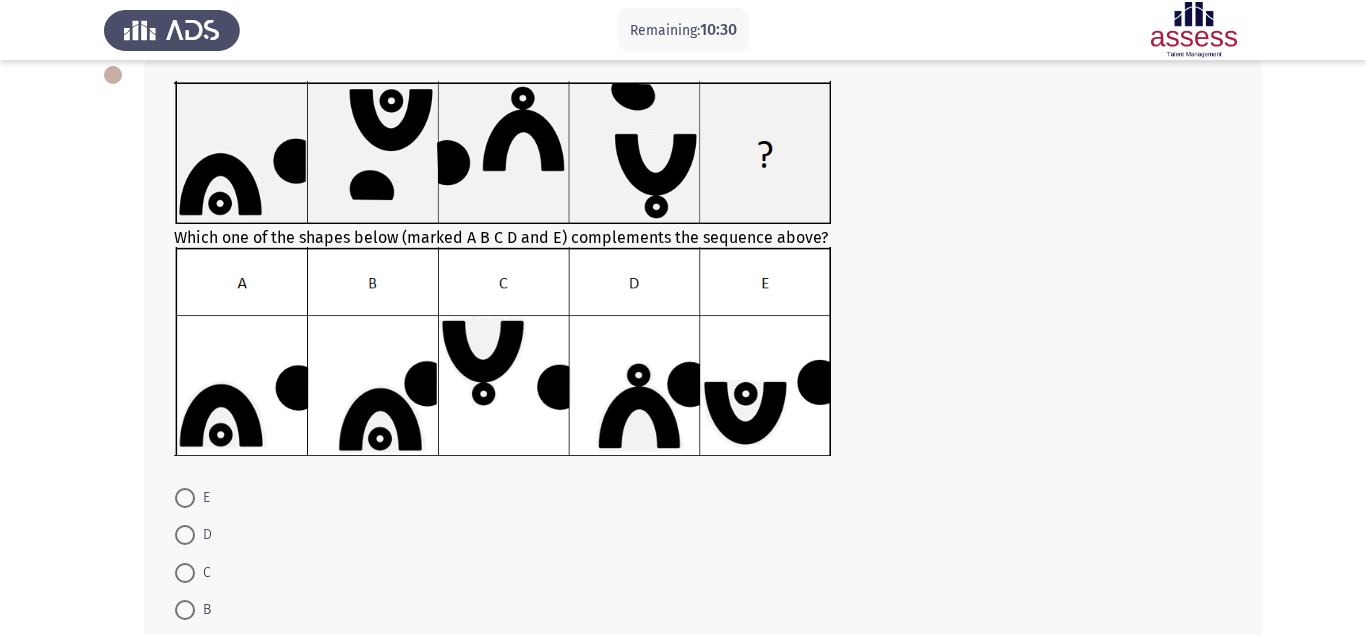 click 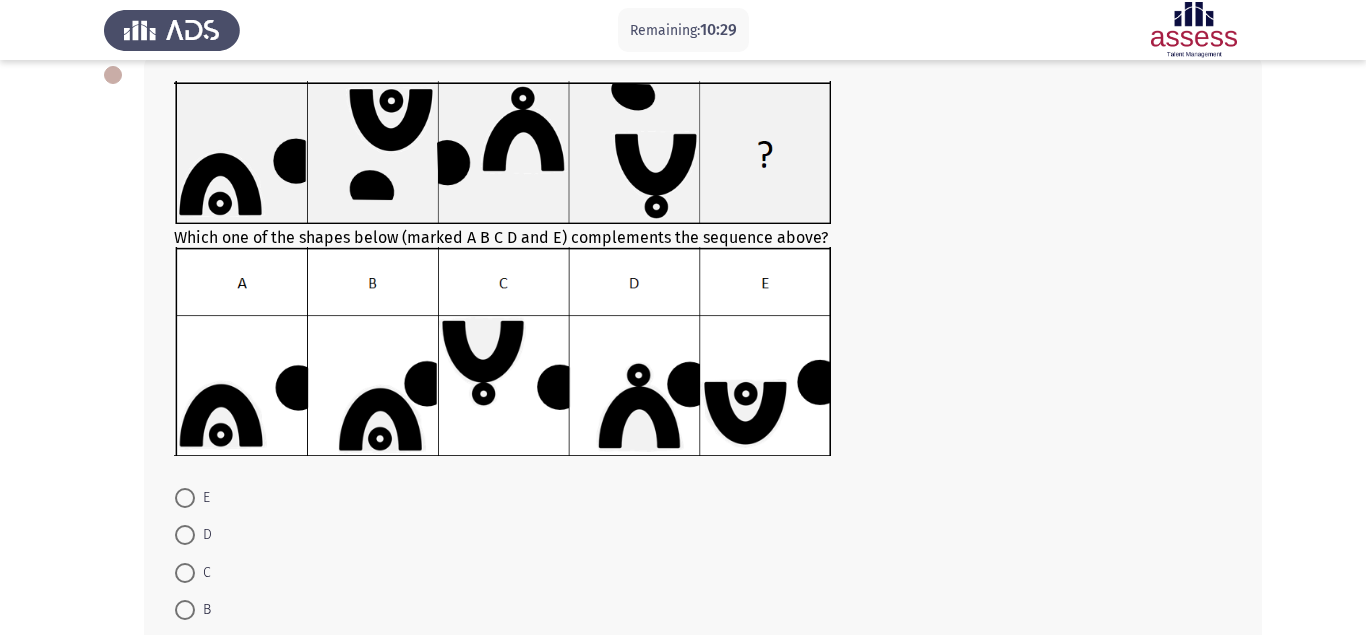click 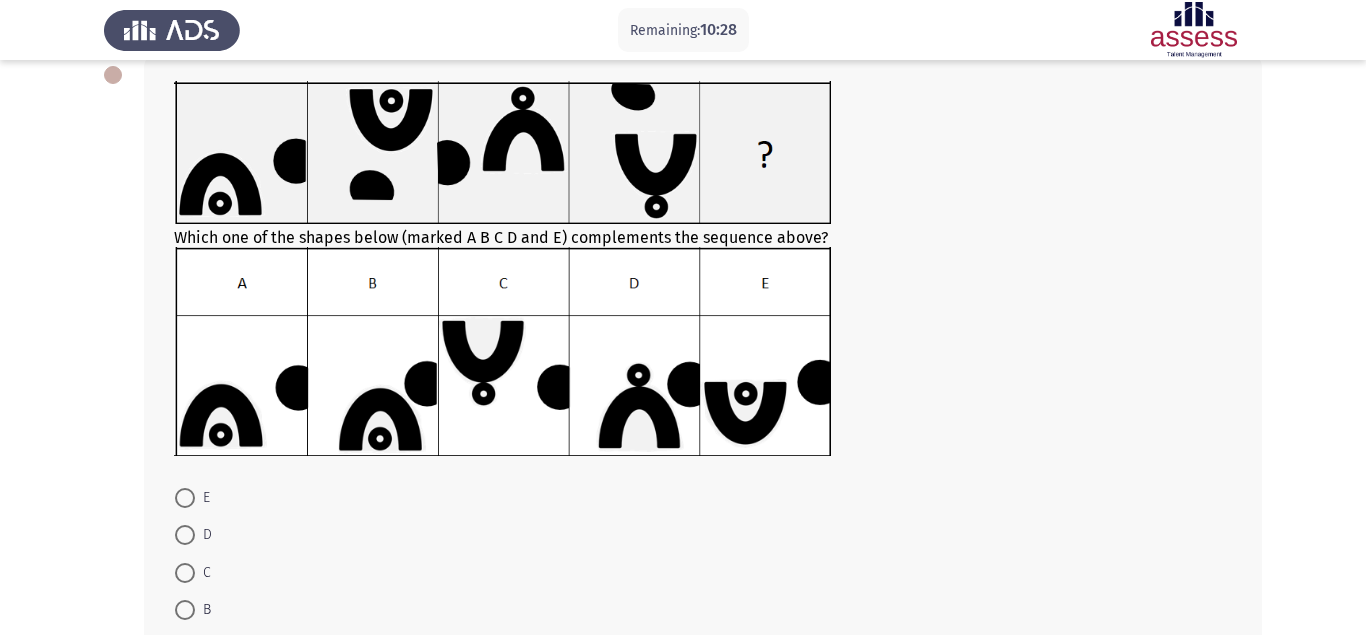 click 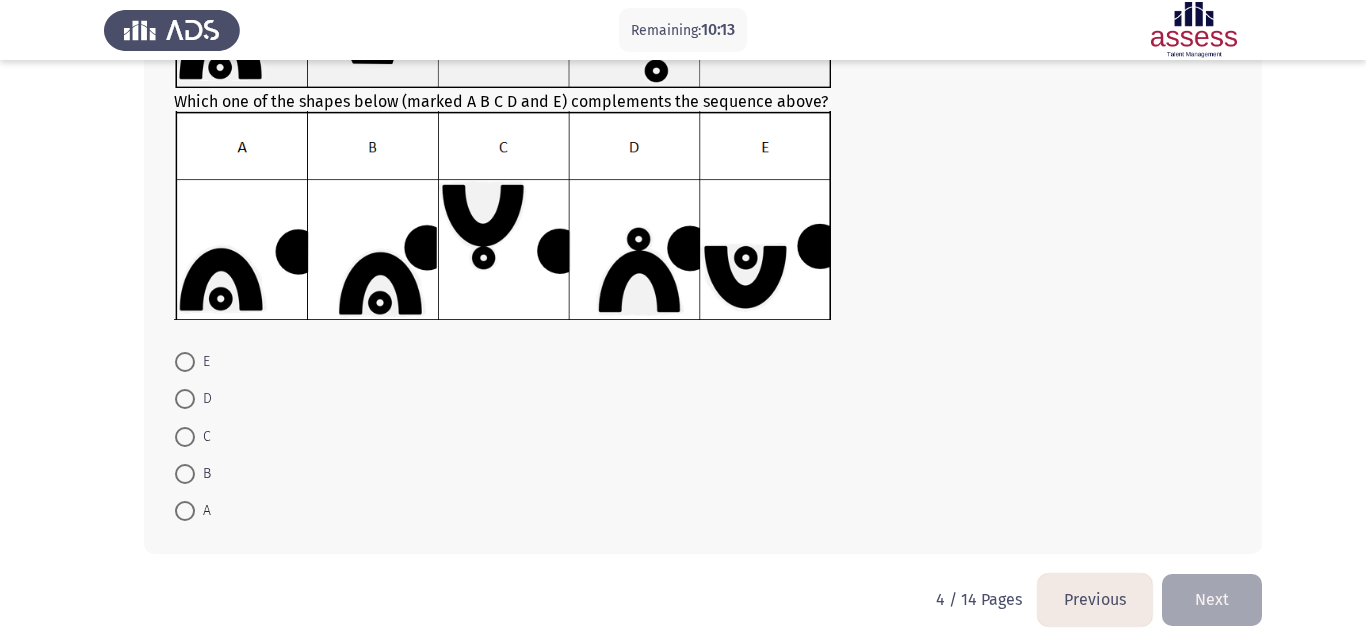 scroll, scrollTop: 112, scrollLeft: 0, axis: vertical 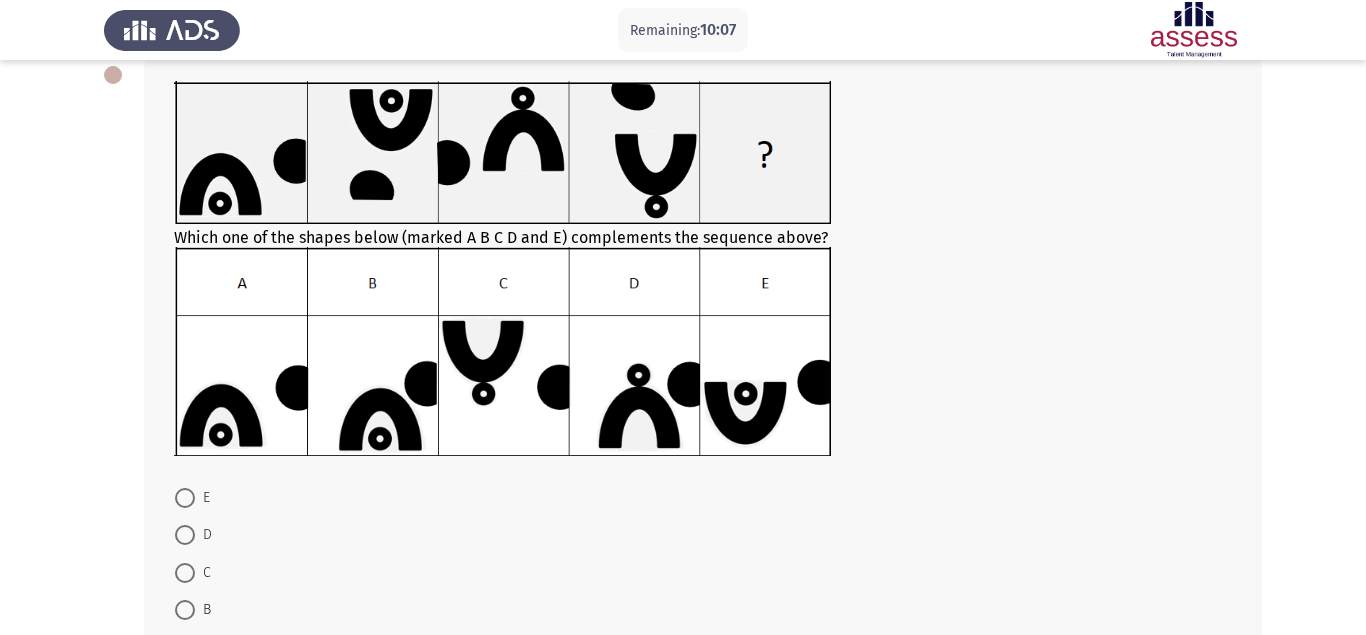 click 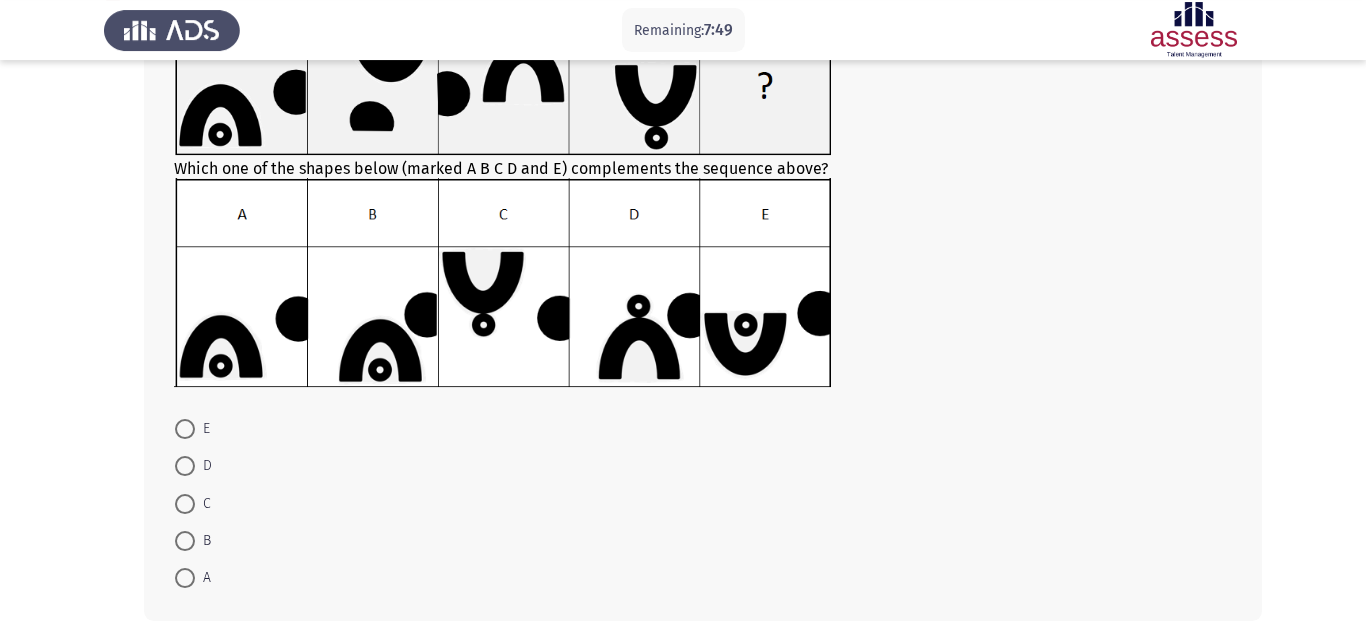 scroll, scrollTop: 112, scrollLeft: 0, axis: vertical 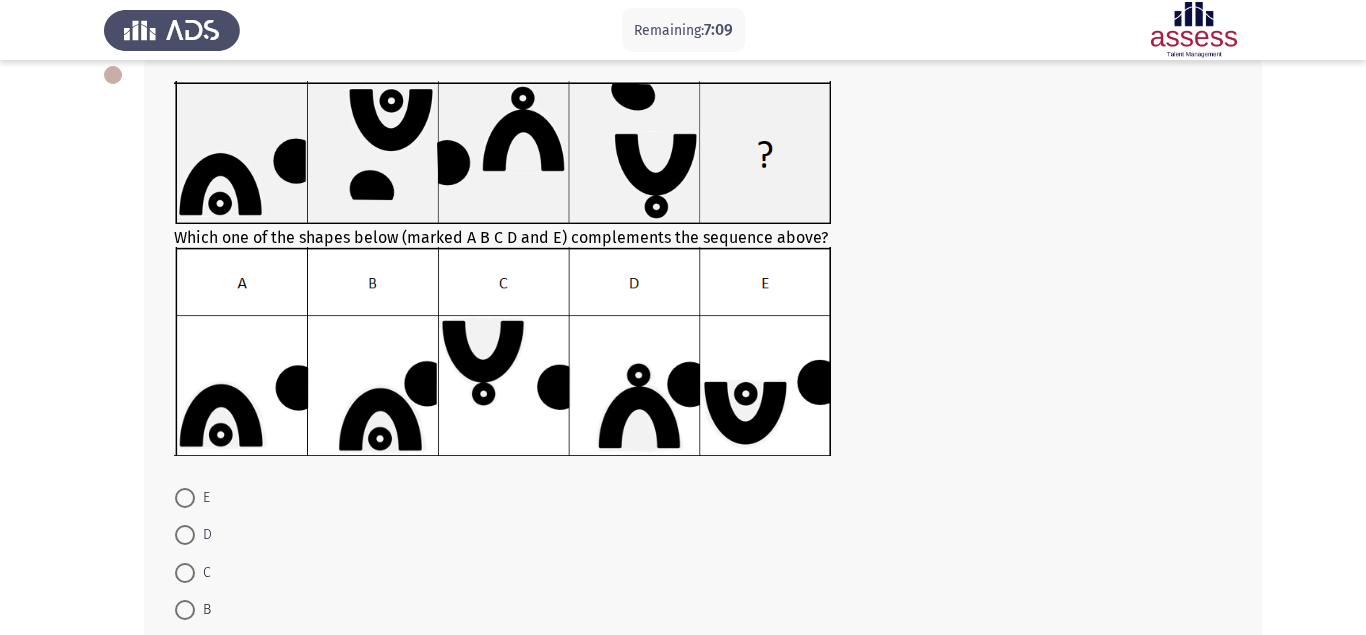 click at bounding box center [185, 535] 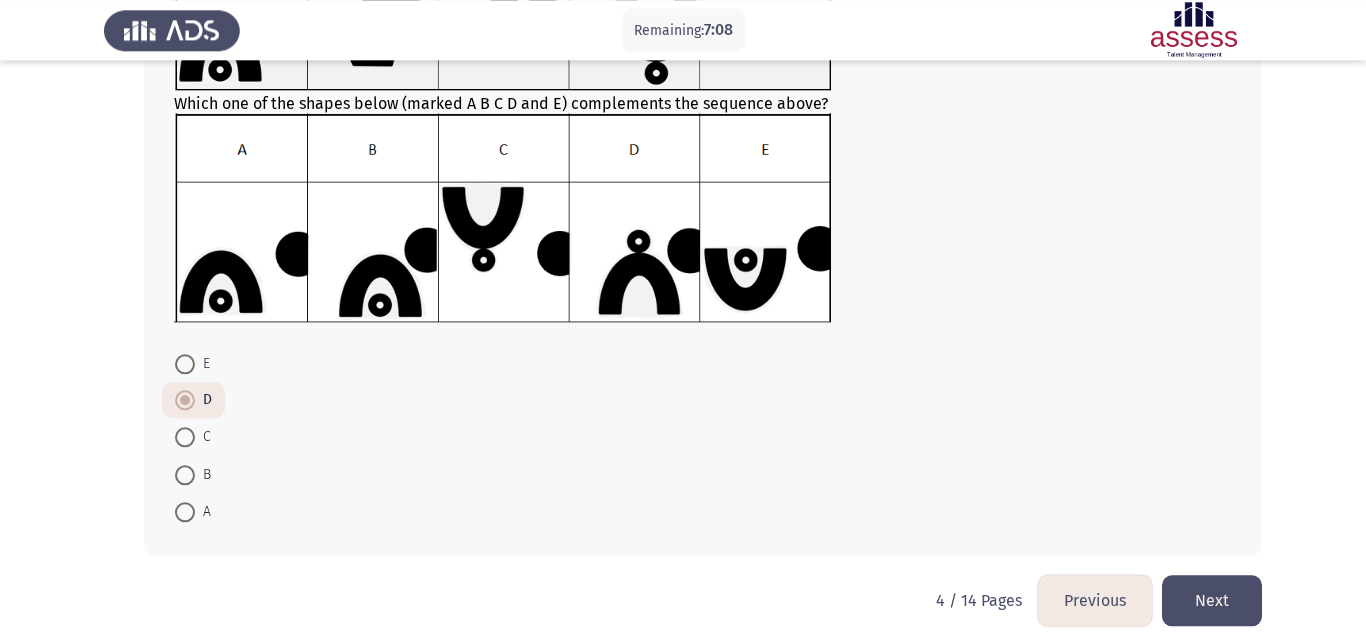scroll, scrollTop: 247, scrollLeft: 0, axis: vertical 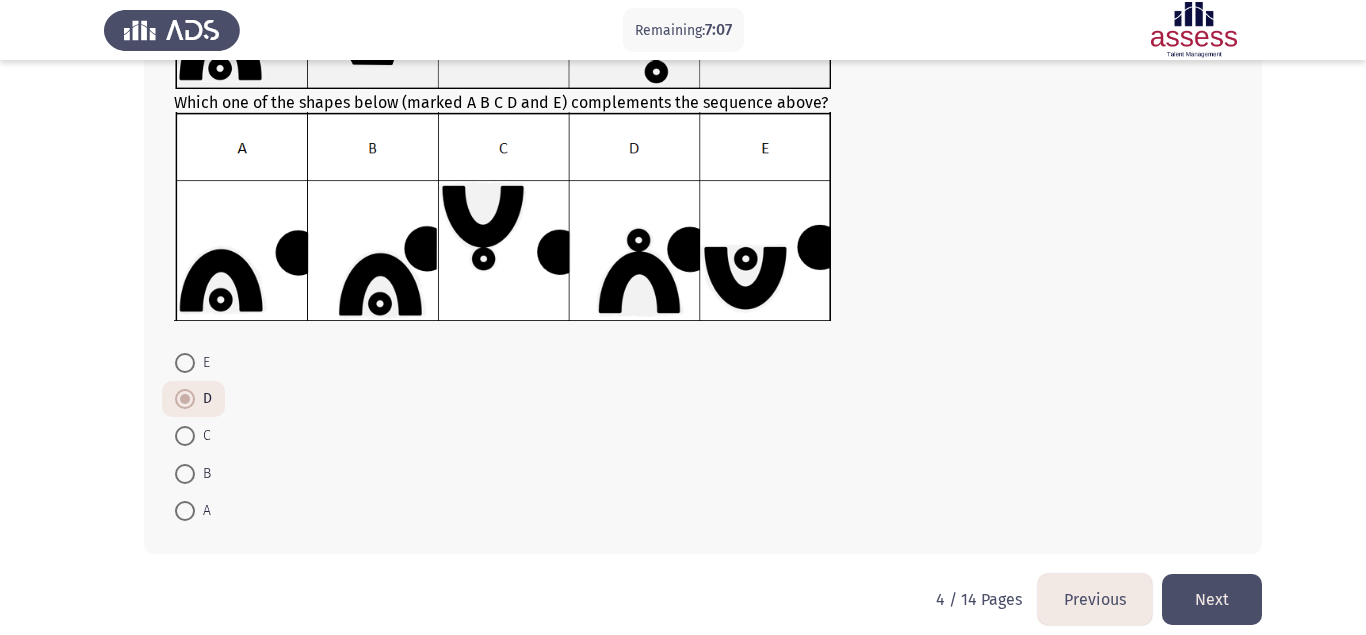 click on "Next" 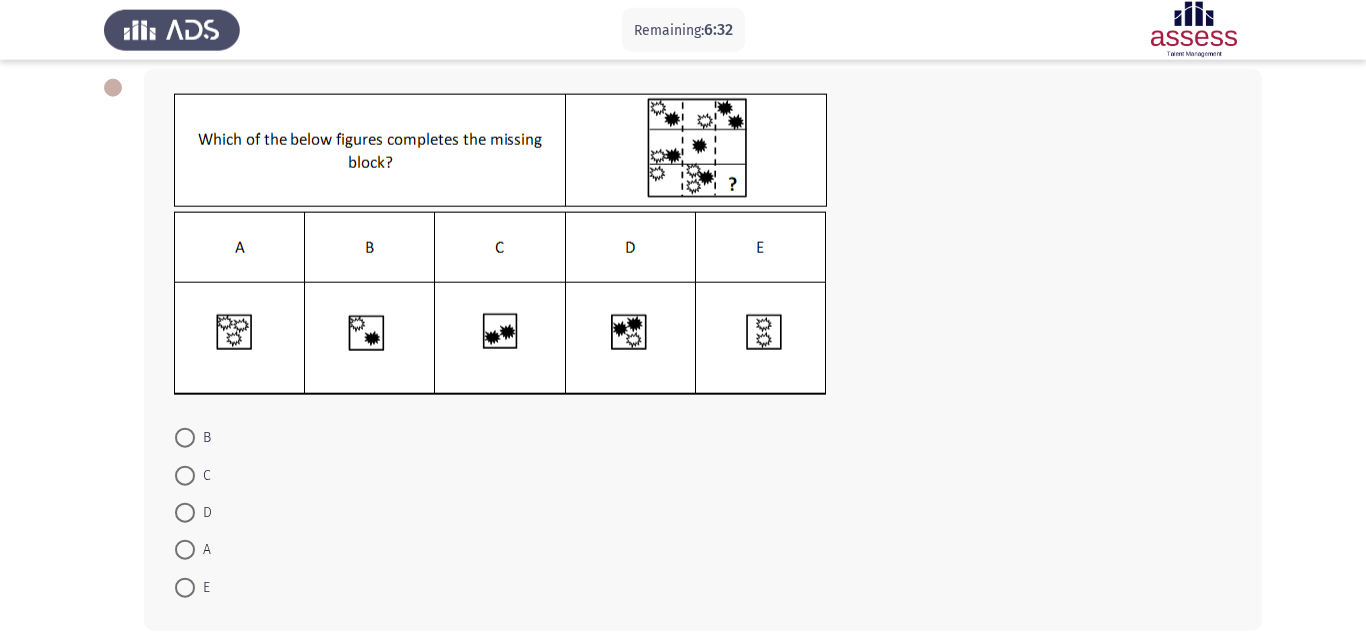 scroll, scrollTop: 40, scrollLeft: 0, axis: vertical 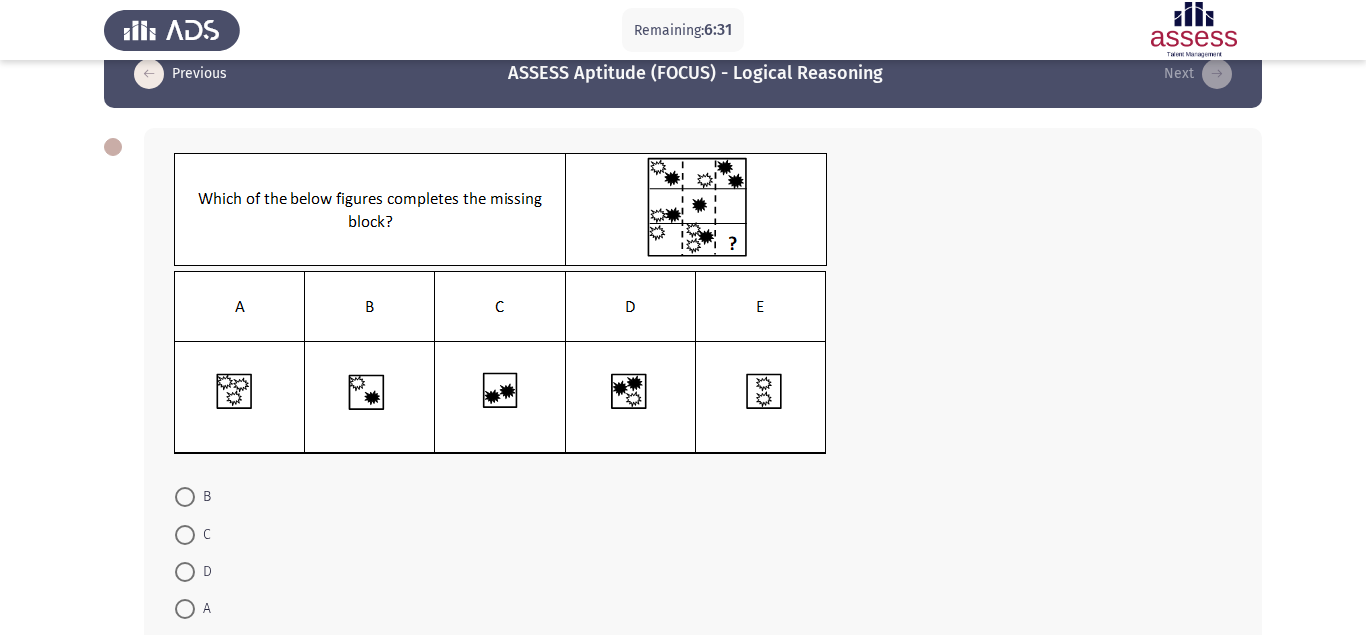 click 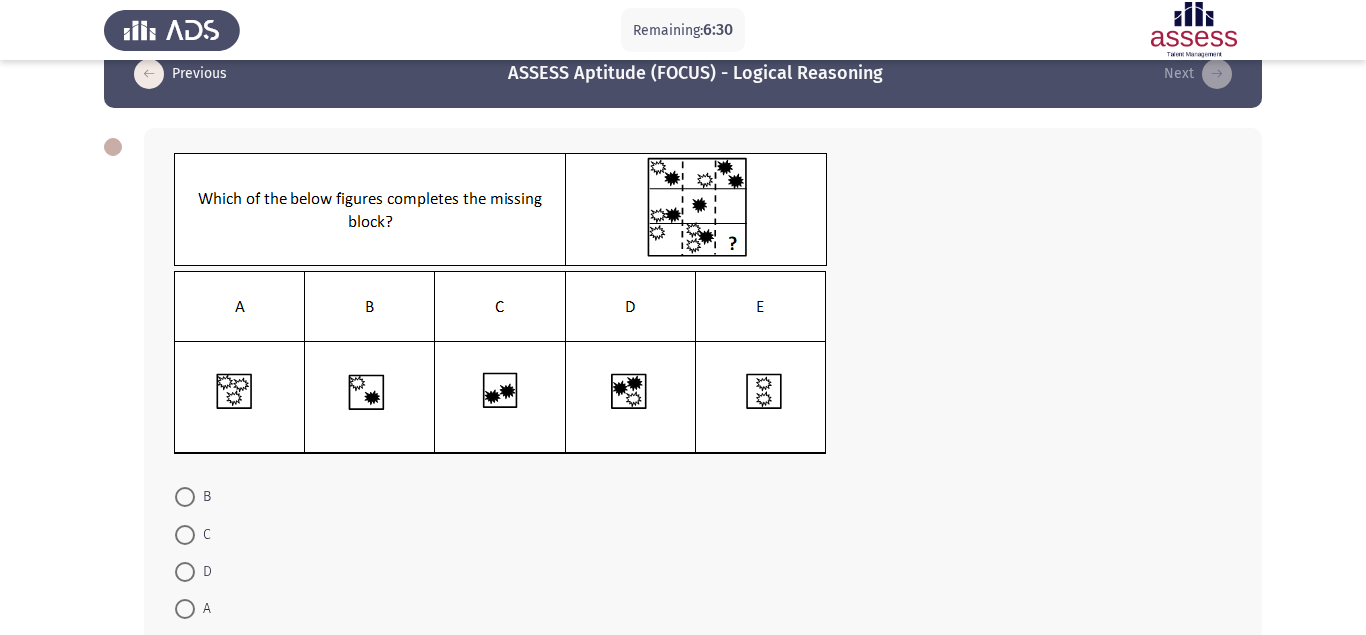 click 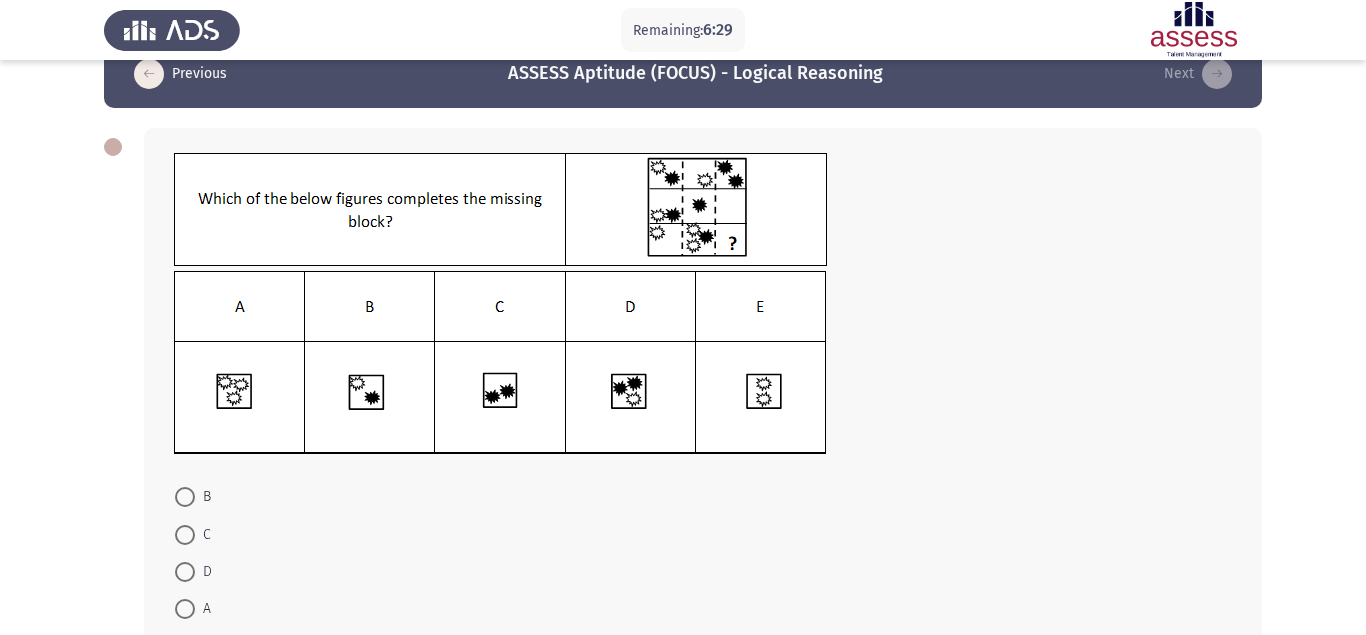 click 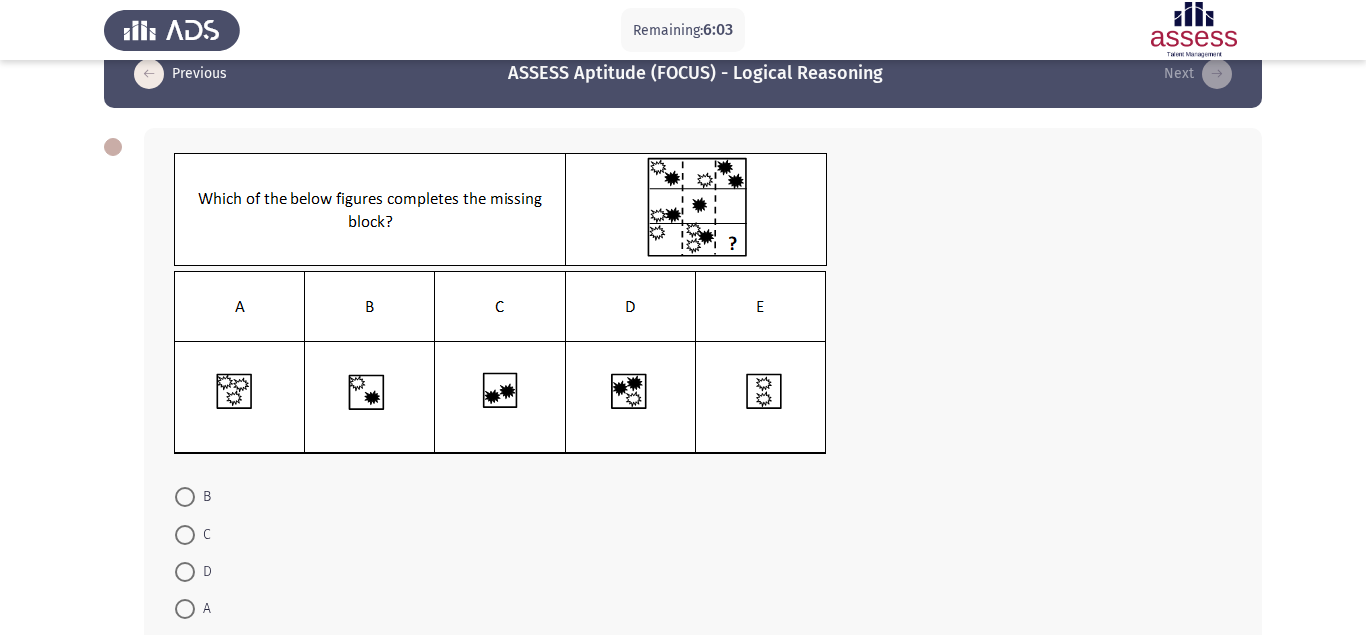 click 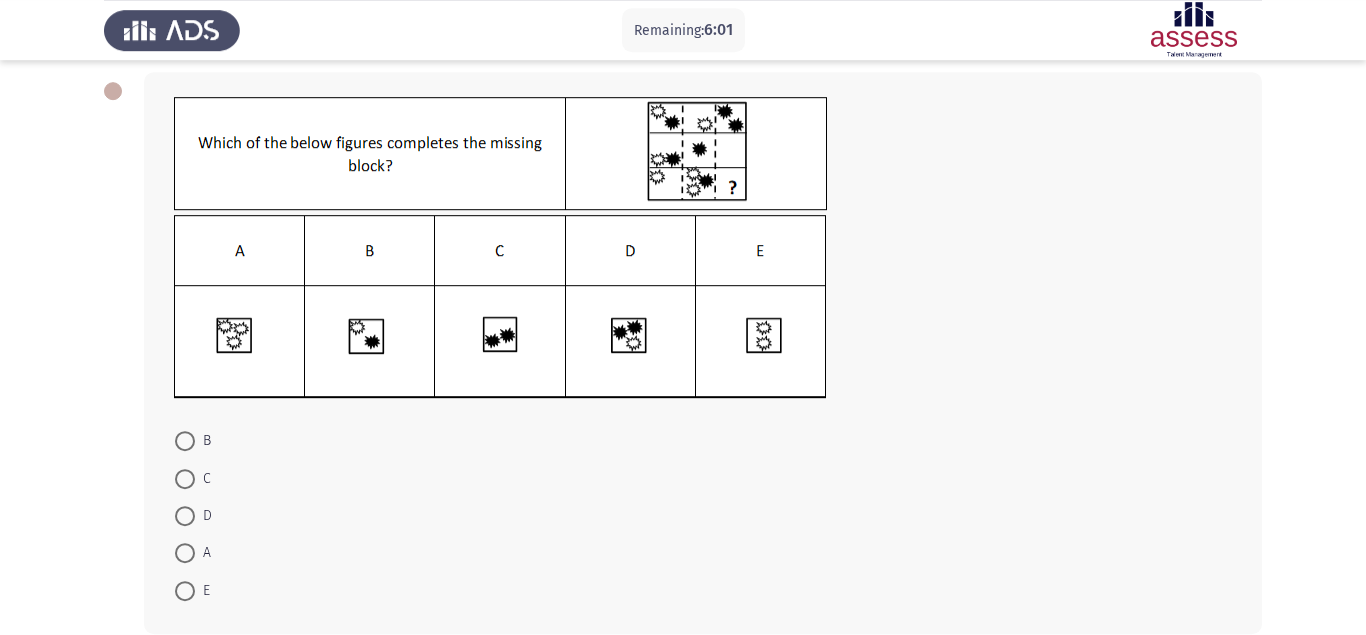 scroll, scrollTop: 40, scrollLeft: 0, axis: vertical 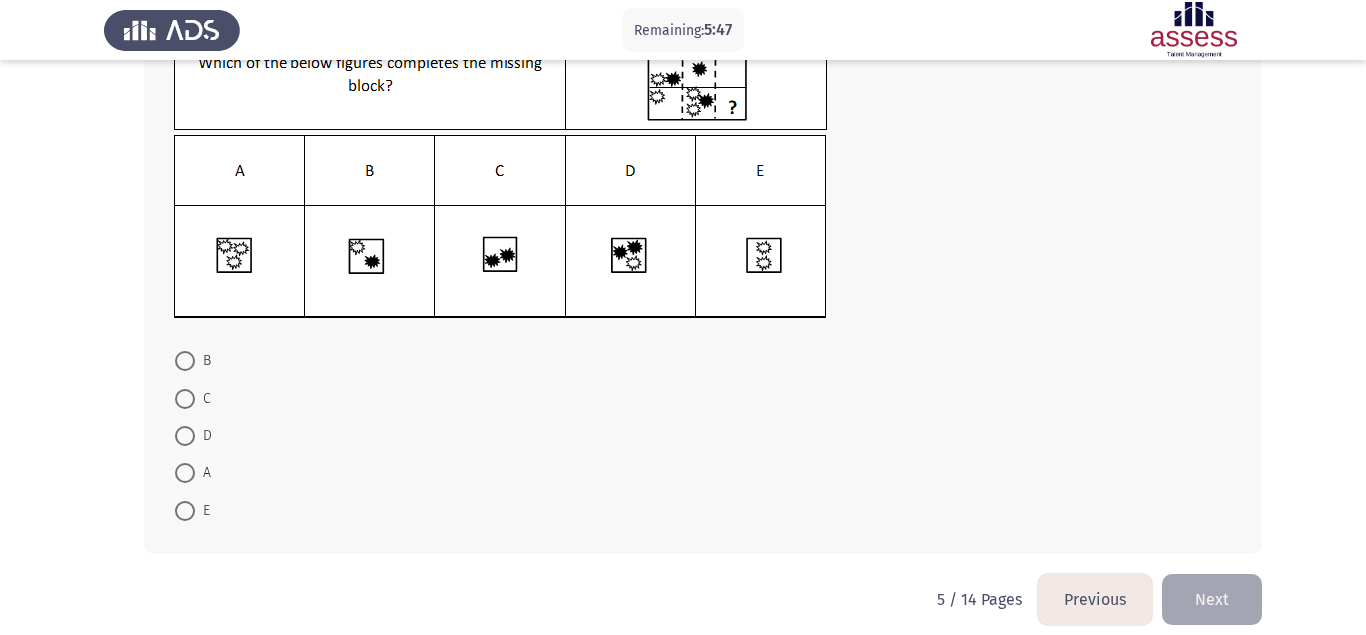 click at bounding box center (185, 511) 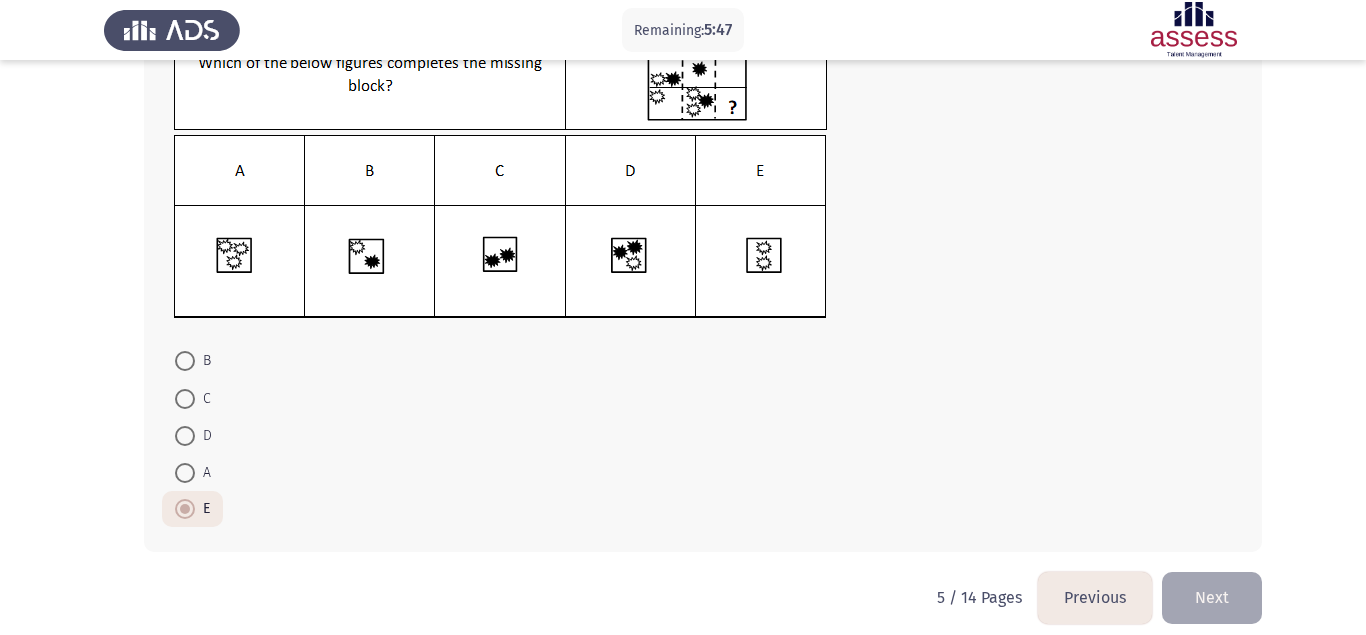 scroll, scrollTop: 175, scrollLeft: 0, axis: vertical 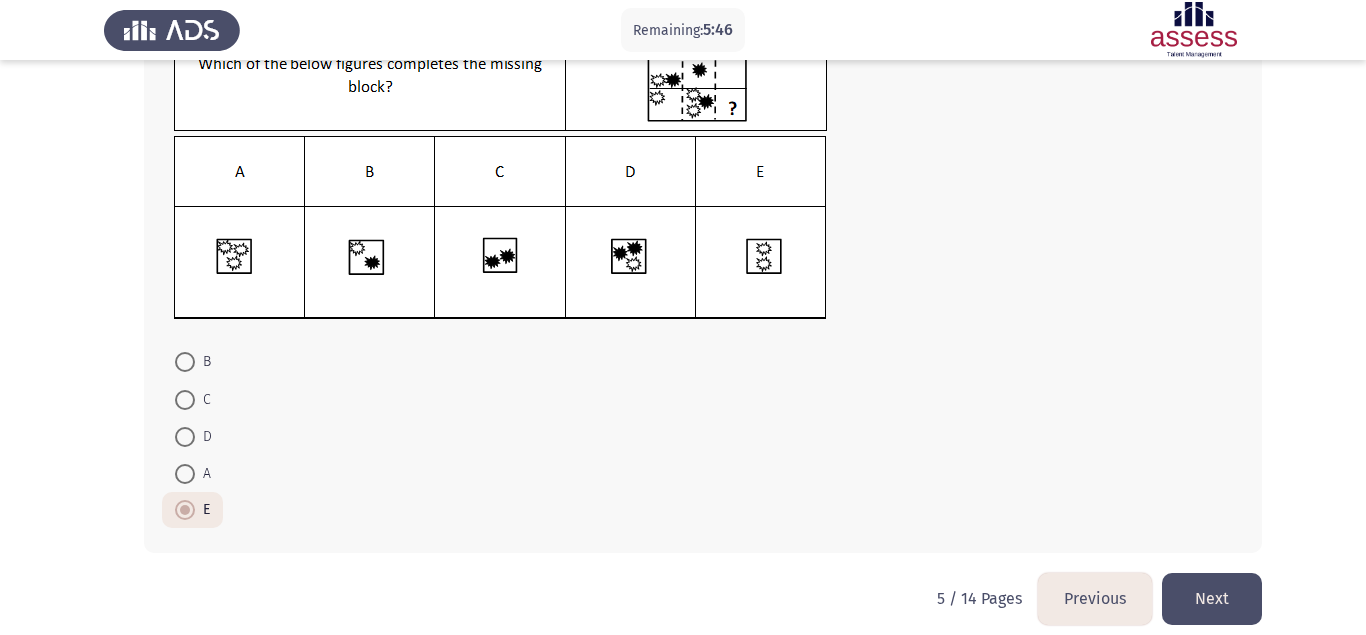 click on "Next" 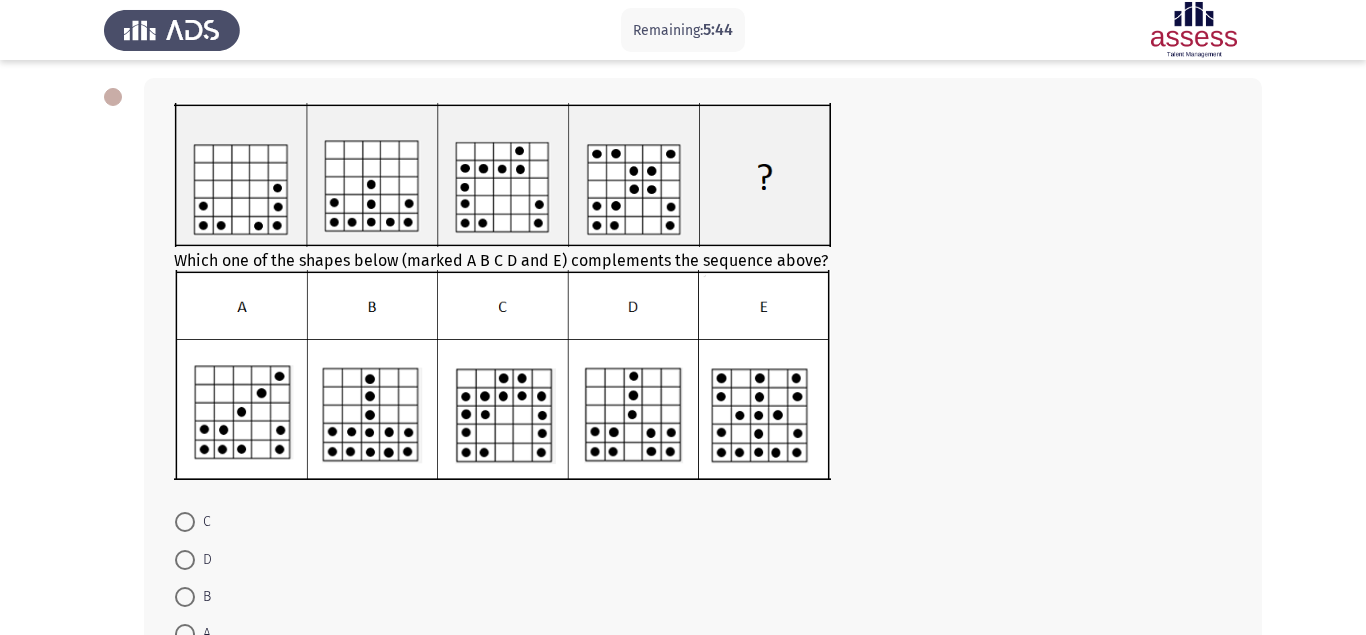 scroll, scrollTop: 136, scrollLeft: 0, axis: vertical 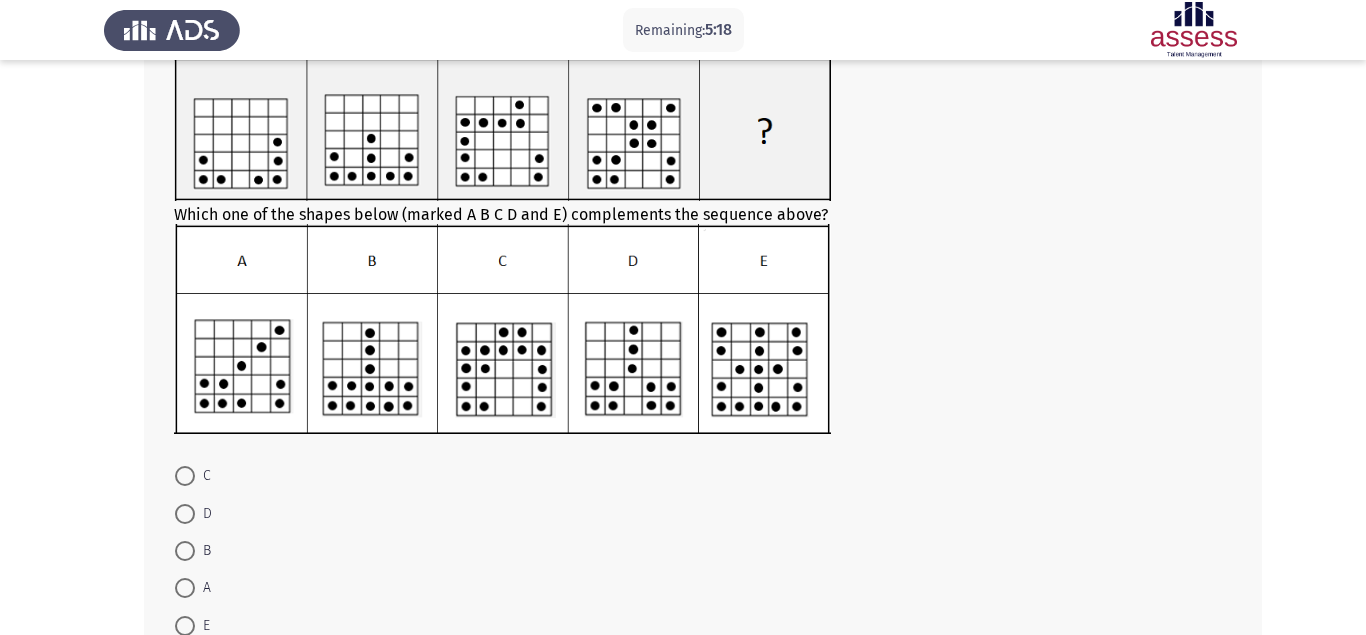 click 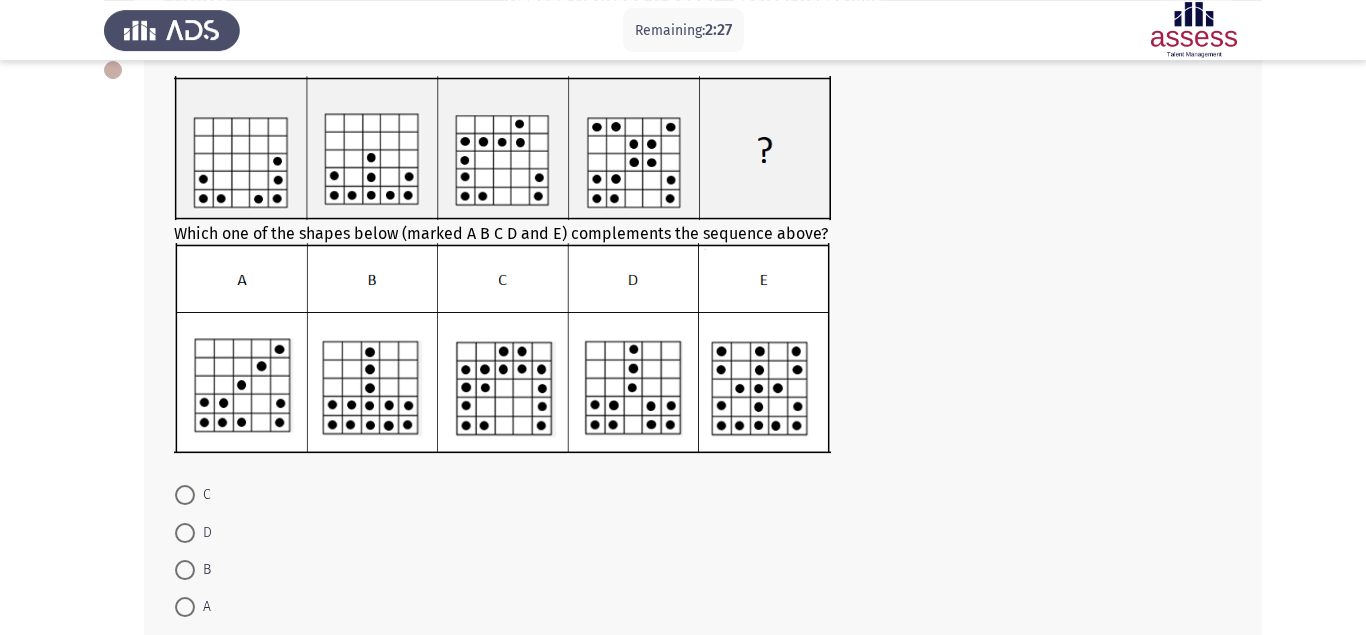 scroll, scrollTop: 115, scrollLeft: 0, axis: vertical 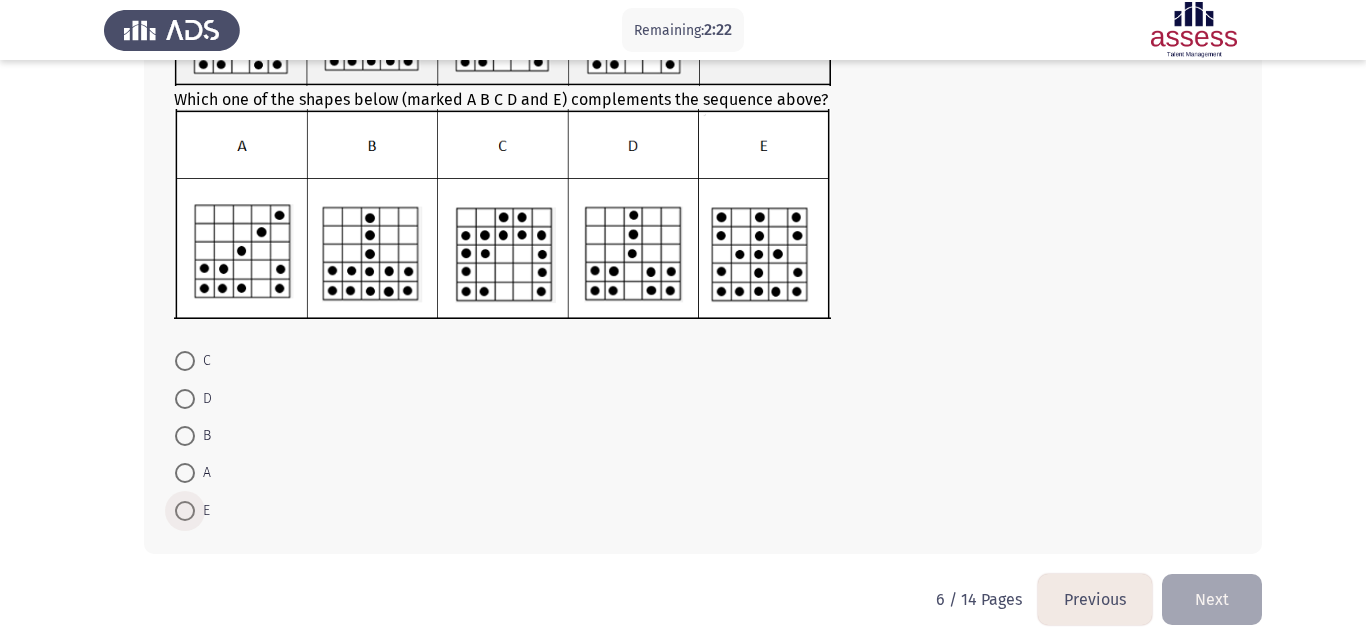 click on "E" at bounding box center (202, 511) 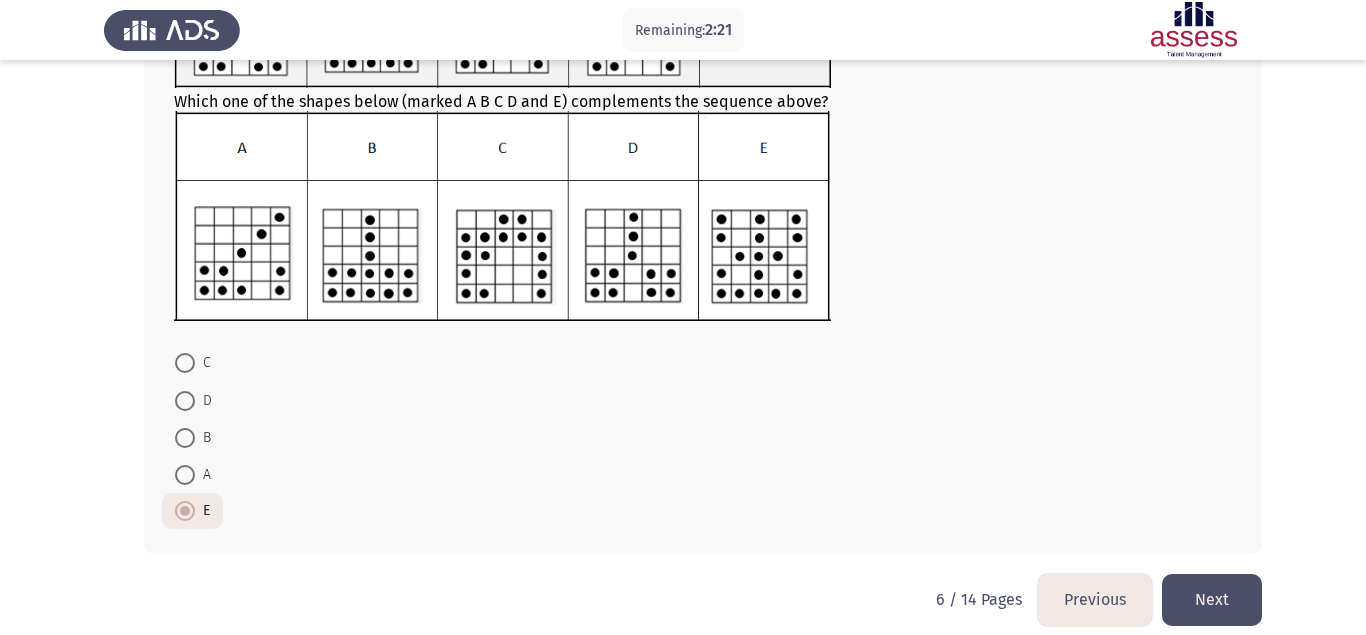 click on "Next" 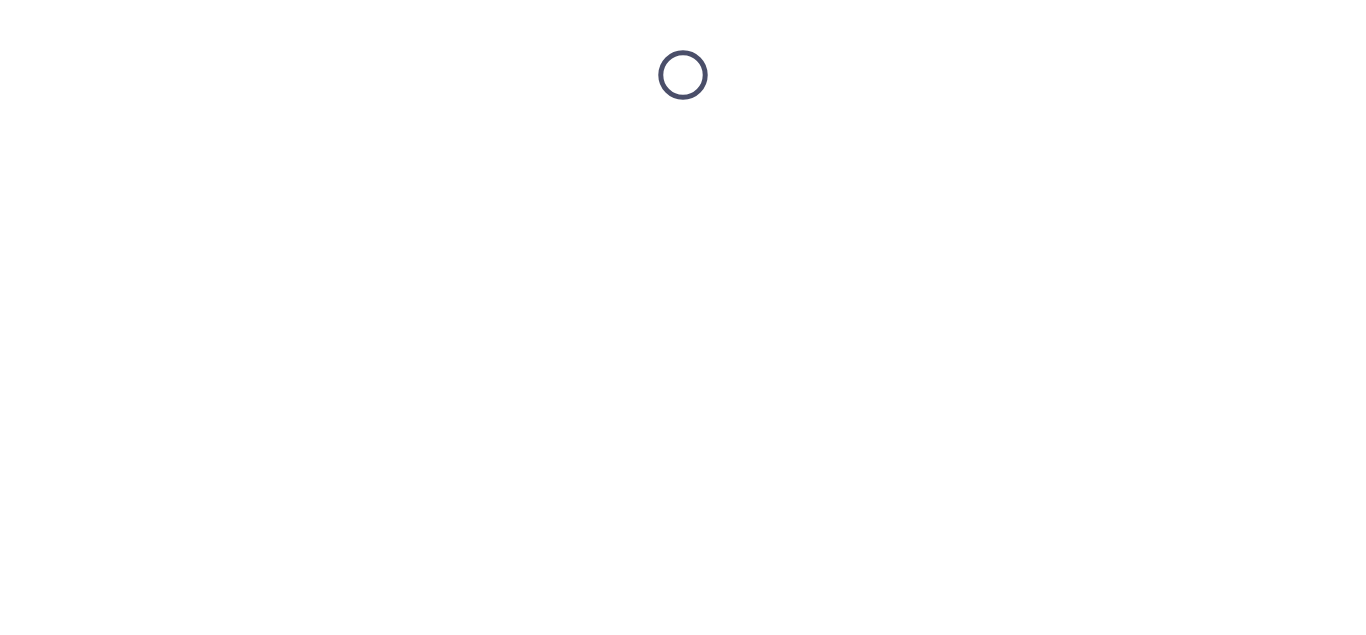 scroll, scrollTop: 0, scrollLeft: 0, axis: both 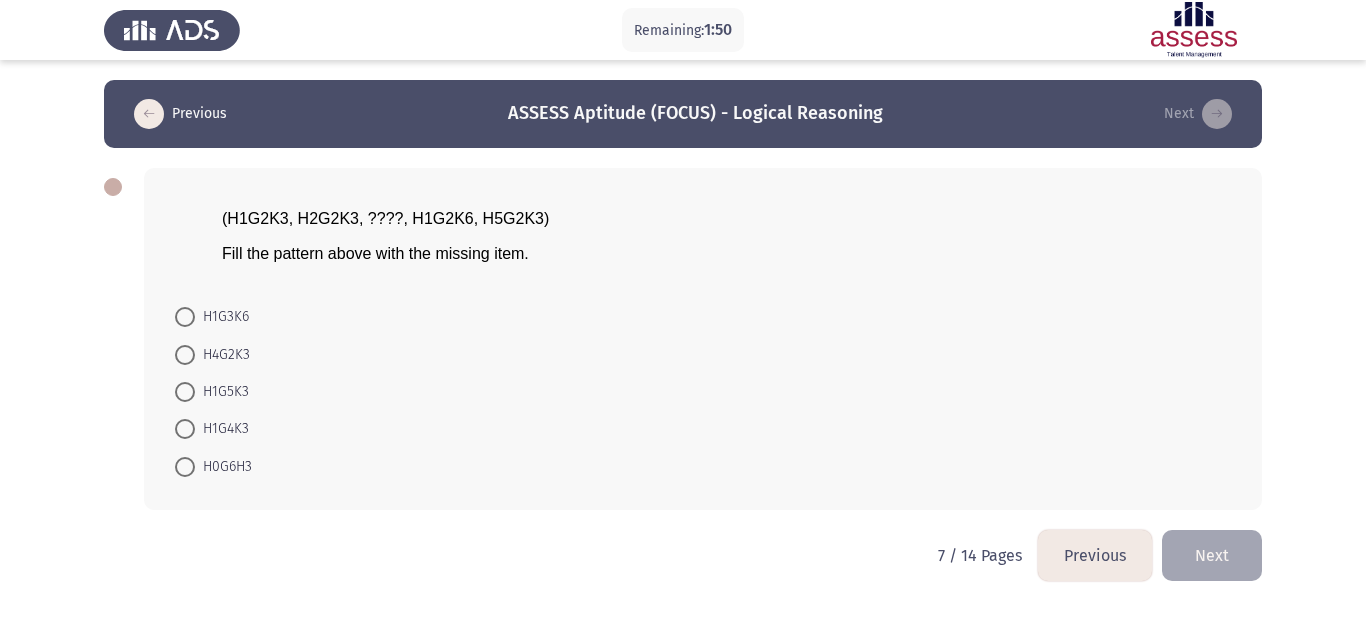 click on "(H1G2K3, H2G2K3, ????, H1G2K6, H5G2K3)" 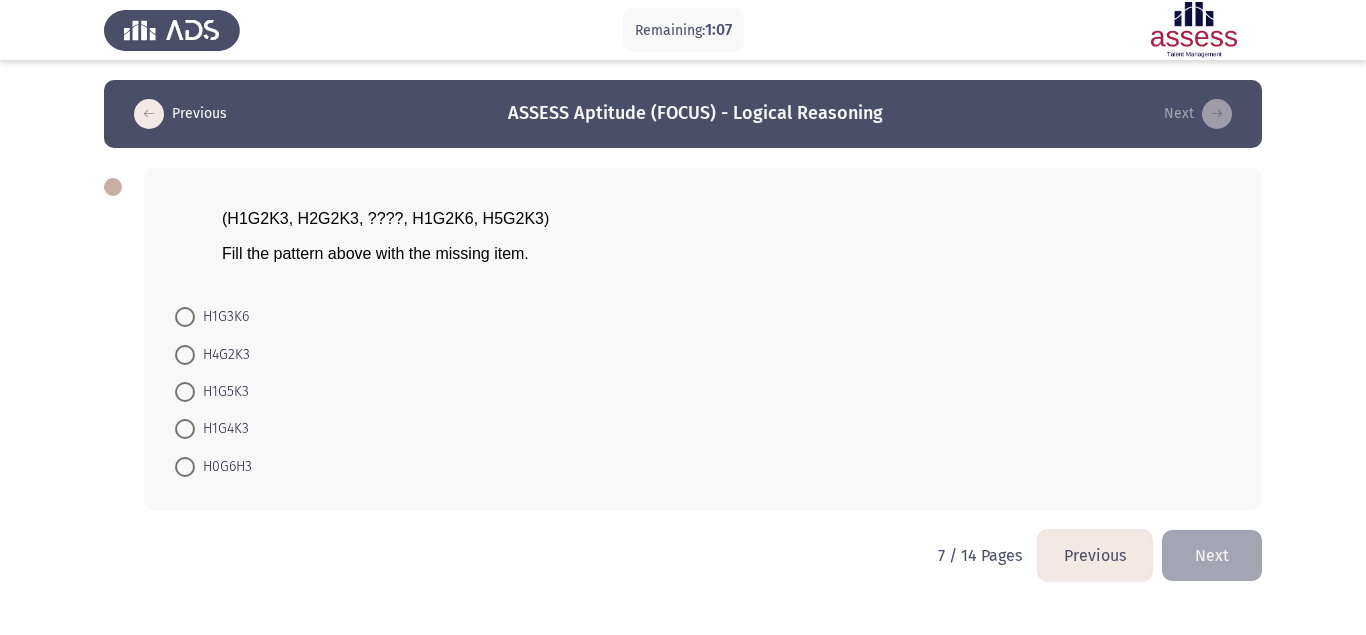 click on "H1G4K3" at bounding box center (222, 429) 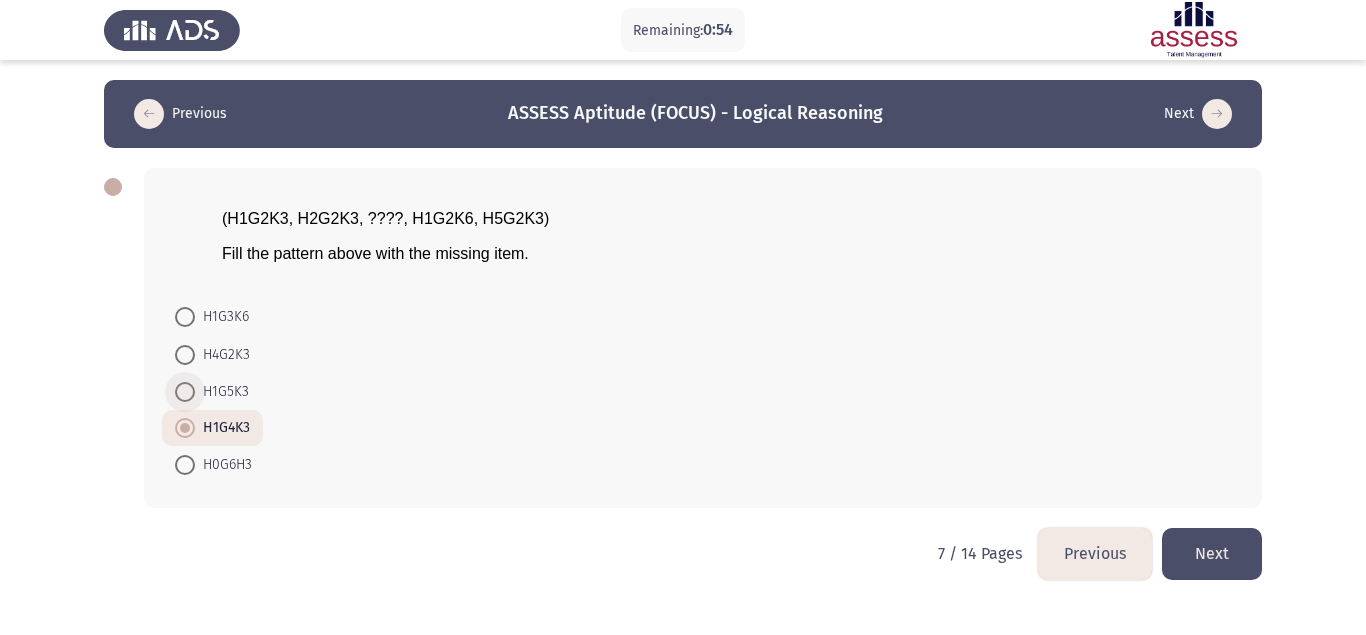 click on "H1G5K3" at bounding box center [222, 392] 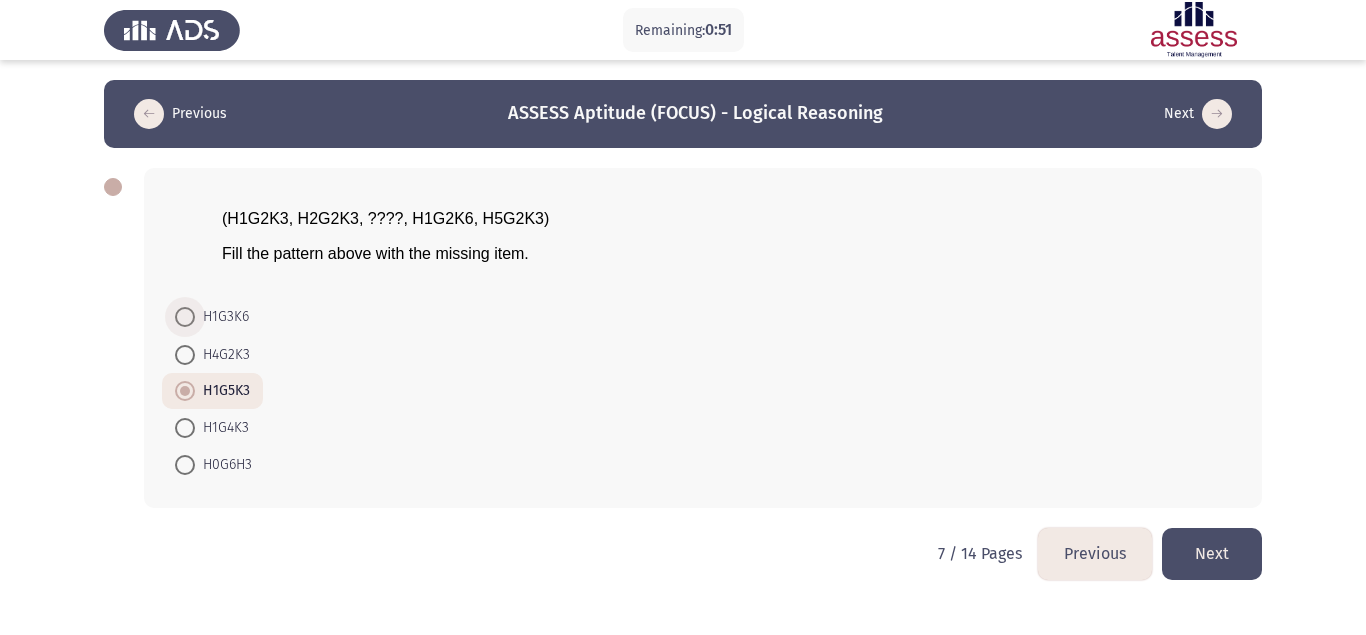 click on "H1G3K6" at bounding box center (222, 317) 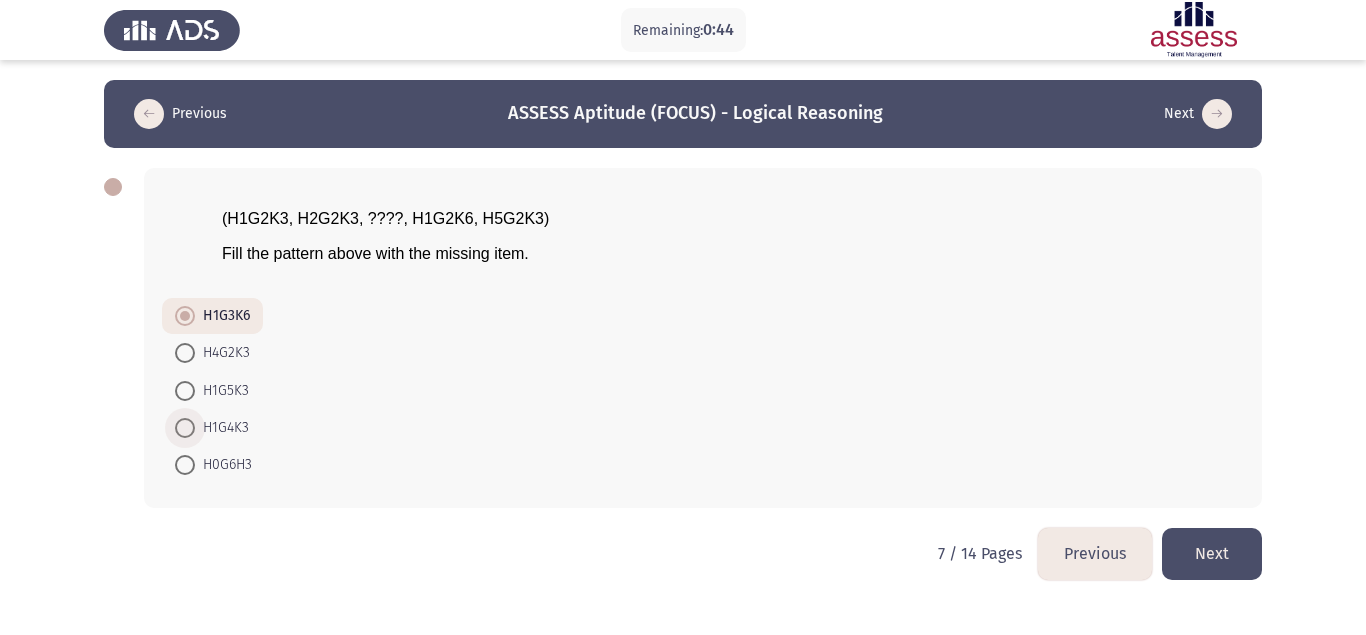 click on "H1G4K3" at bounding box center [222, 428] 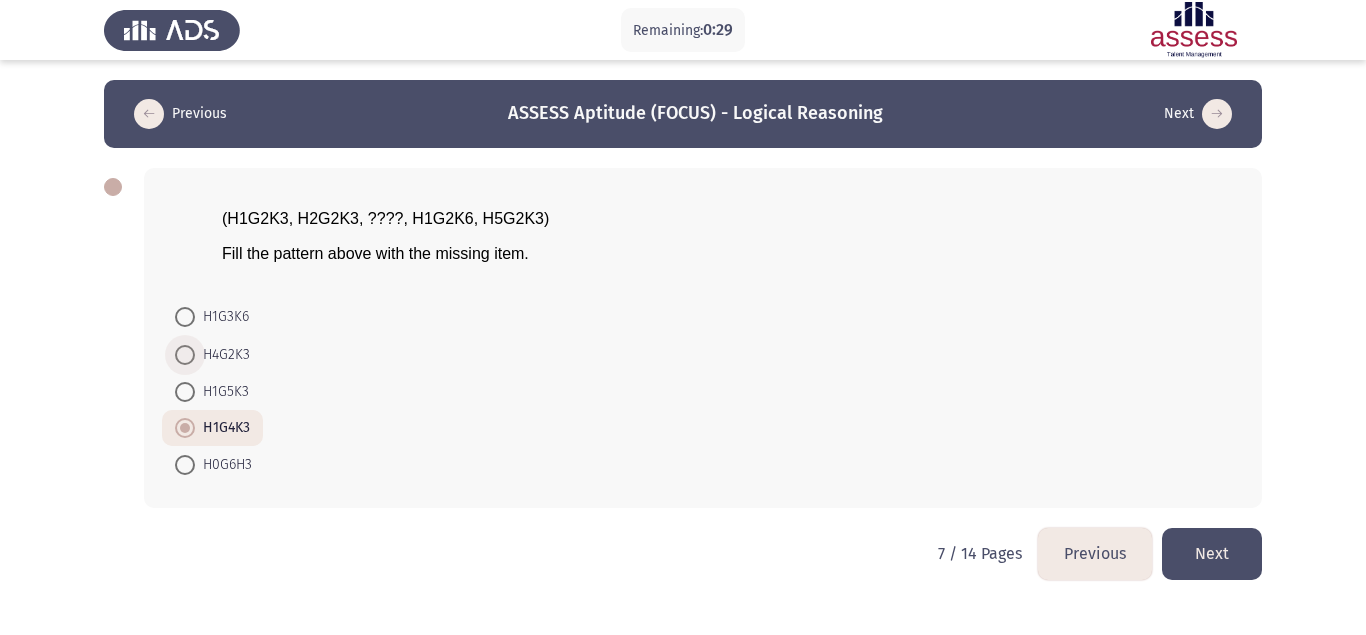 click on "H4G2K3" at bounding box center (222, 355) 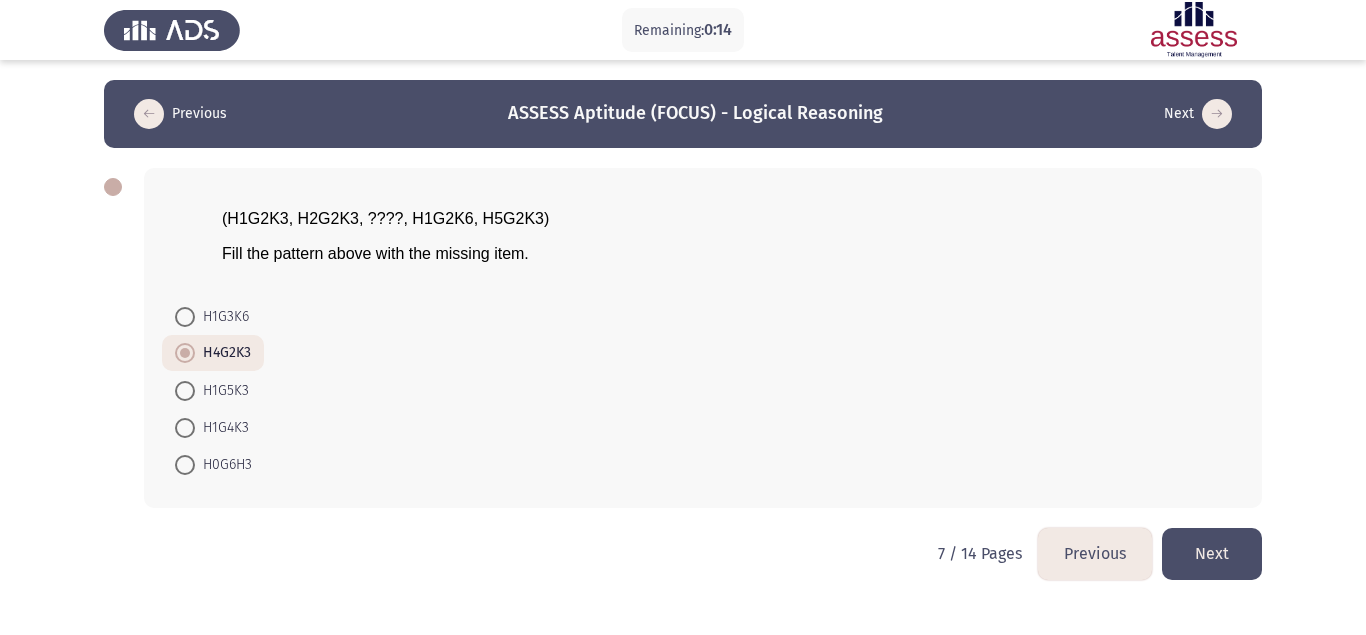 click on "Next" 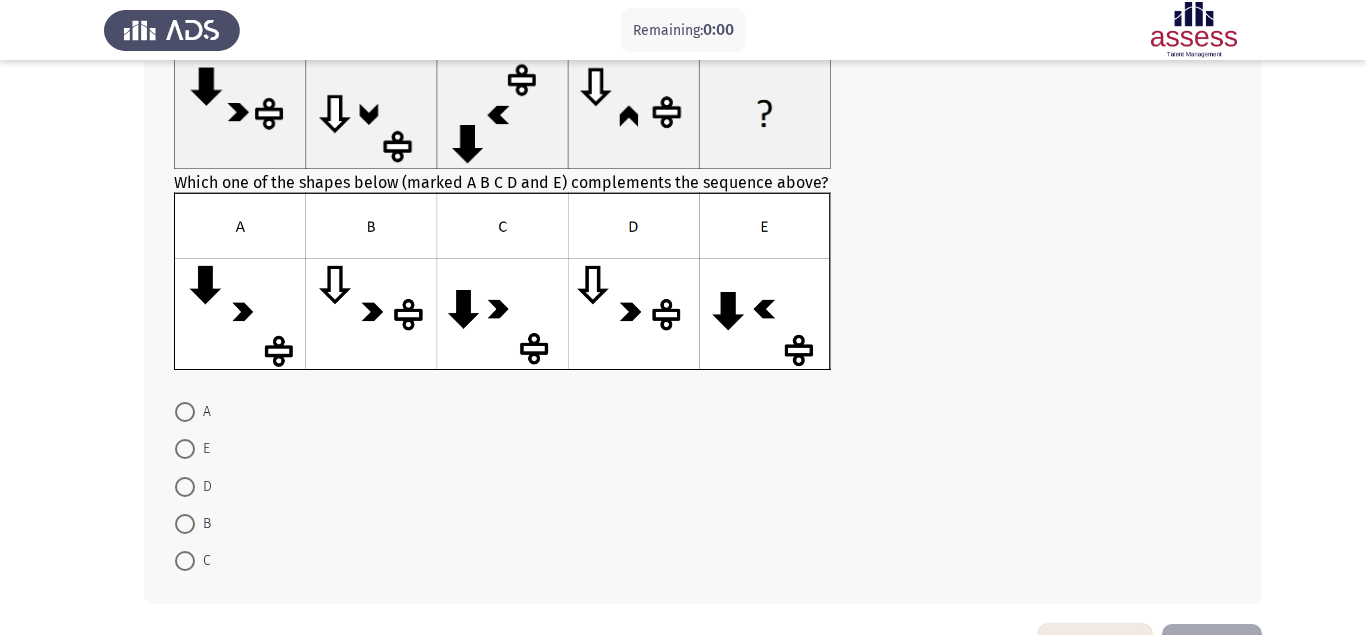 scroll, scrollTop: 0, scrollLeft: 0, axis: both 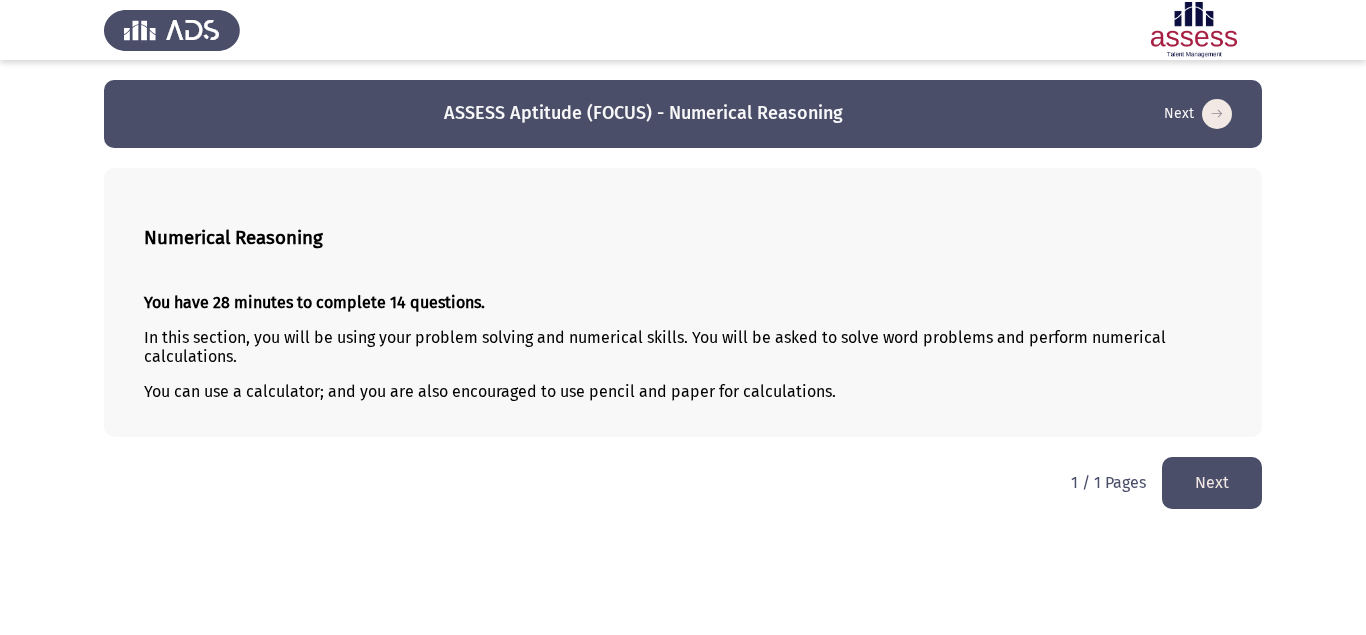 click on "Next" 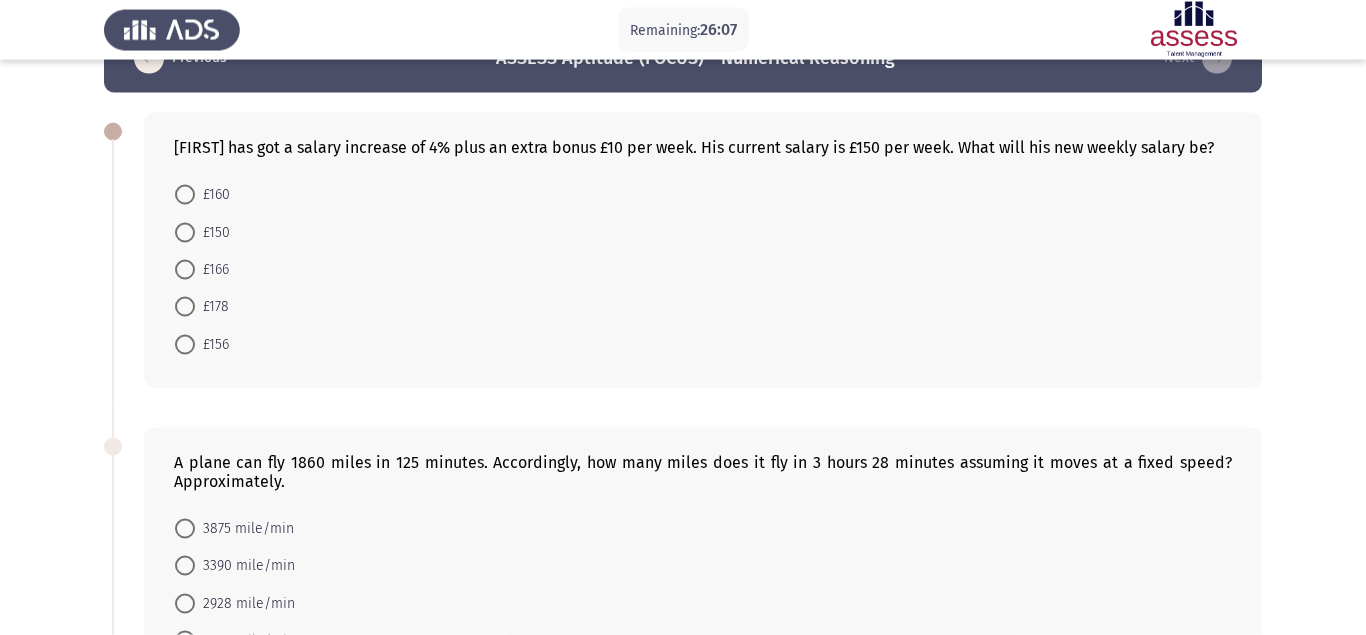 scroll, scrollTop: 0, scrollLeft: 0, axis: both 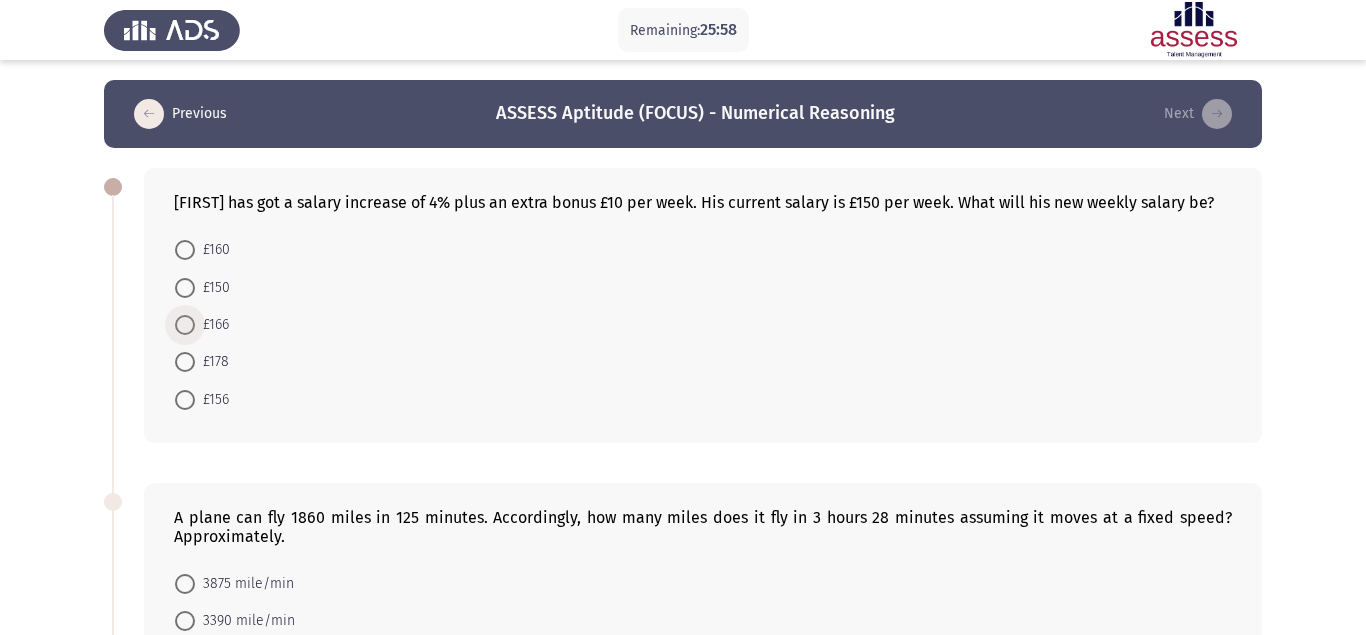 click at bounding box center (185, 325) 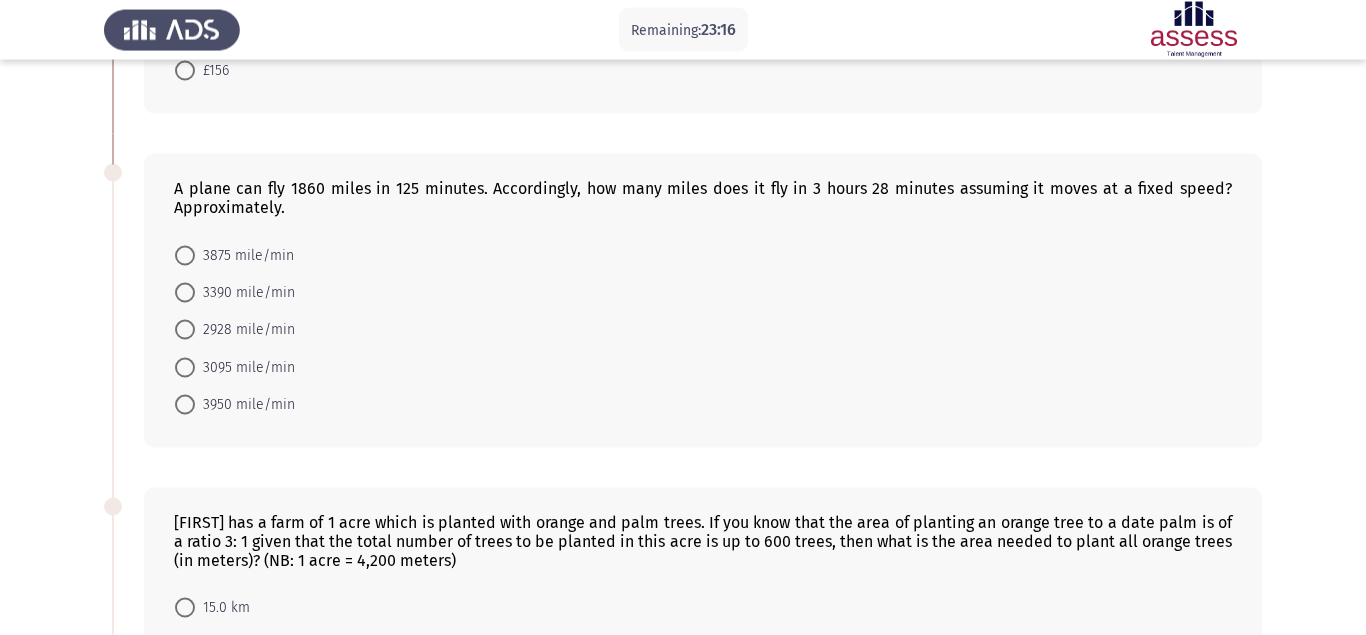 scroll, scrollTop: 272, scrollLeft: 0, axis: vertical 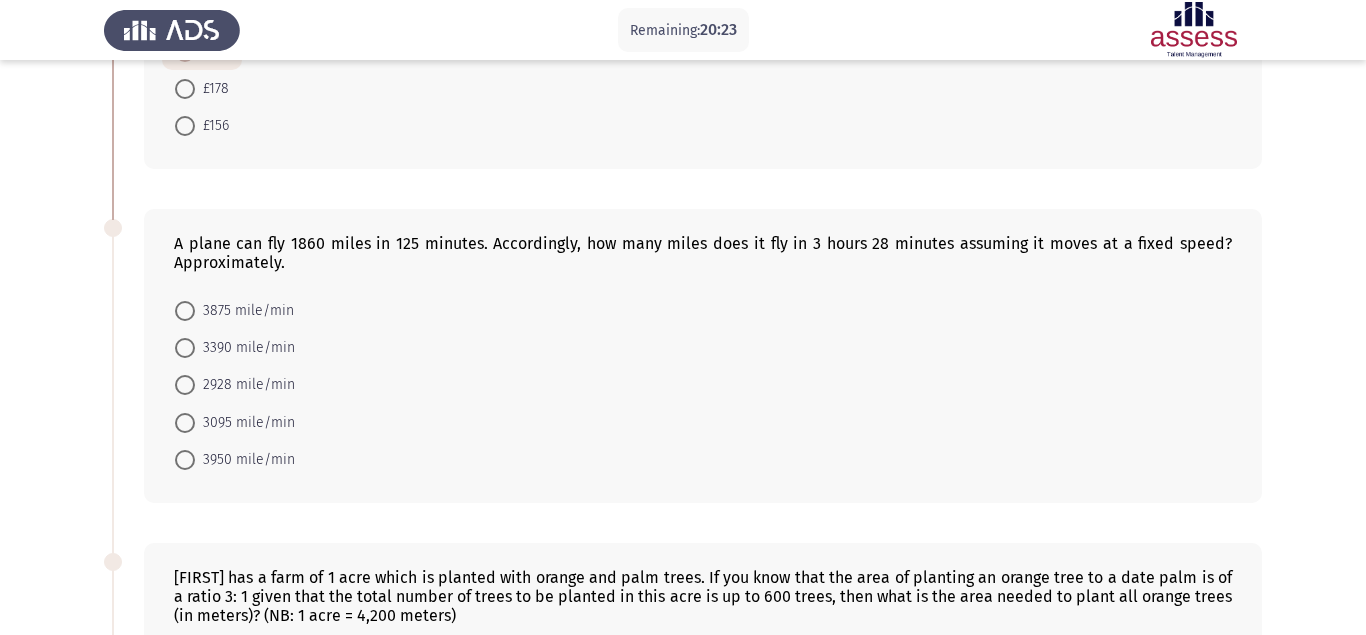 click on "3095 mile/min" at bounding box center (235, 421) 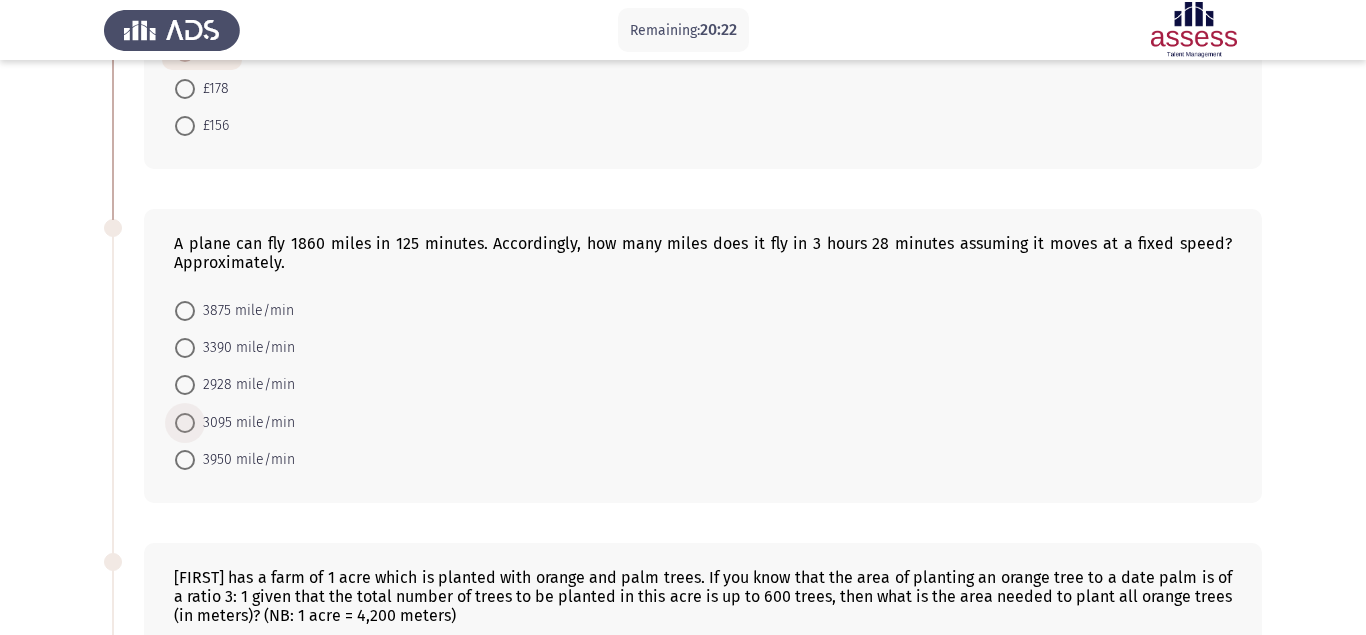 click on "3095 mile/min" at bounding box center [245, 423] 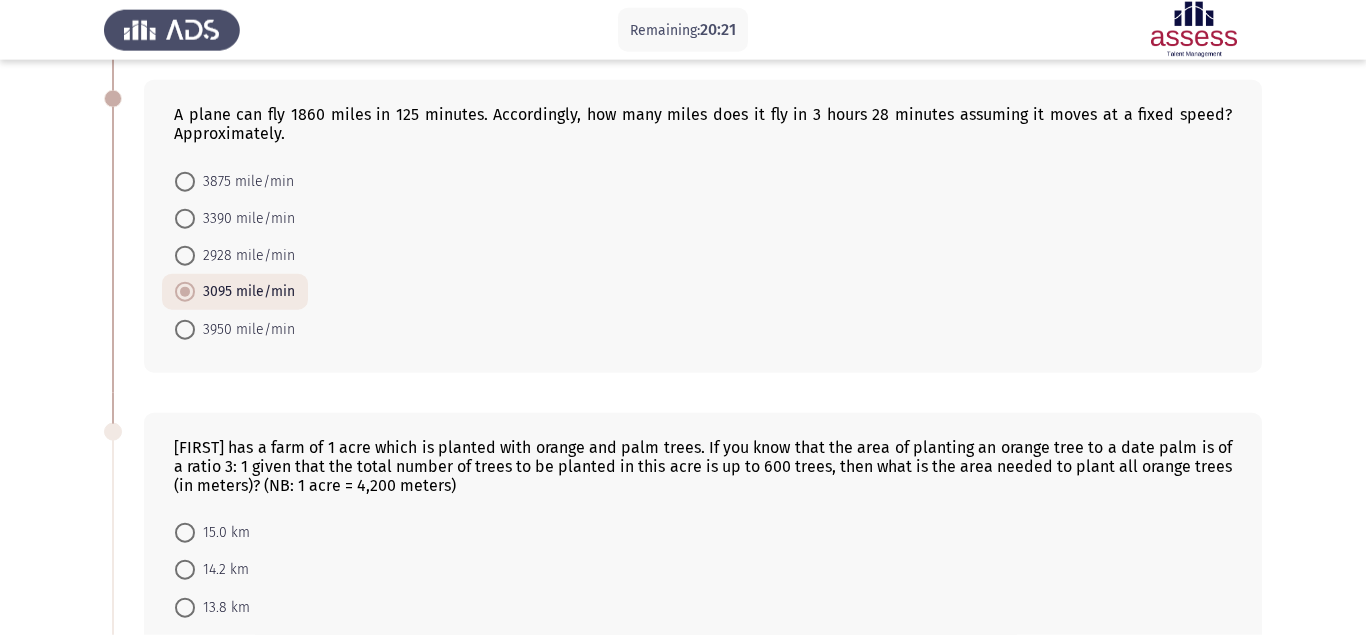 scroll, scrollTop: 544, scrollLeft: 0, axis: vertical 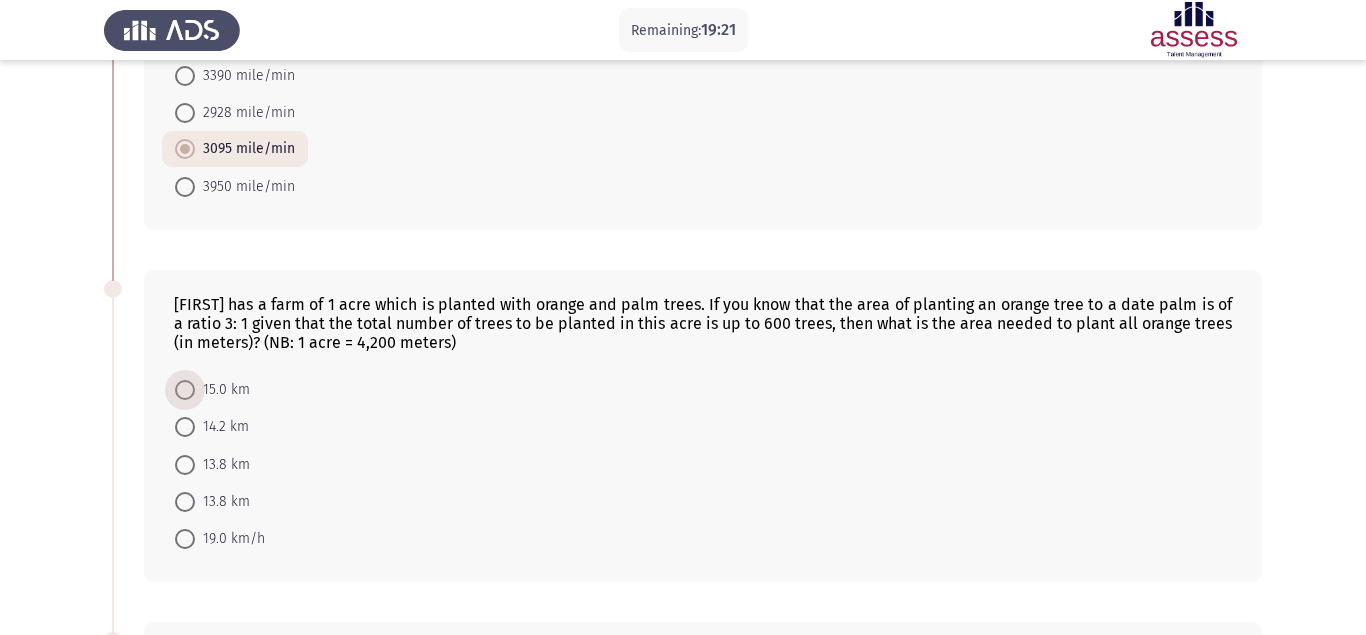 click on "15.0 km" at bounding box center [222, 390] 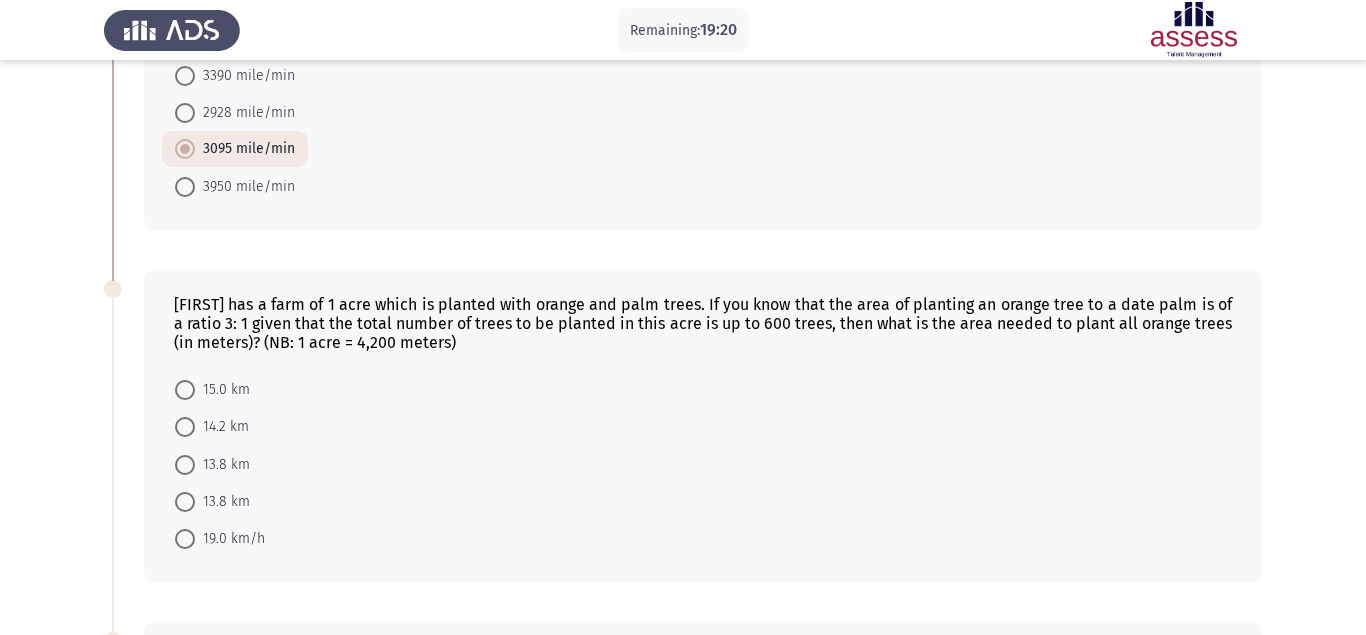 click at bounding box center [185, 390] 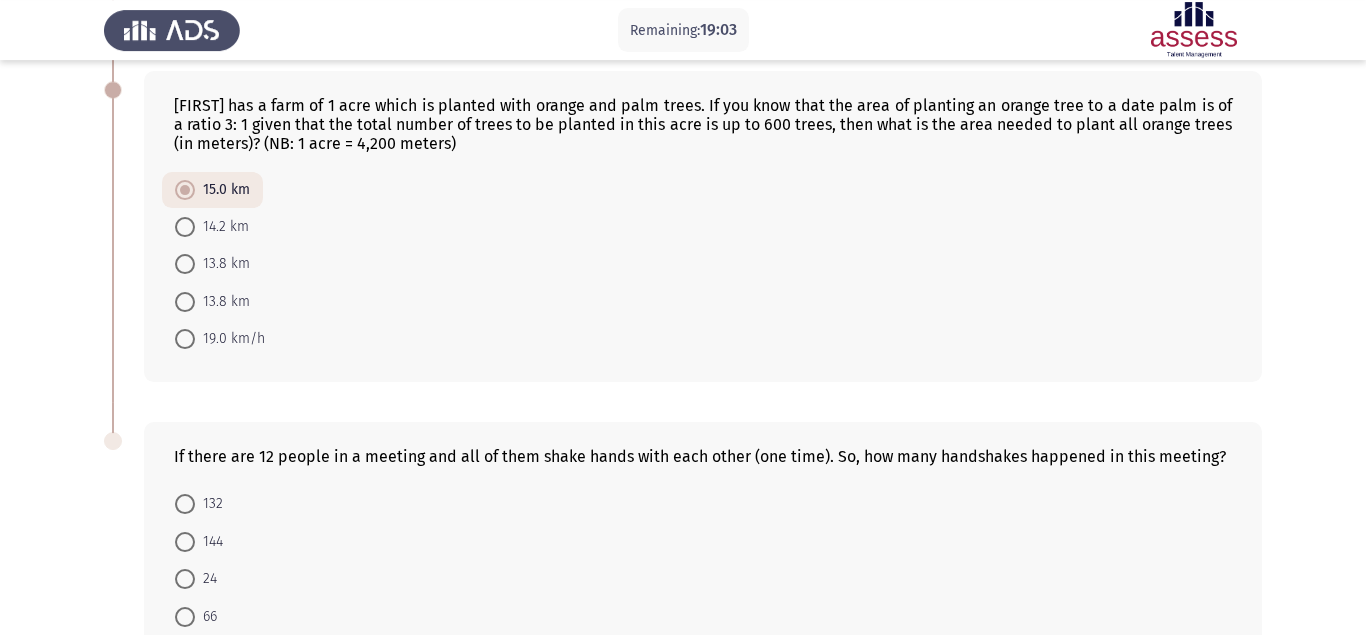 scroll, scrollTop: 792, scrollLeft: 0, axis: vertical 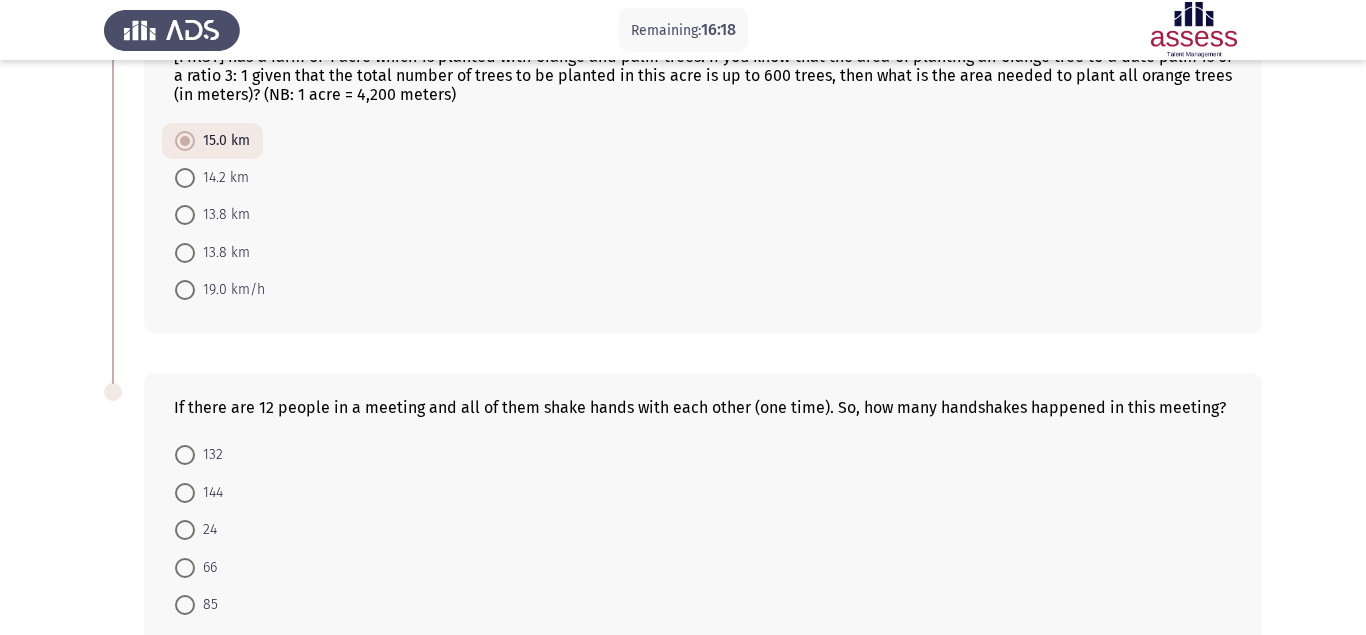 click on "144" at bounding box center [209, 493] 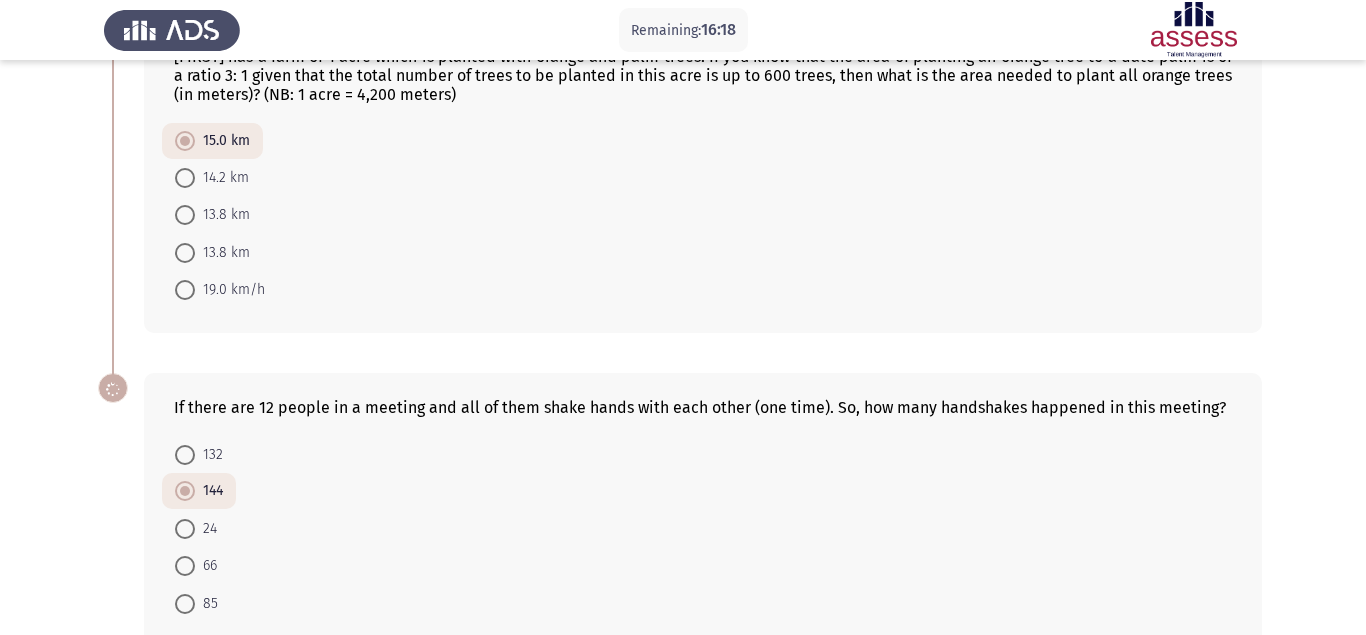 scroll, scrollTop: 790, scrollLeft: 0, axis: vertical 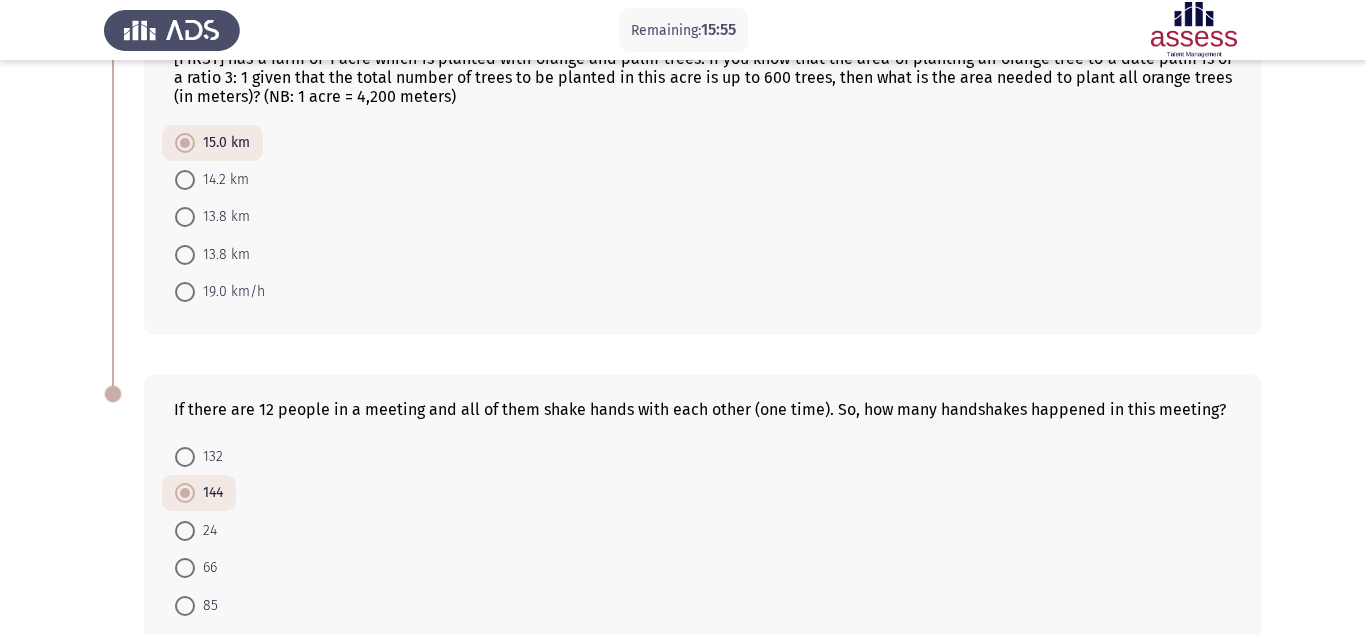 click on "66" at bounding box center (206, 568) 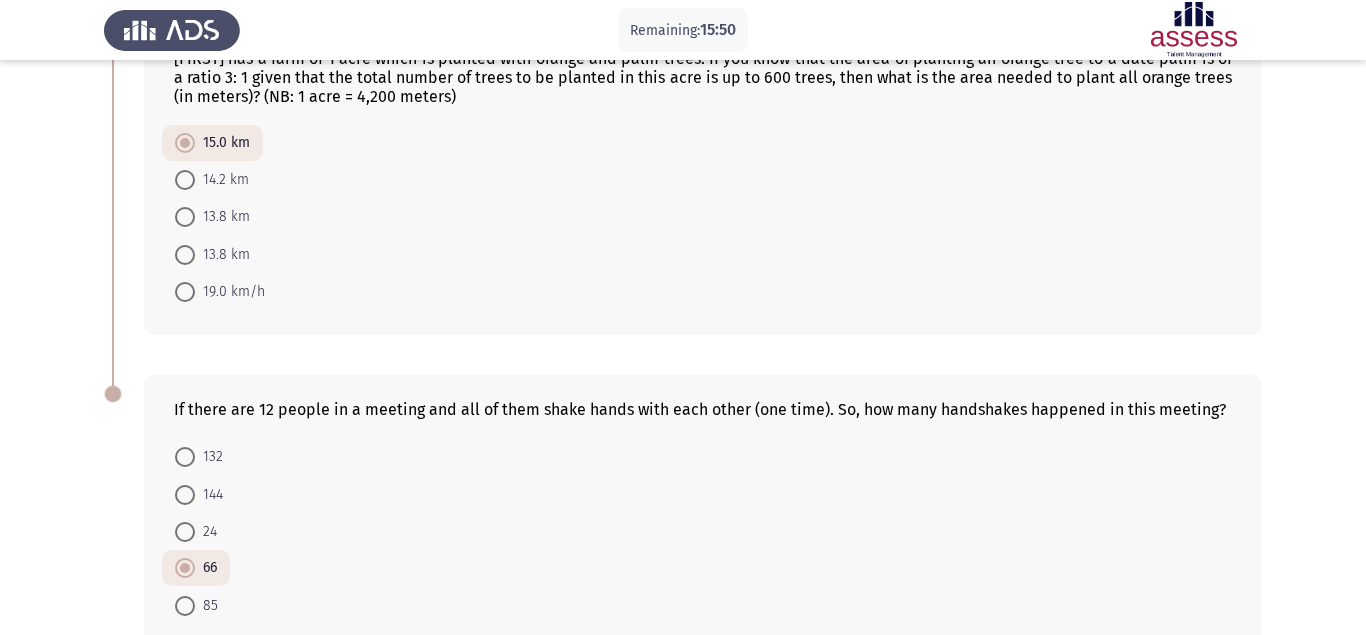 click on "Next" 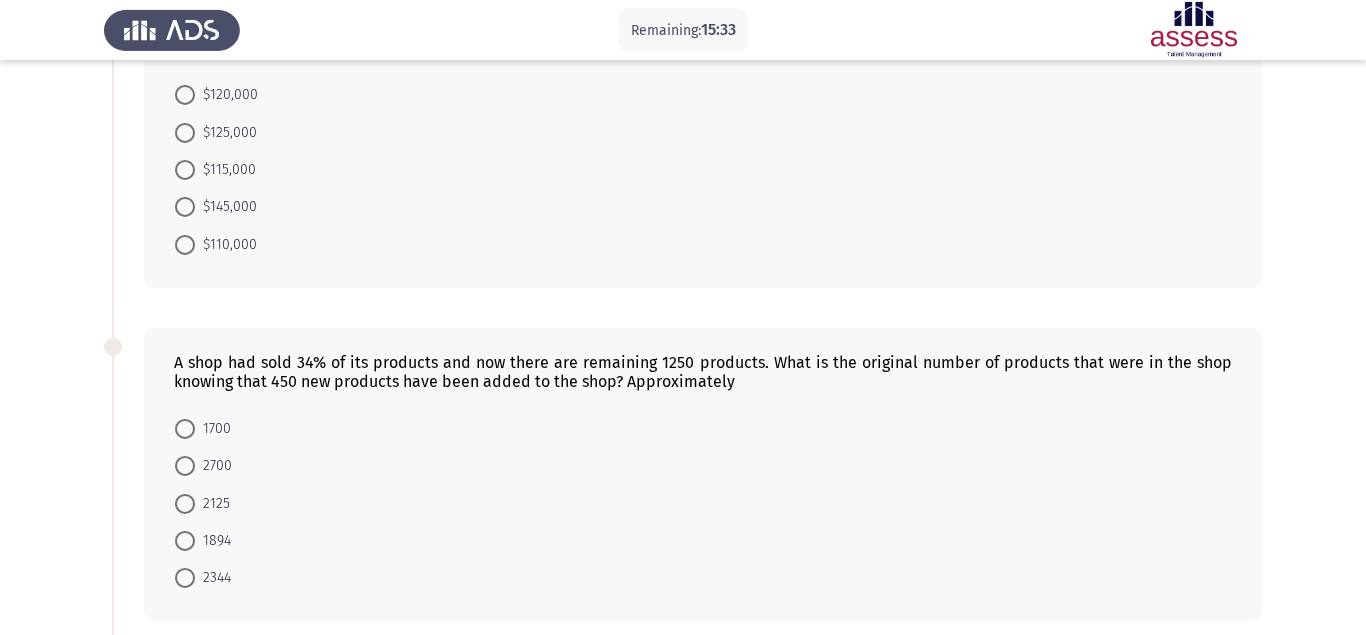 scroll, scrollTop: 0, scrollLeft: 0, axis: both 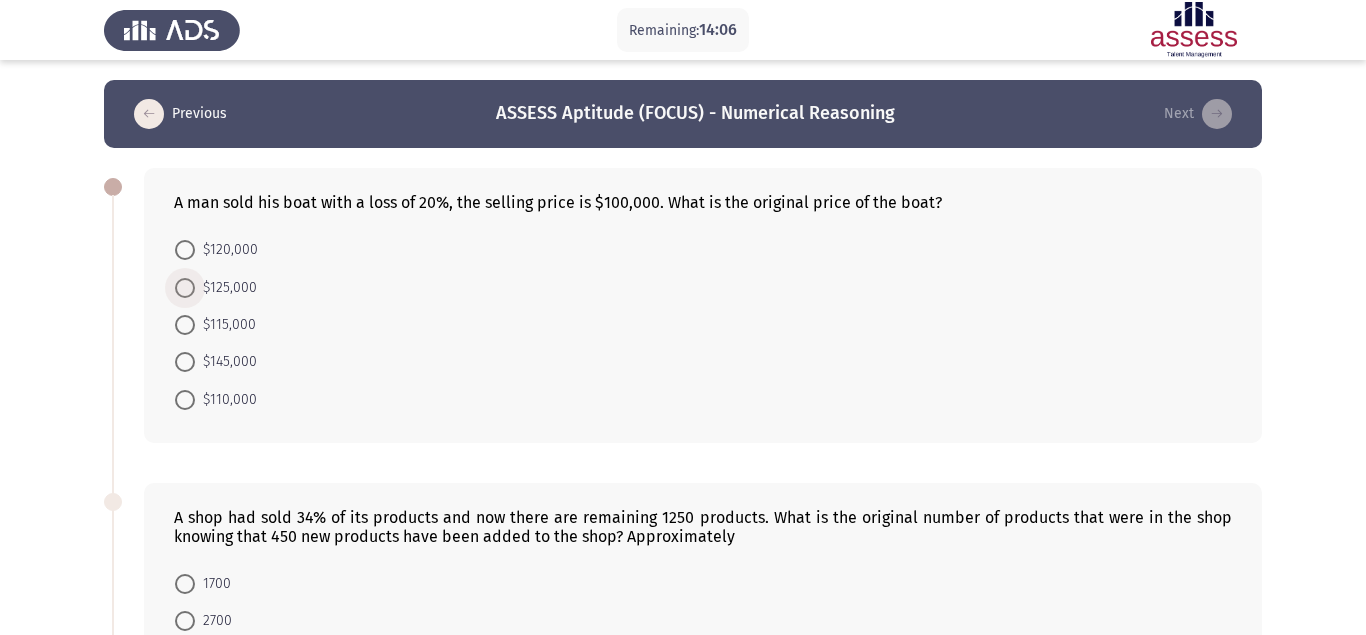 click on "$125,000" at bounding box center (226, 288) 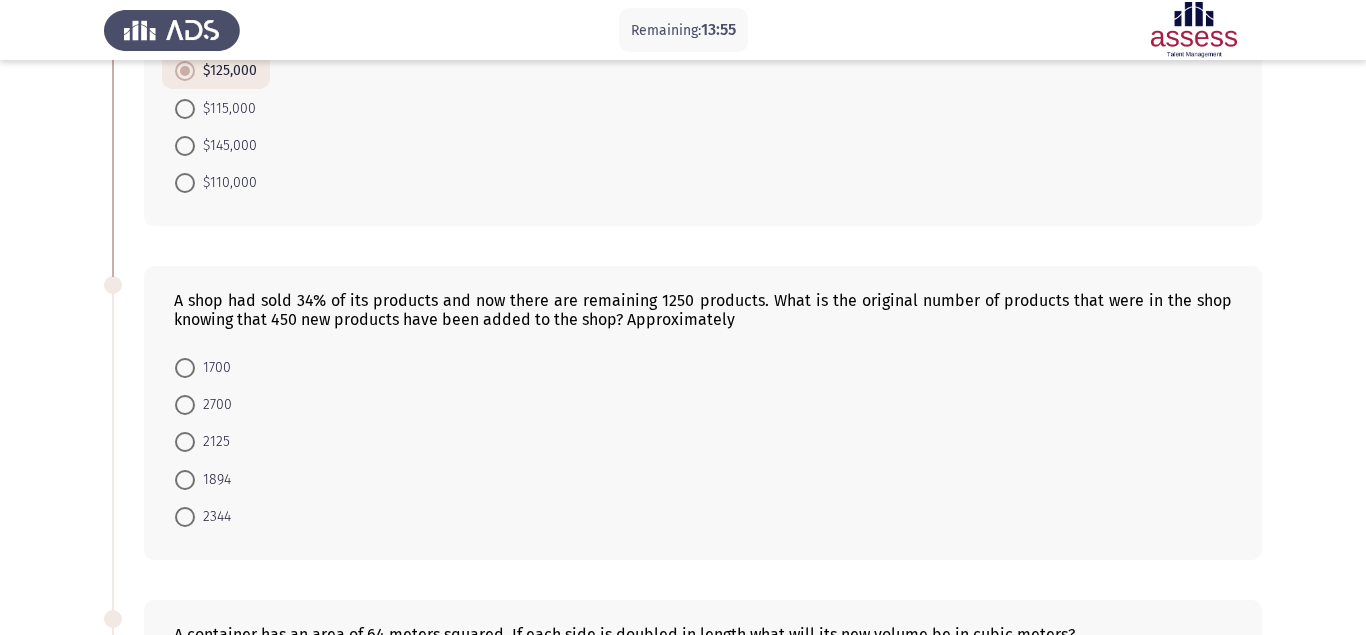 scroll, scrollTop: 272, scrollLeft: 0, axis: vertical 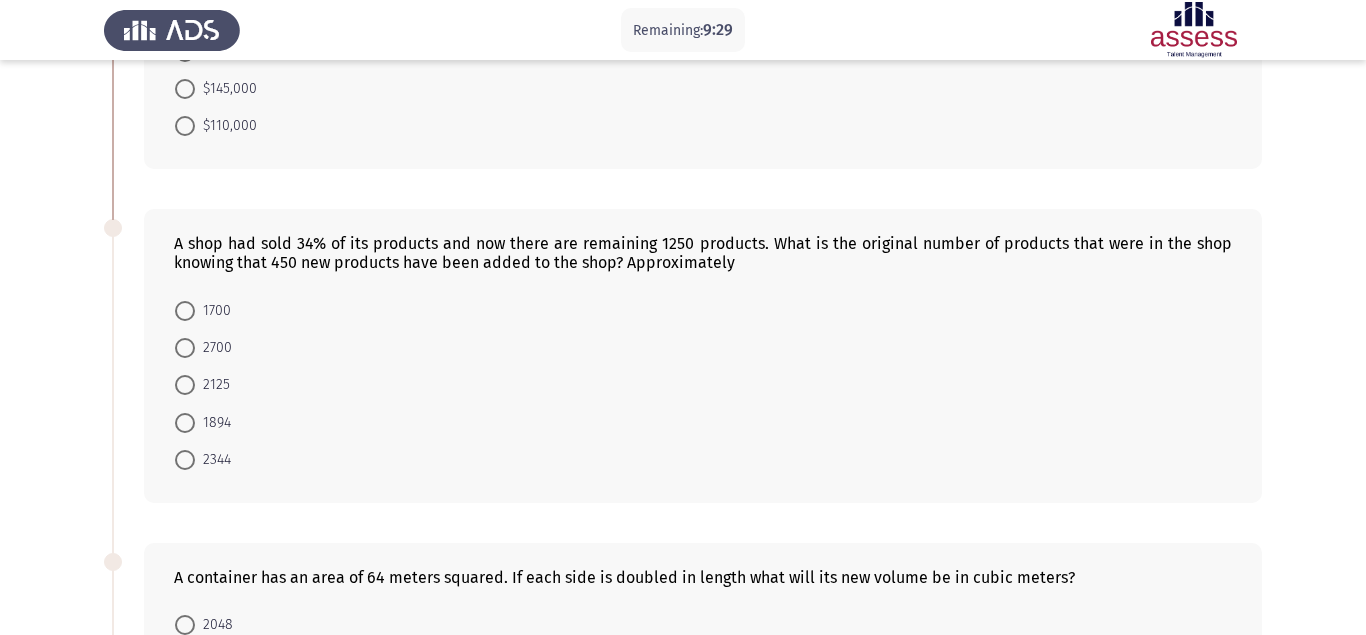 click at bounding box center [185, 460] 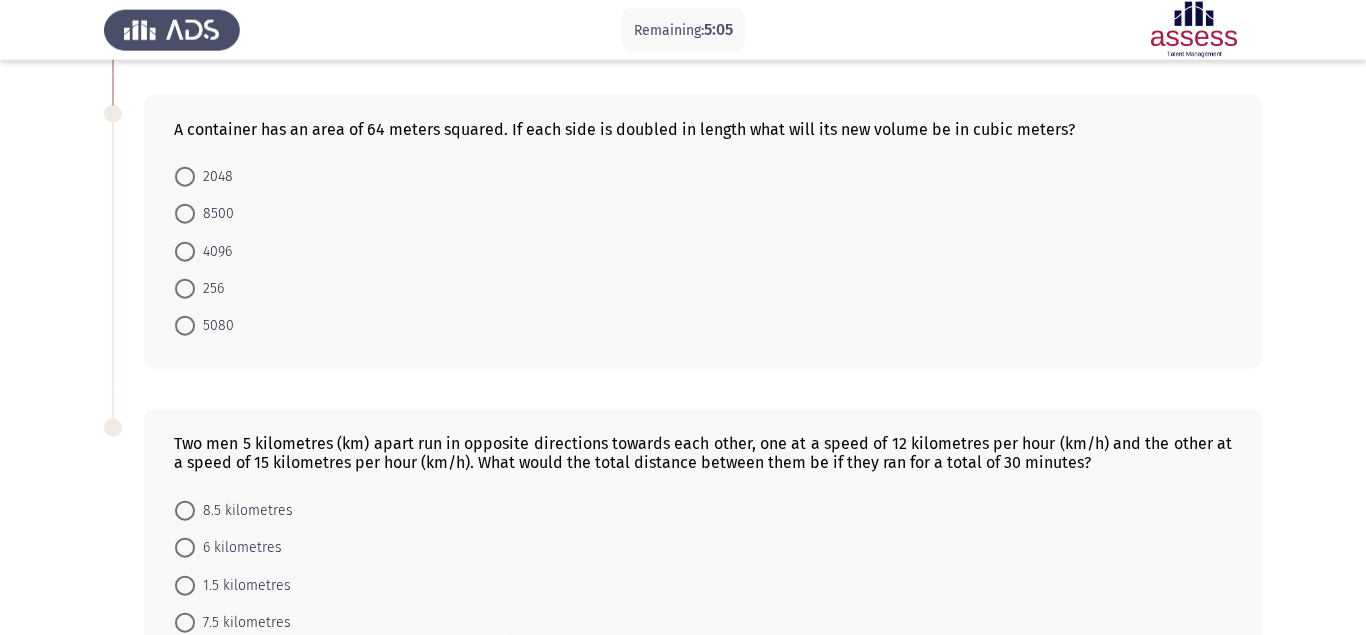 scroll, scrollTop: 676, scrollLeft: 0, axis: vertical 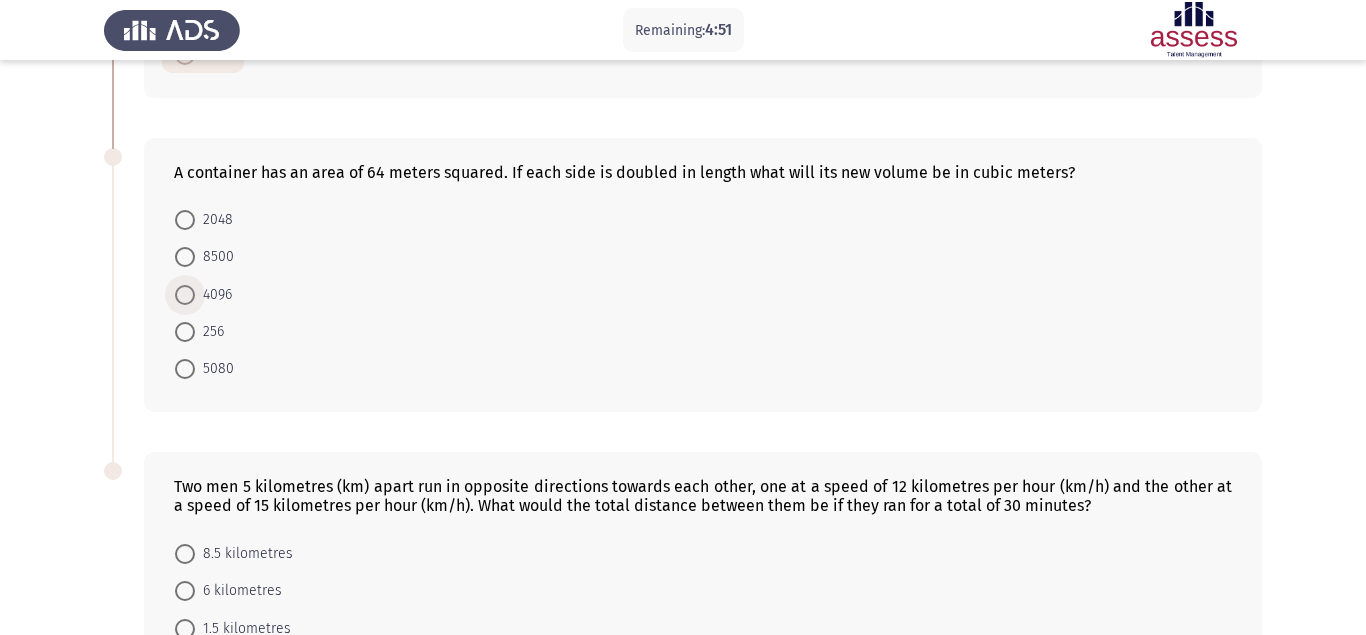 click at bounding box center [185, 295] 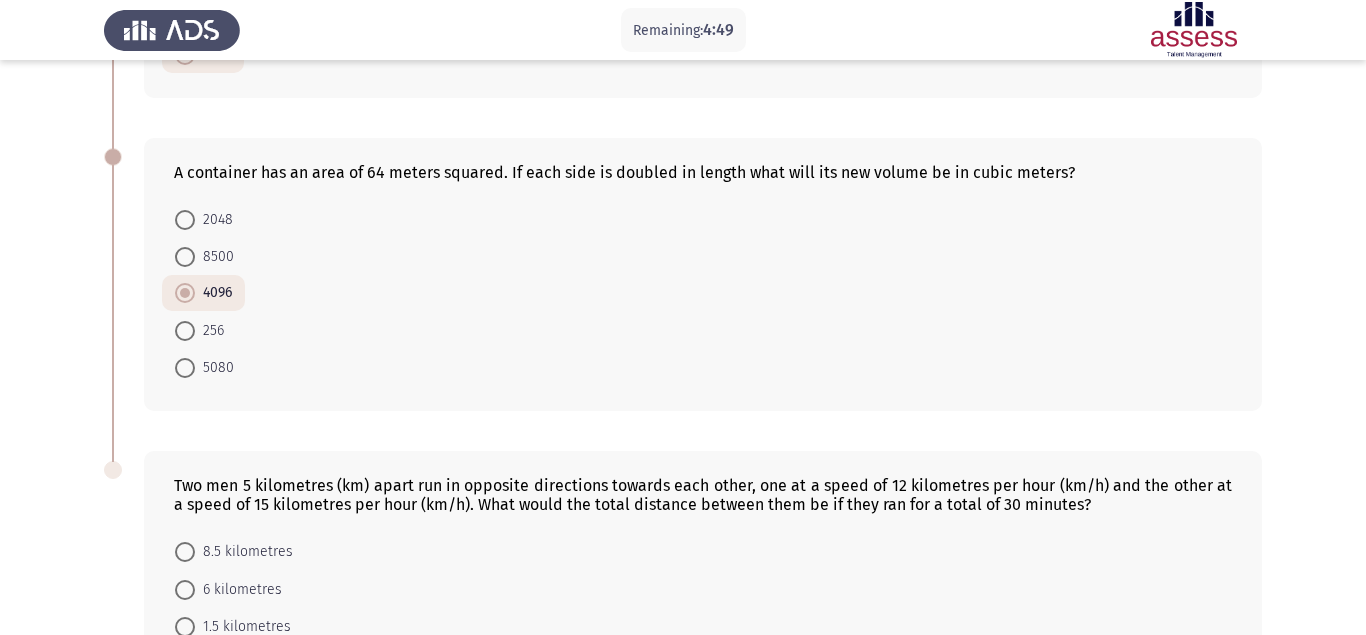 scroll, scrollTop: 811, scrollLeft: 0, axis: vertical 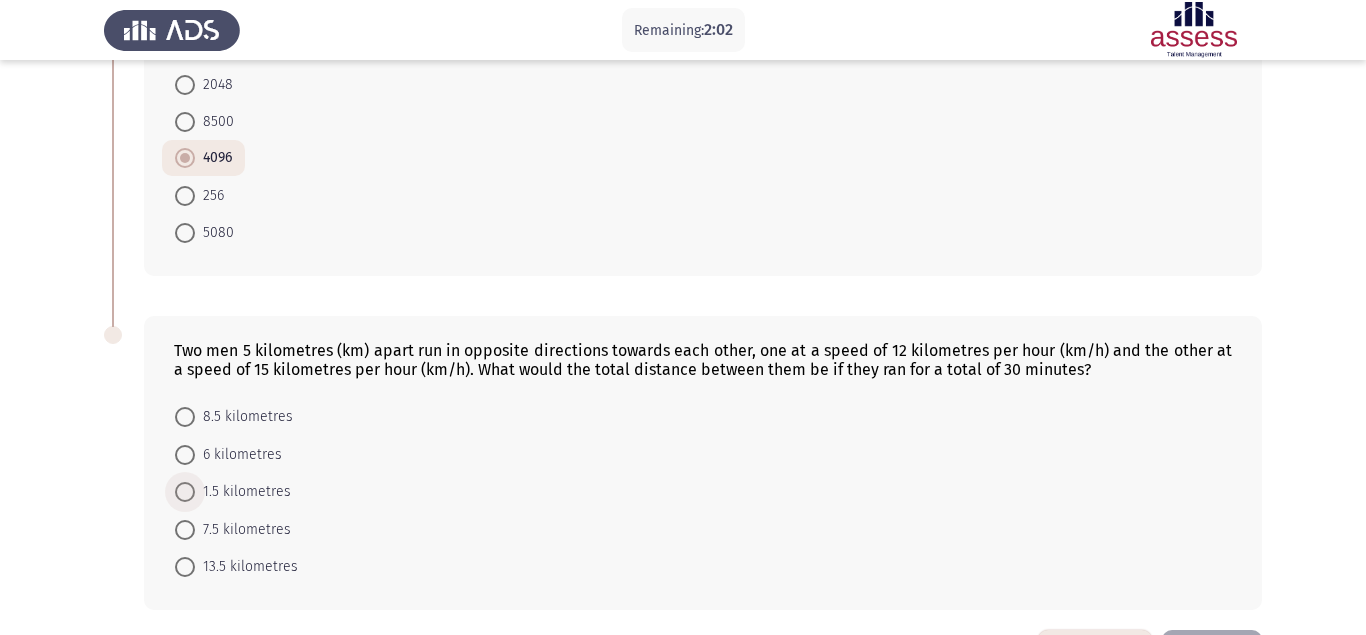 click at bounding box center (185, 492) 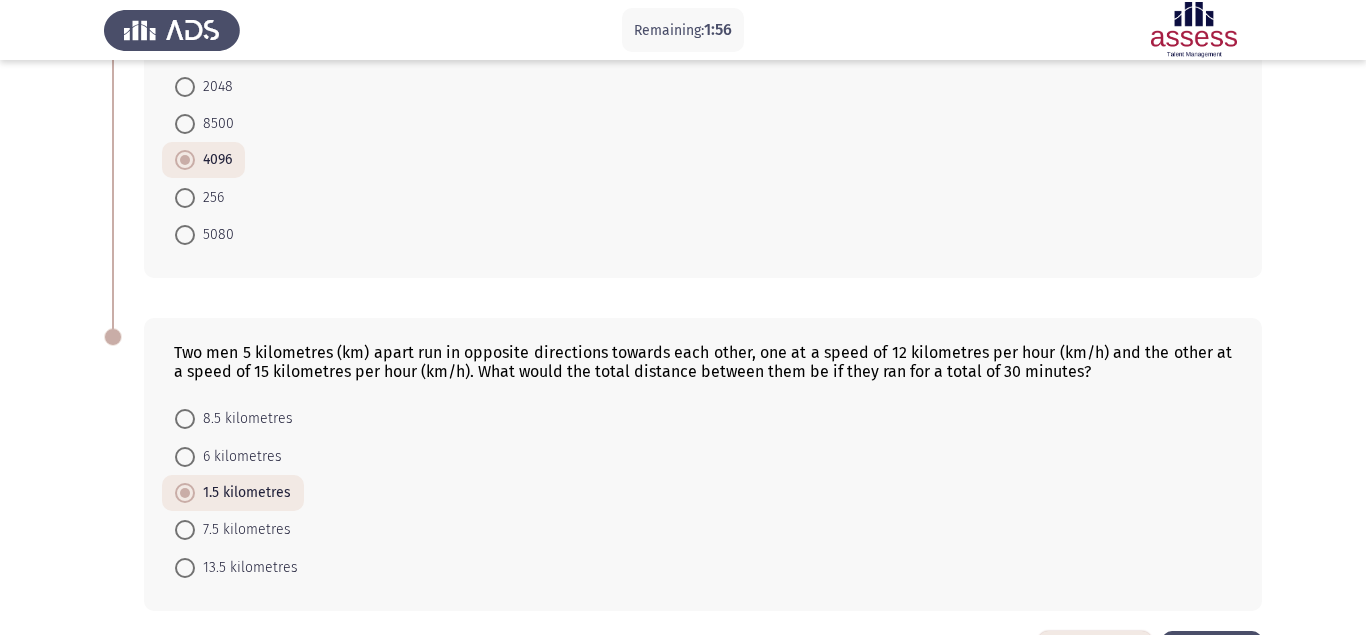 click on "Next" 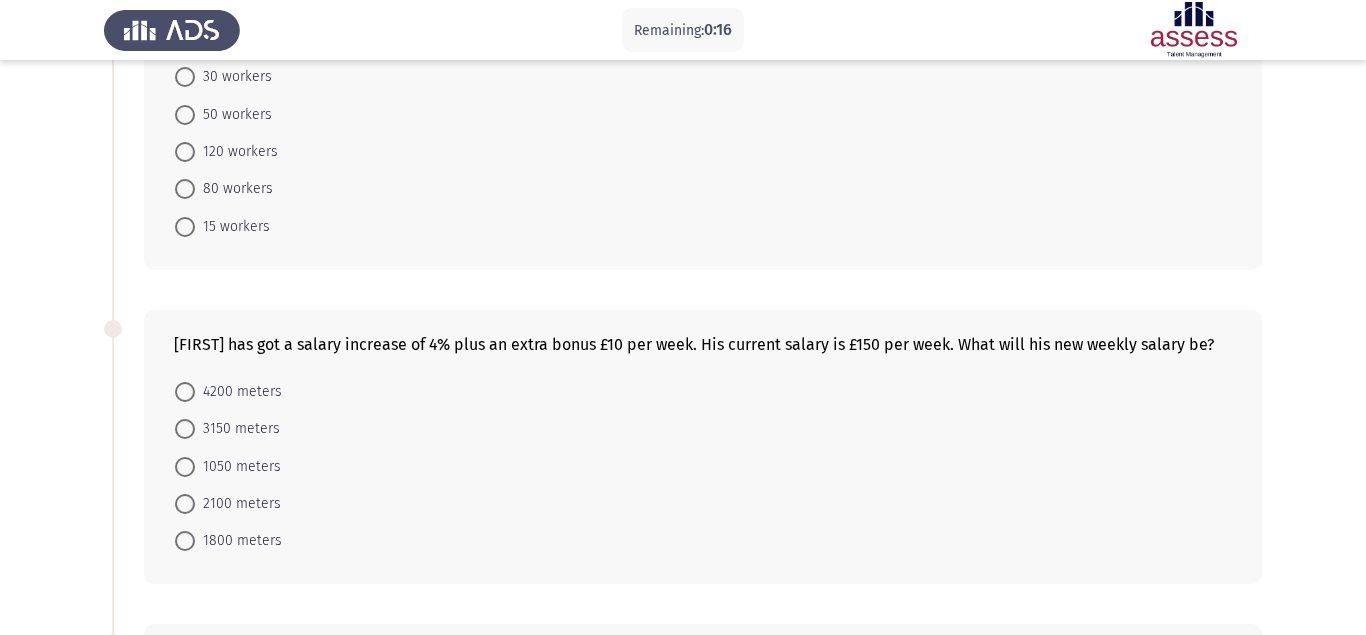 scroll, scrollTop: 0, scrollLeft: 0, axis: both 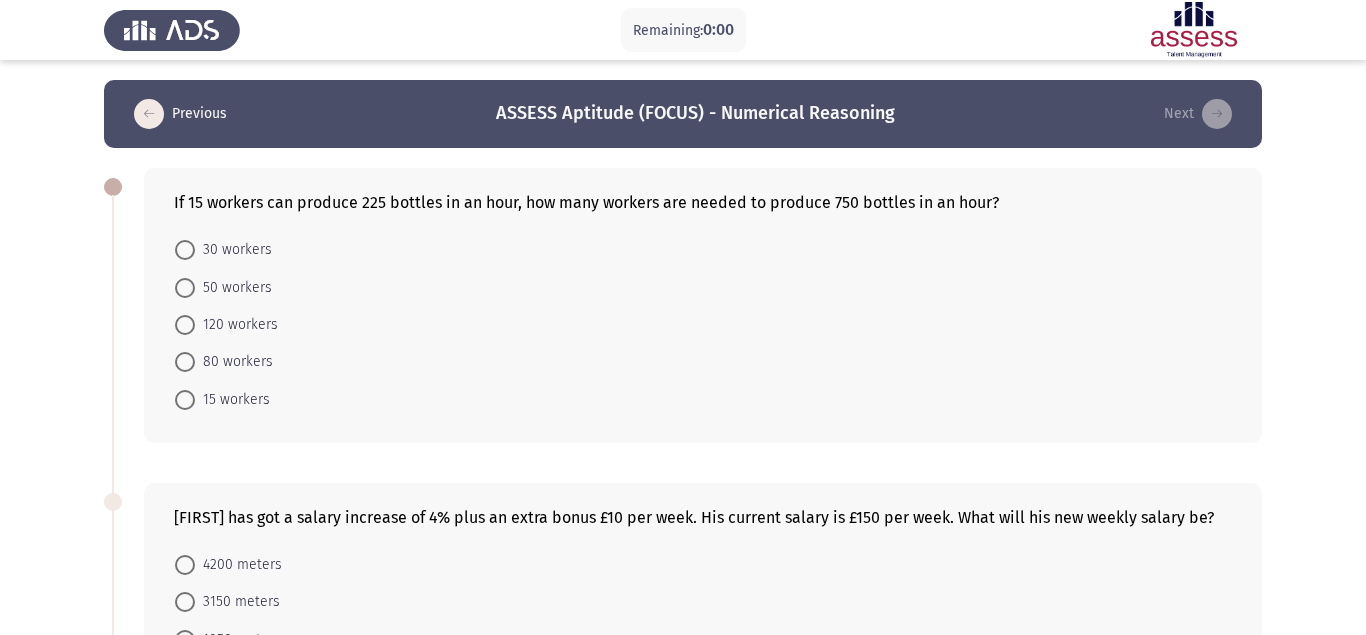 click at bounding box center [185, 362] 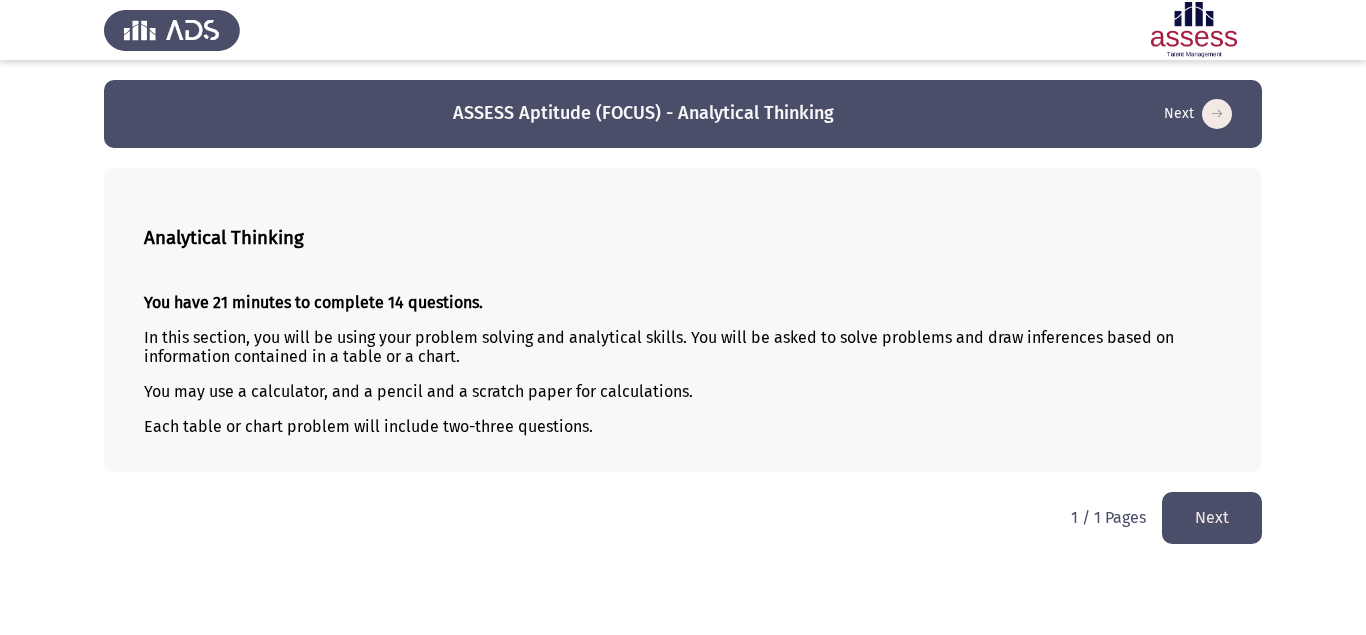 click on "Next" 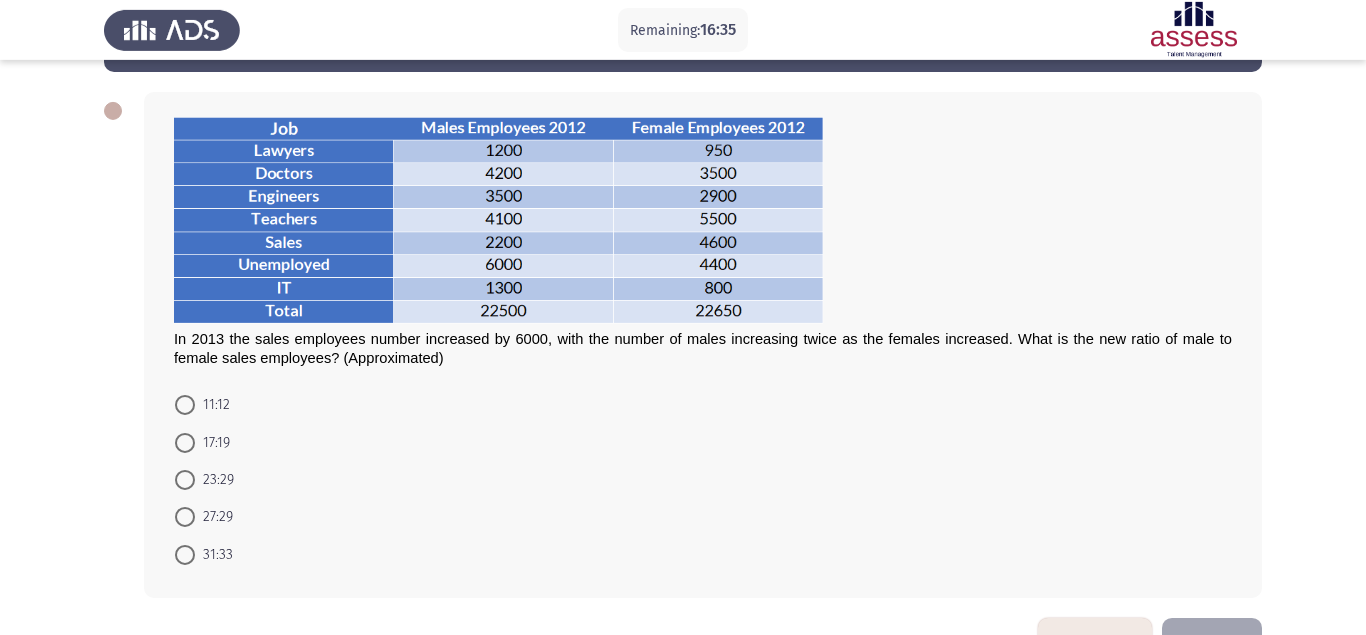 scroll, scrollTop: 120, scrollLeft: 0, axis: vertical 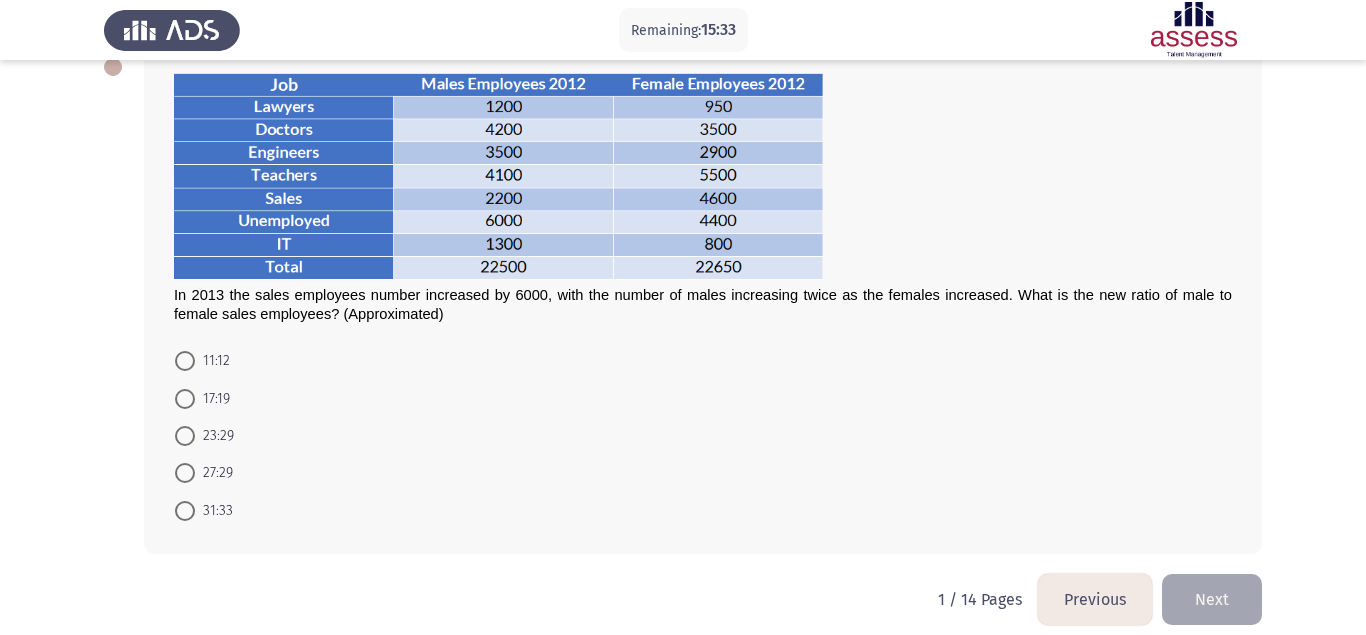 click at bounding box center [185, 473] 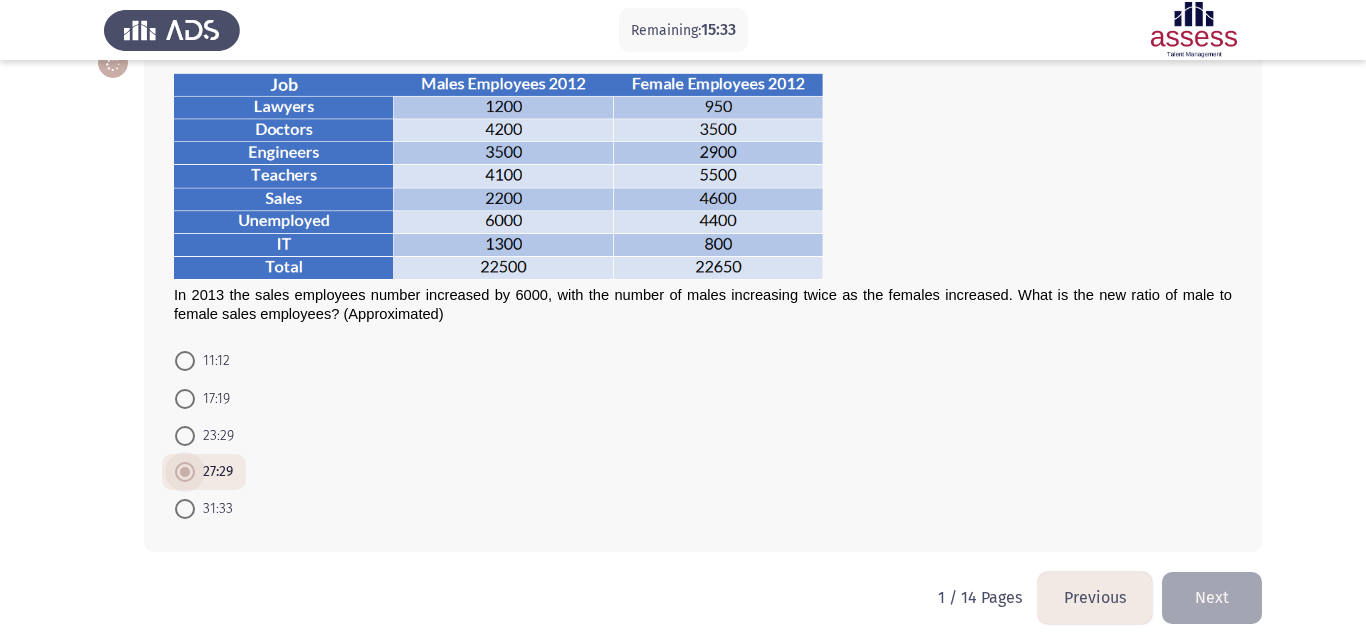 scroll, scrollTop: 118, scrollLeft: 0, axis: vertical 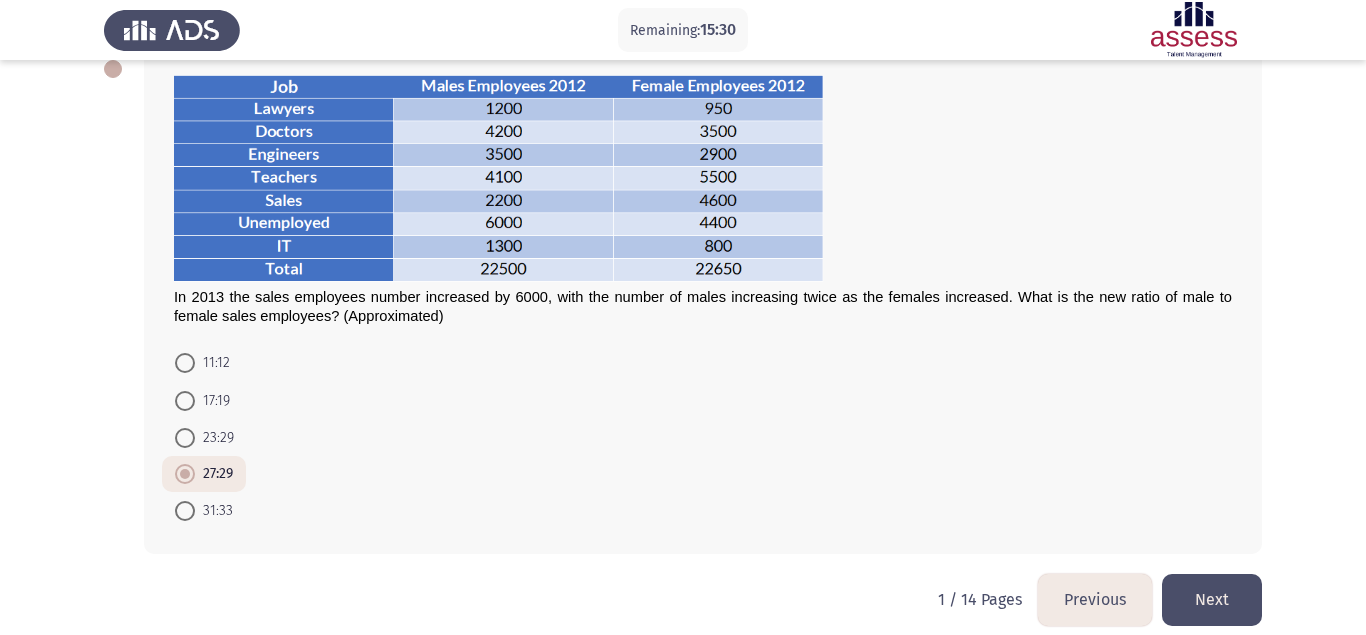 click on "Next" 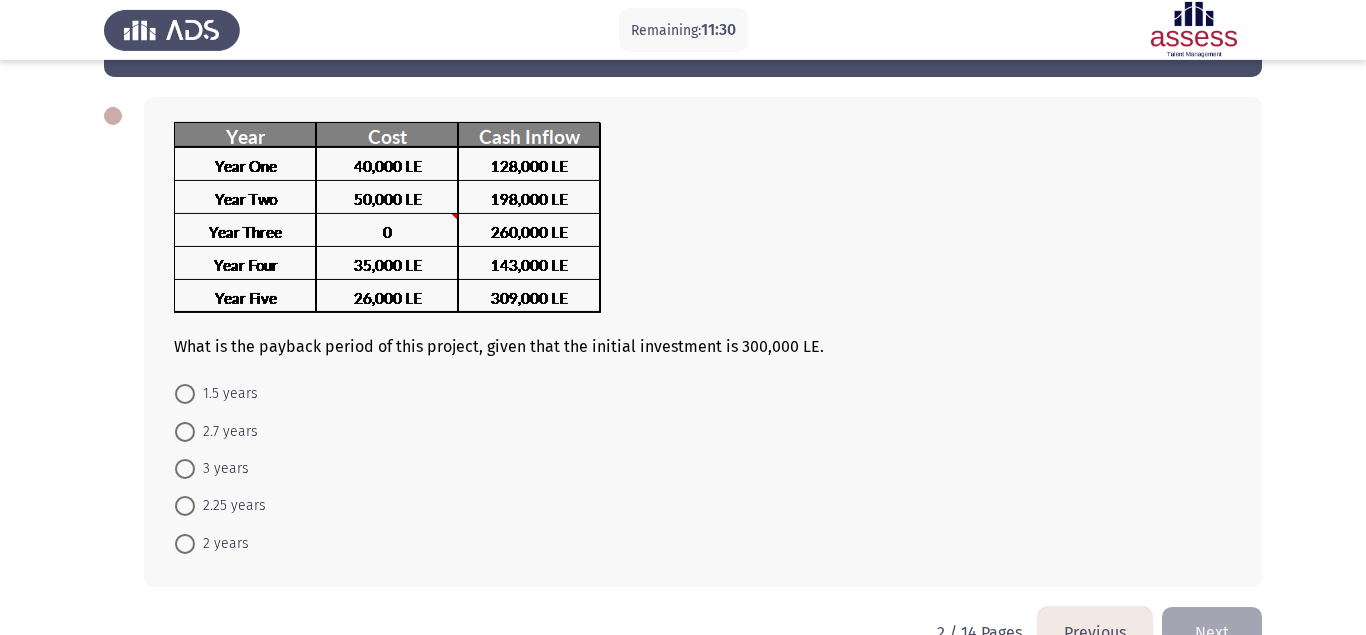 scroll, scrollTop: 104, scrollLeft: 0, axis: vertical 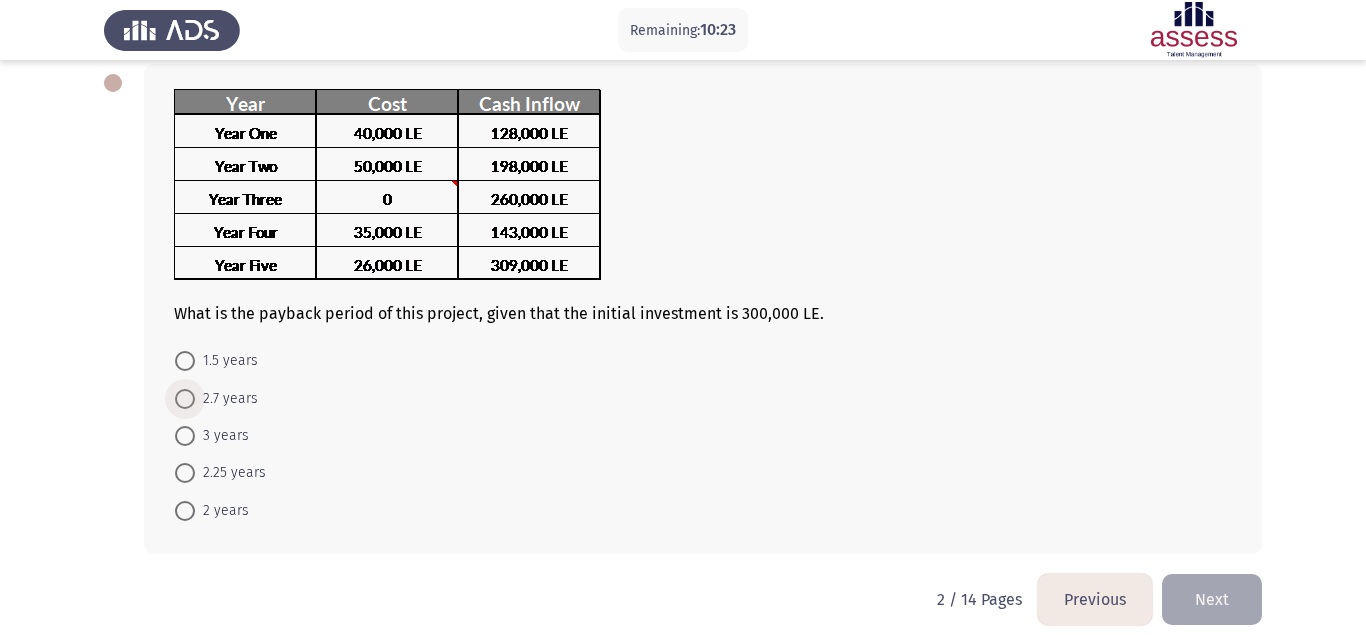 click on "2.7 years" at bounding box center (226, 399) 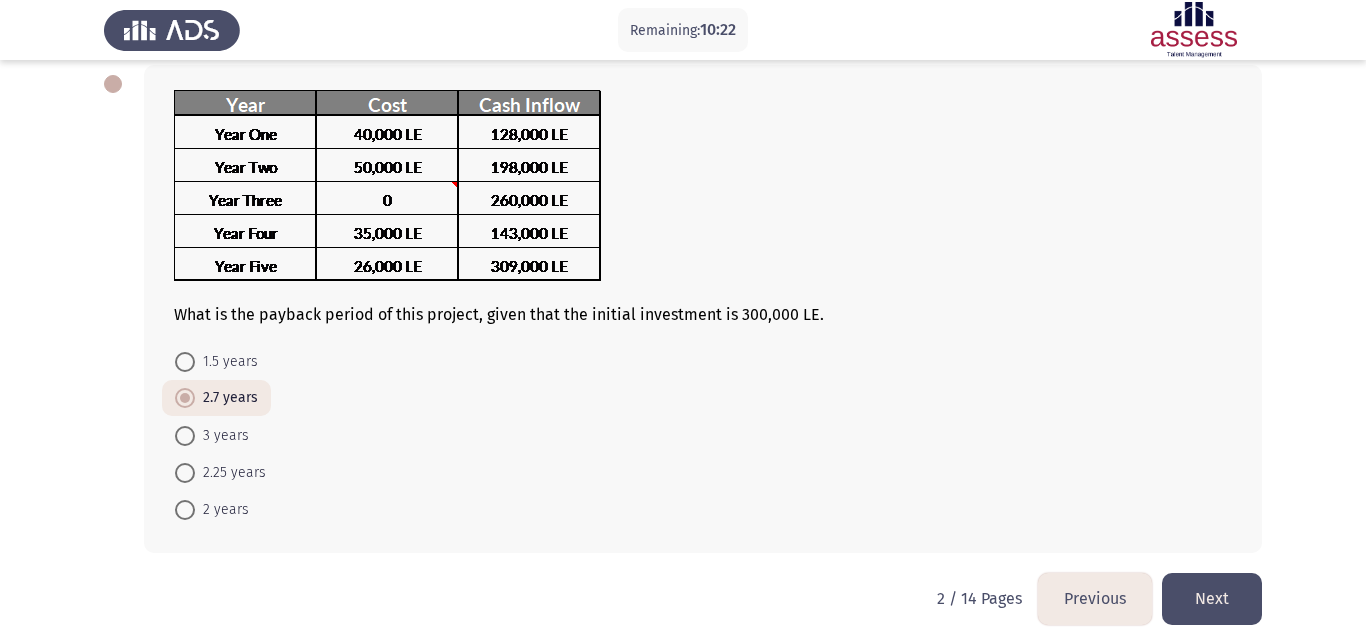 click on "1.5 years     2.7 years     3 years     2.25 years     2 years" 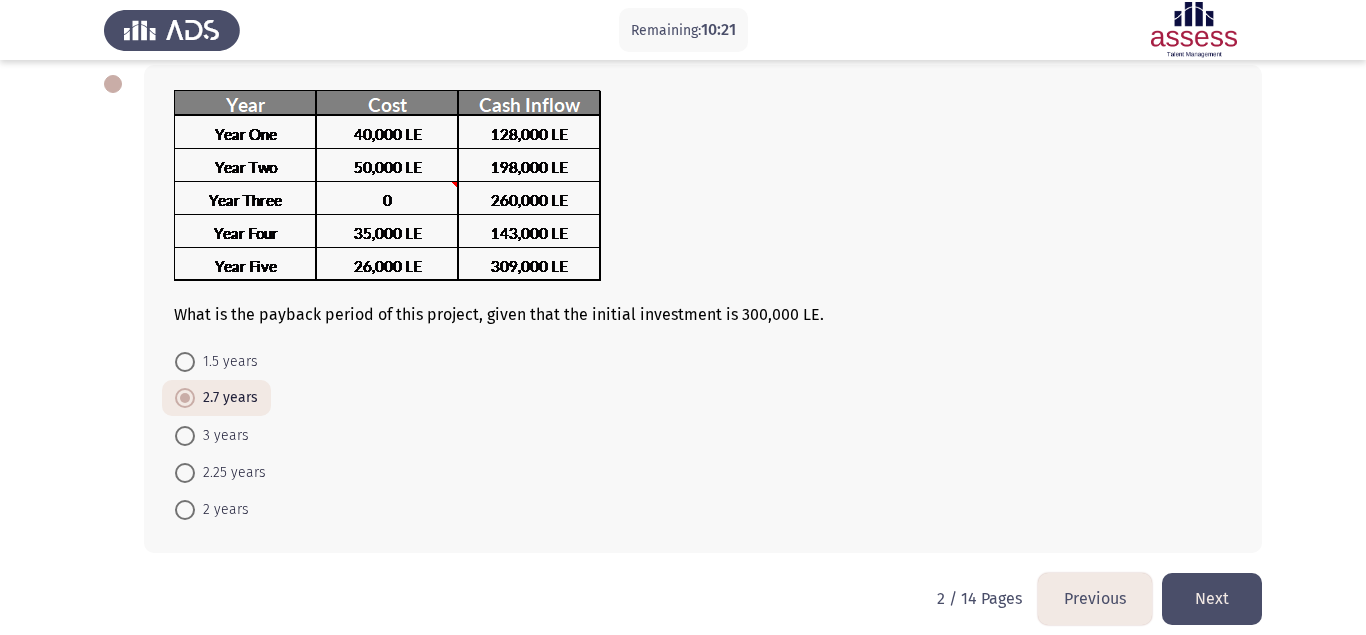 click on "Next" 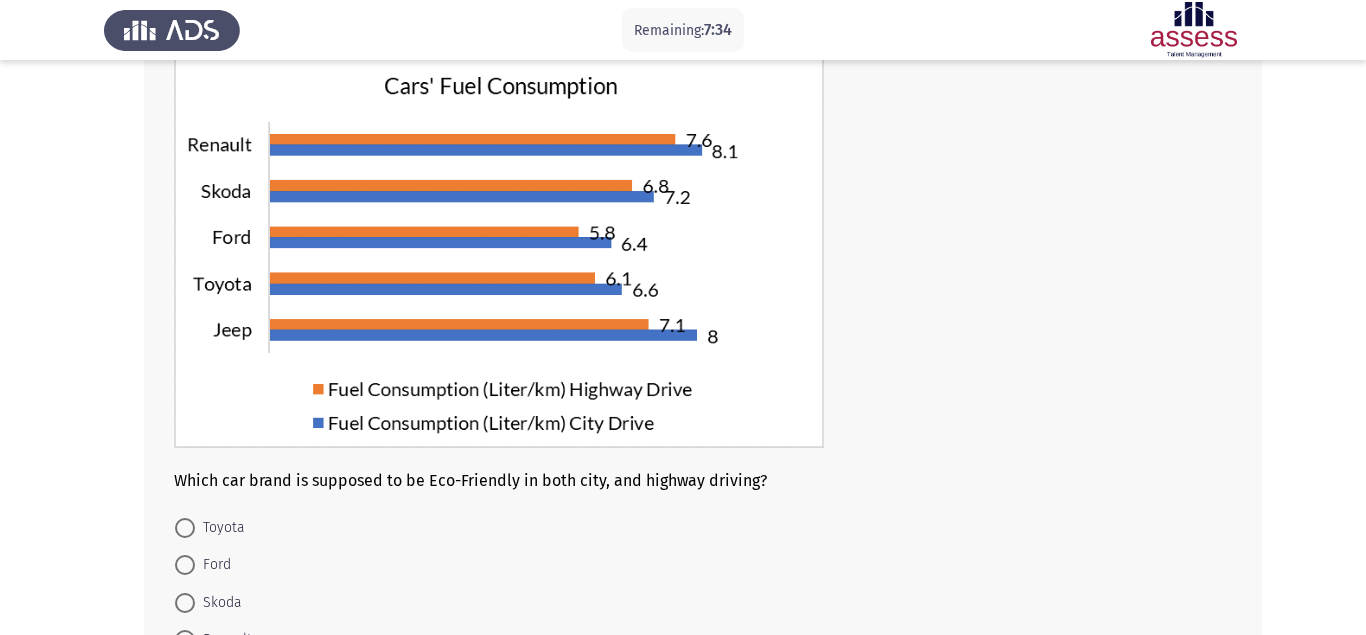 scroll, scrollTop: 272, scrollLeft: 0, axis: vertical 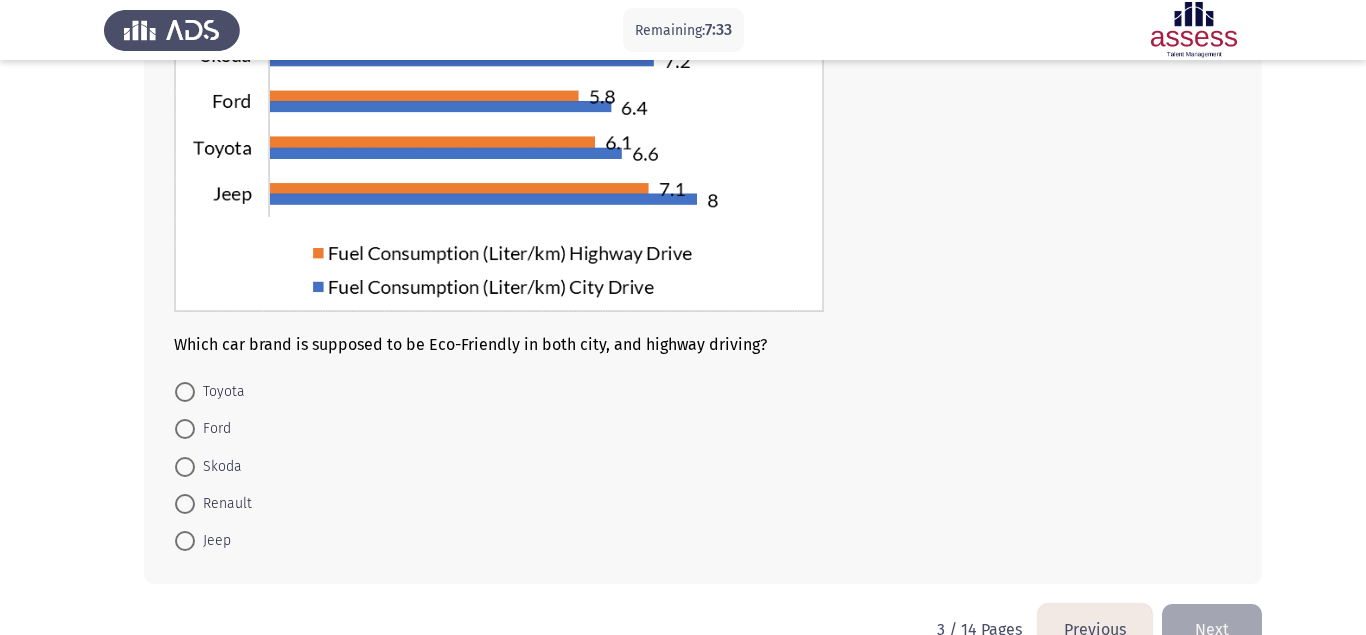 click on "Ford" at bounding box center [213, 429] 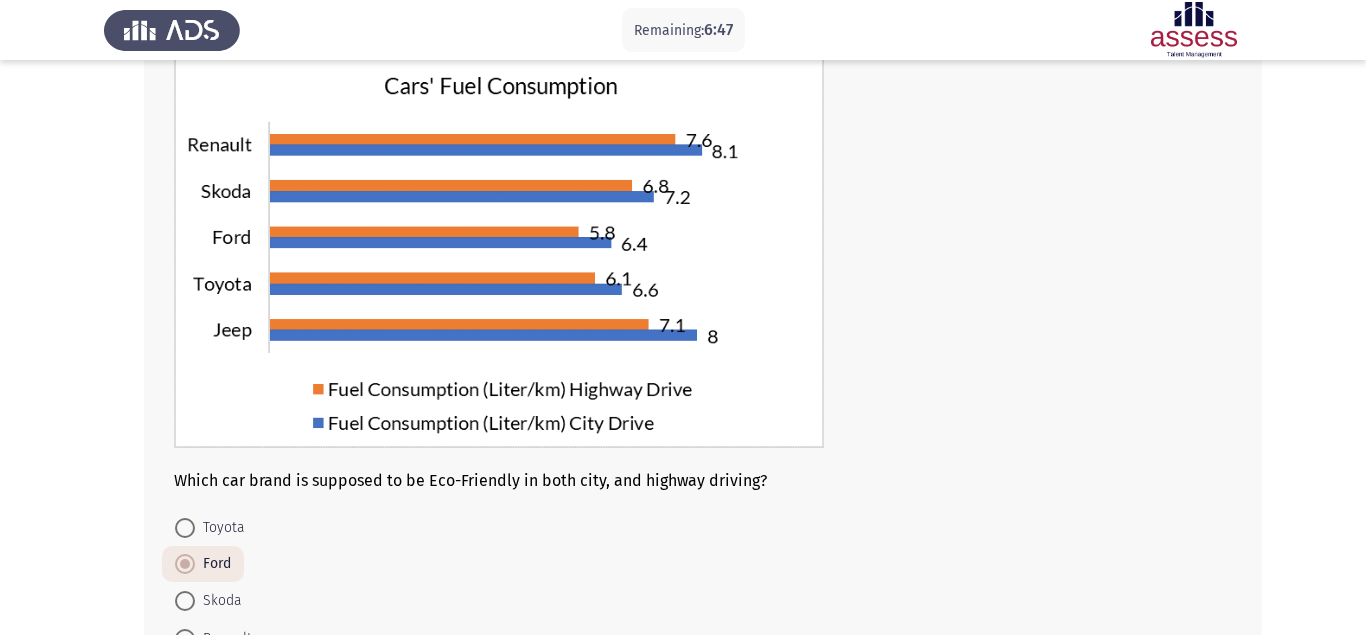 scroll, scrollTop: 272, scrollLeft: 0, axis: vertical 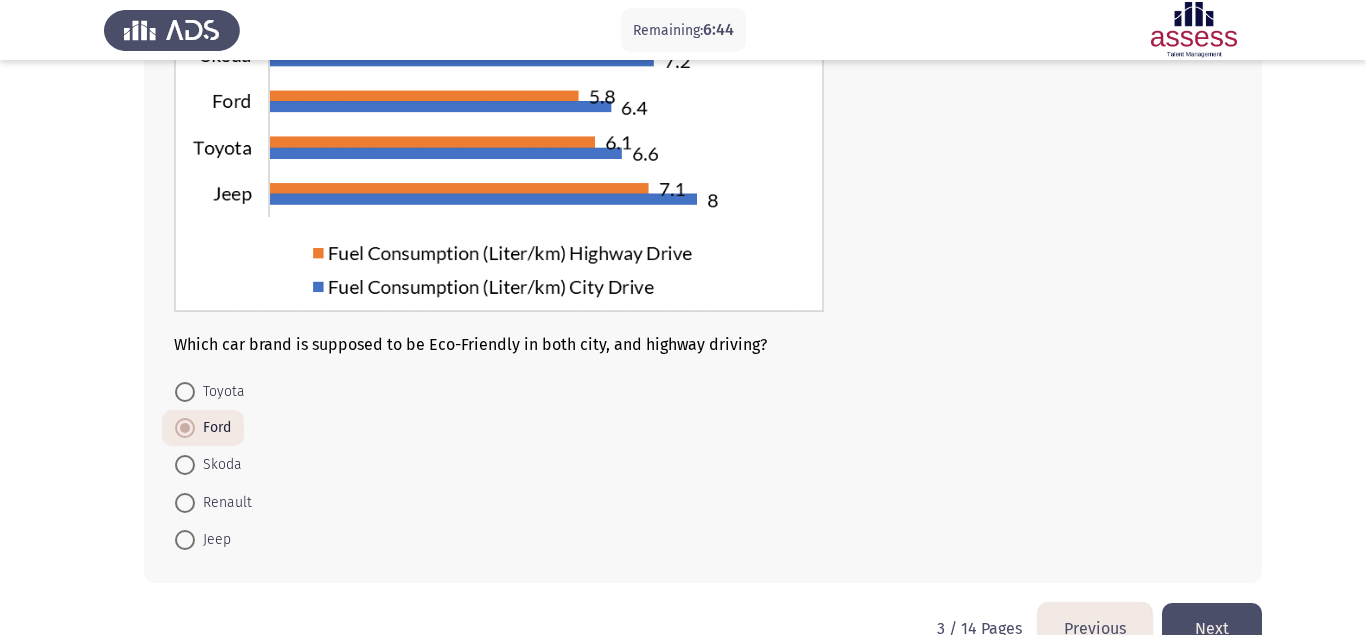 click on "Next" 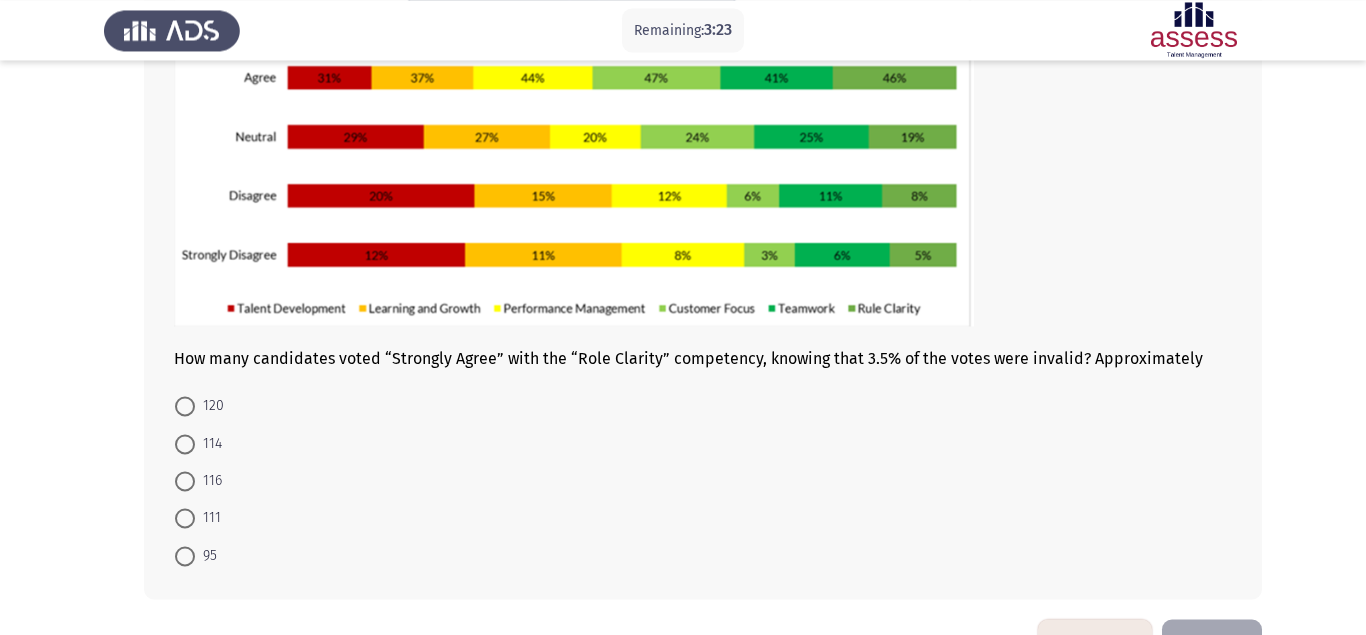 scroll, scrollTop: 296, scrollLeft: 0, axis: vertical 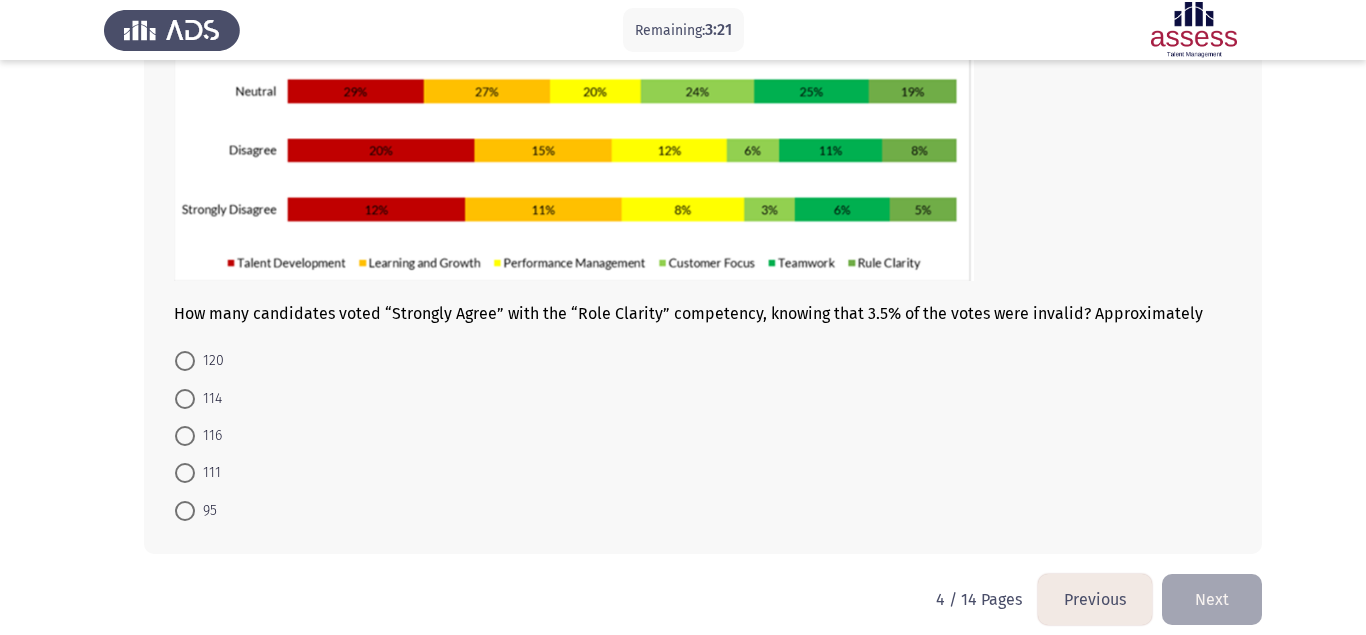 click on "95" at bounding box center (206, 511) 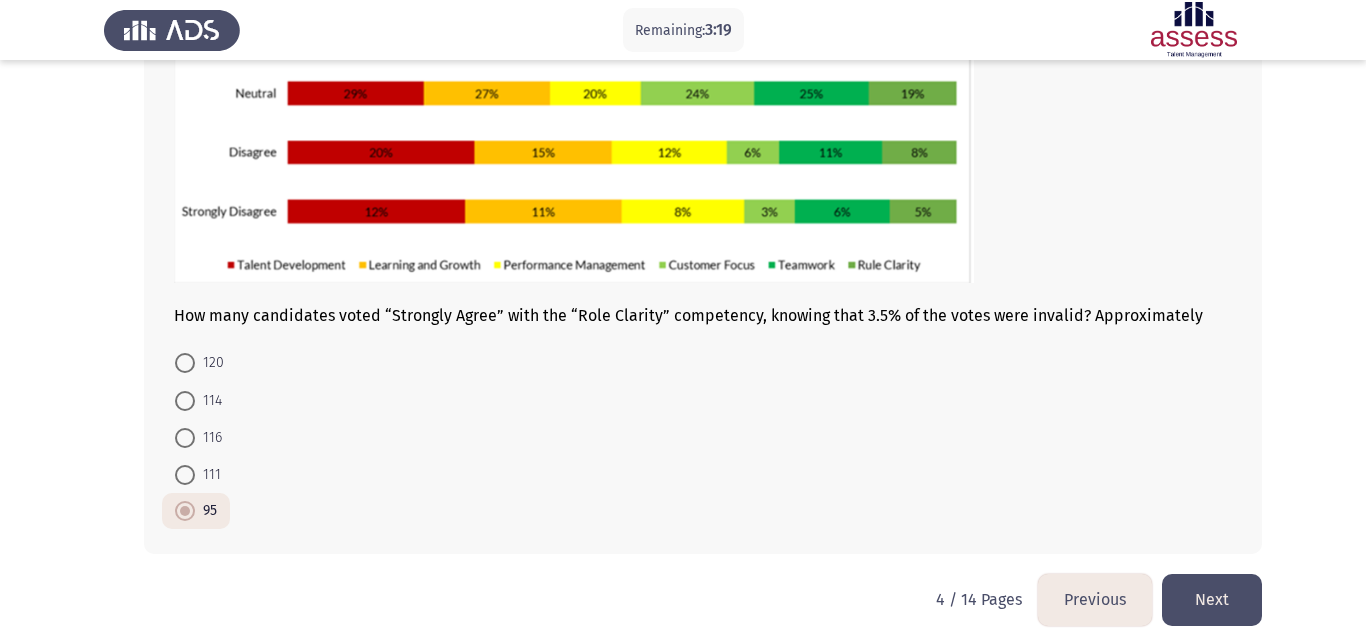 click on "Next" 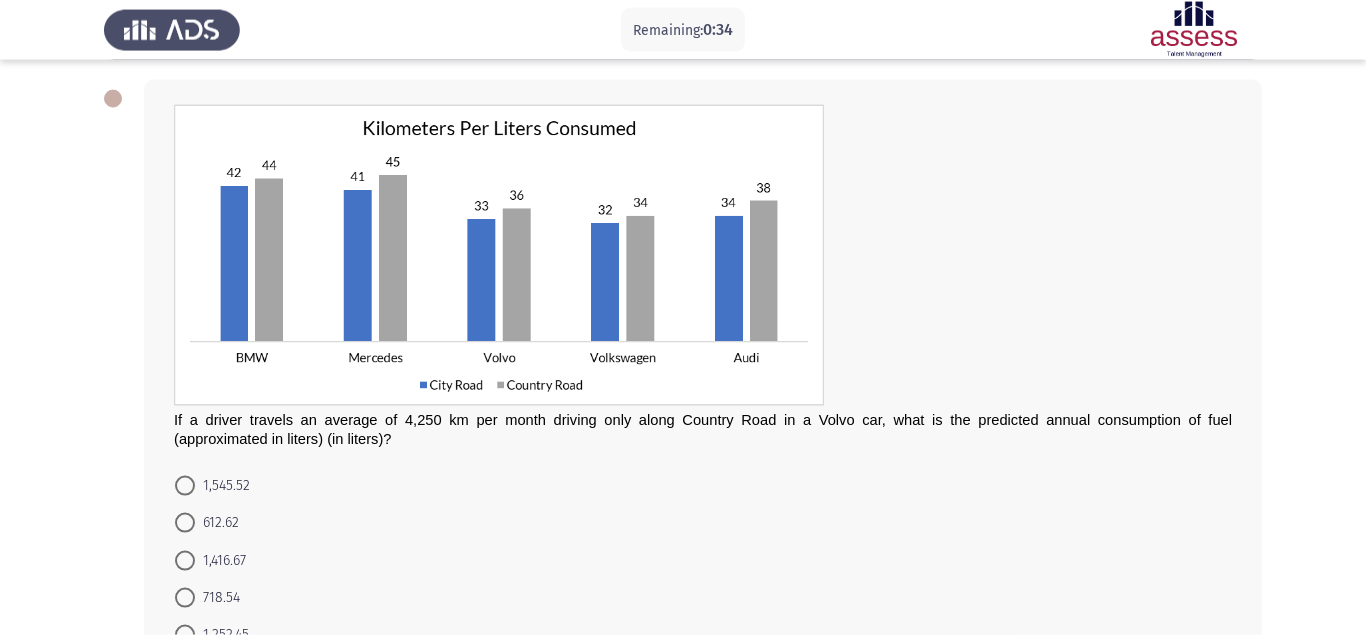 scroll, scrollTop: 136, scrollLeft: 0, axis: vertical 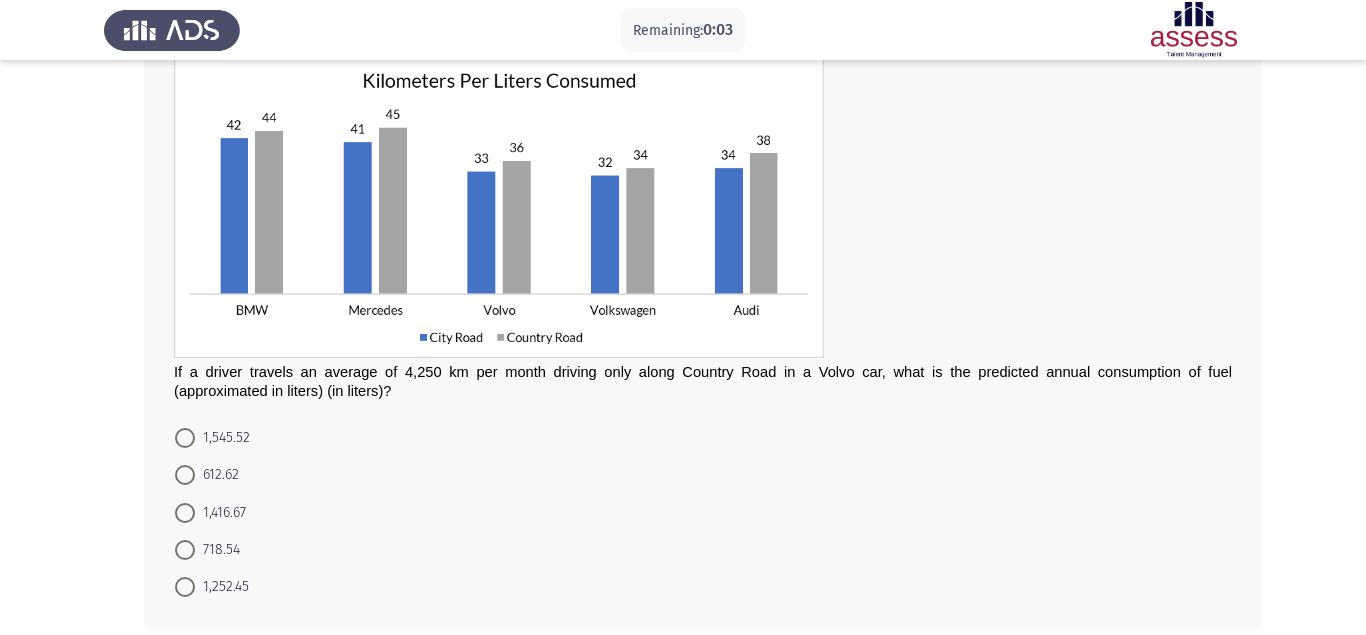 click on "612.62" at bounding box center (217, 475) 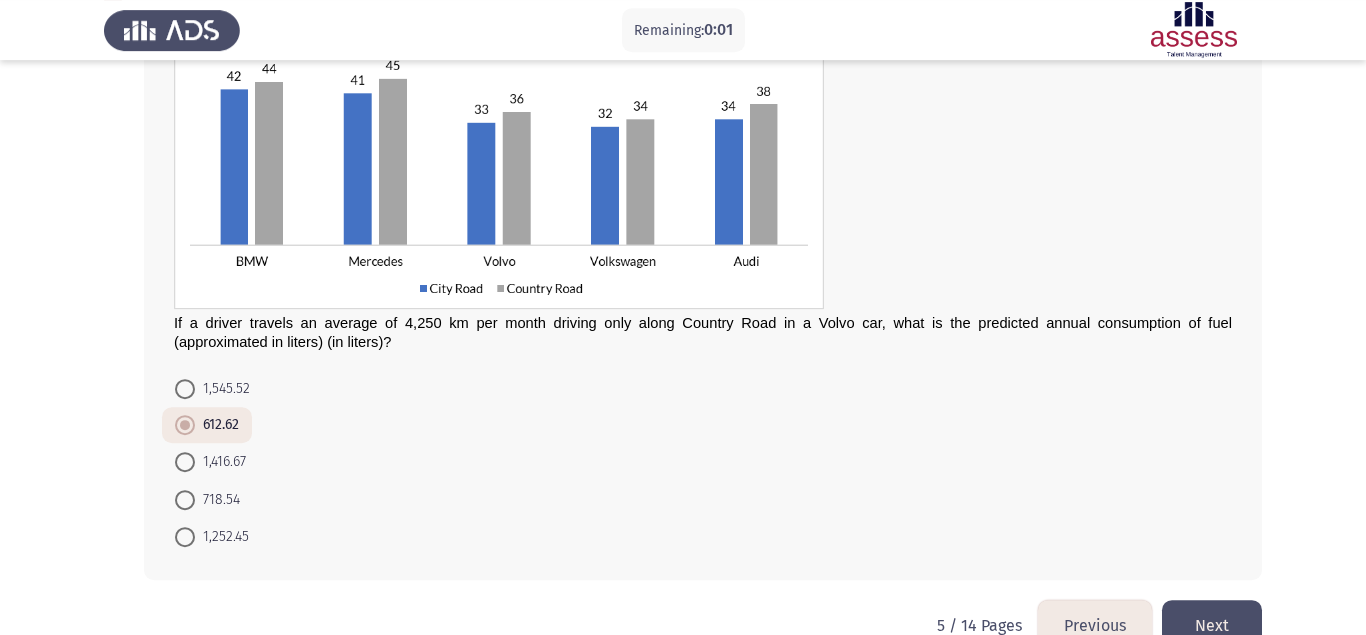 scroll, scrollTop: 211, scrollLeft: 0, axis: vertical 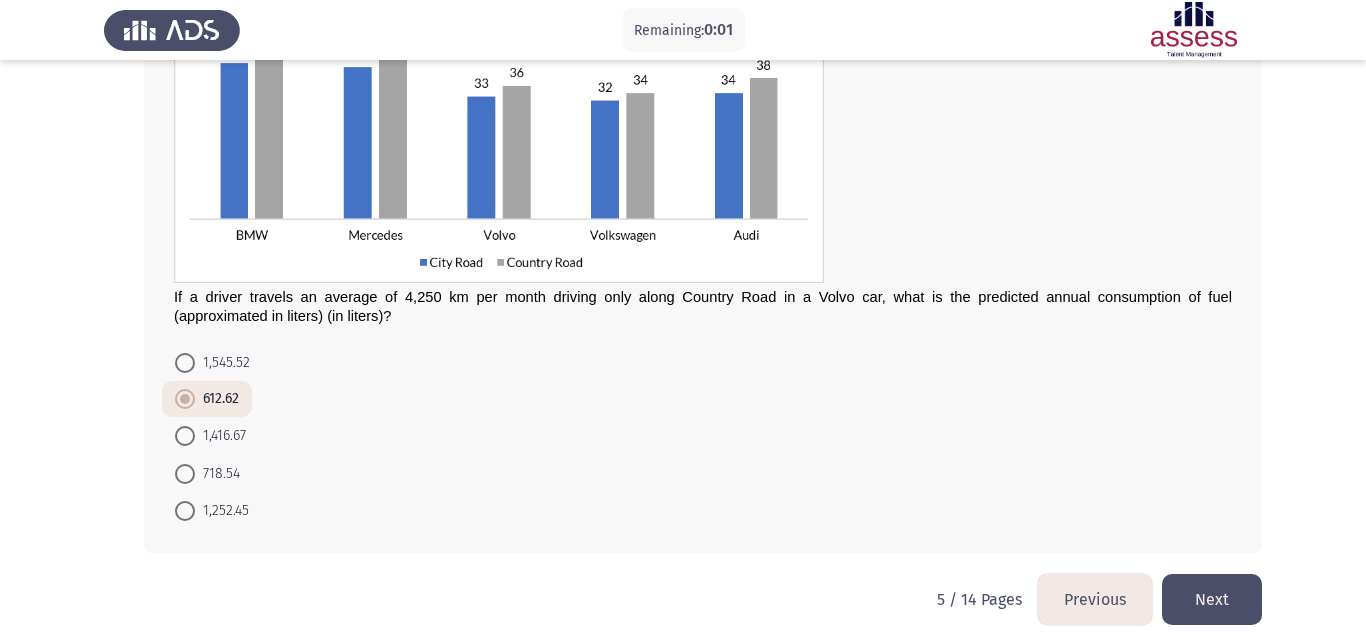 click on "Next" 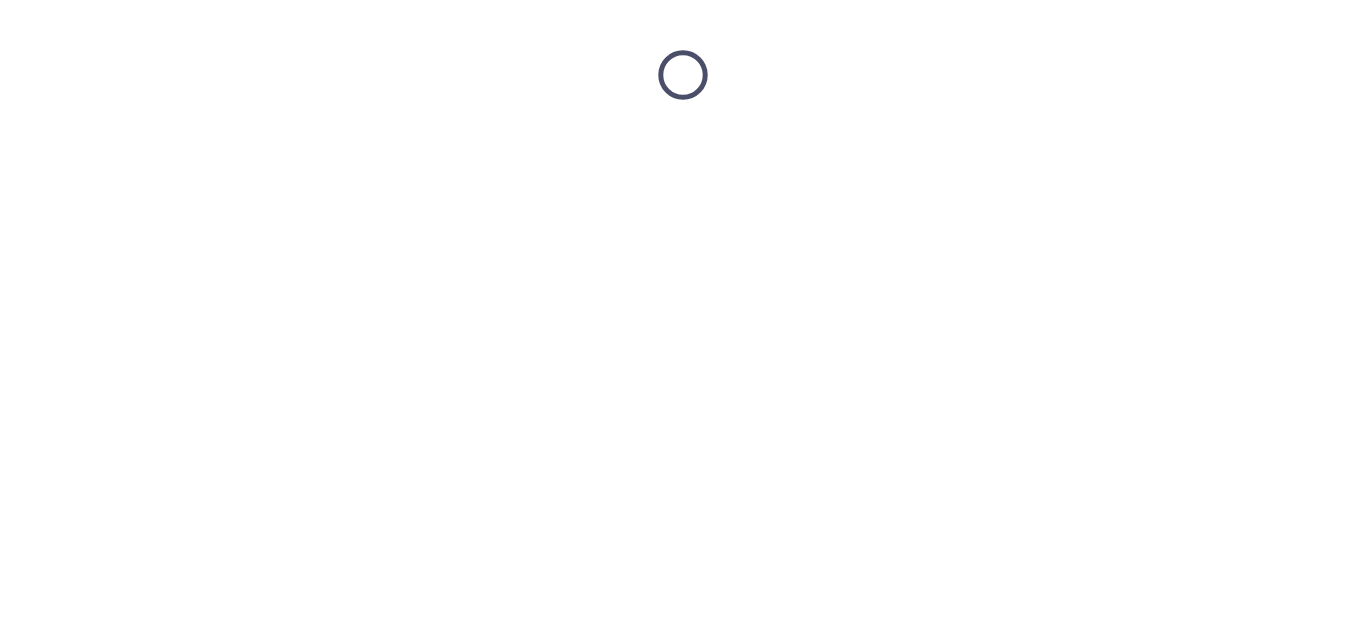 scroll, scrollTop: 0, scrollLeft: 0, axis: both 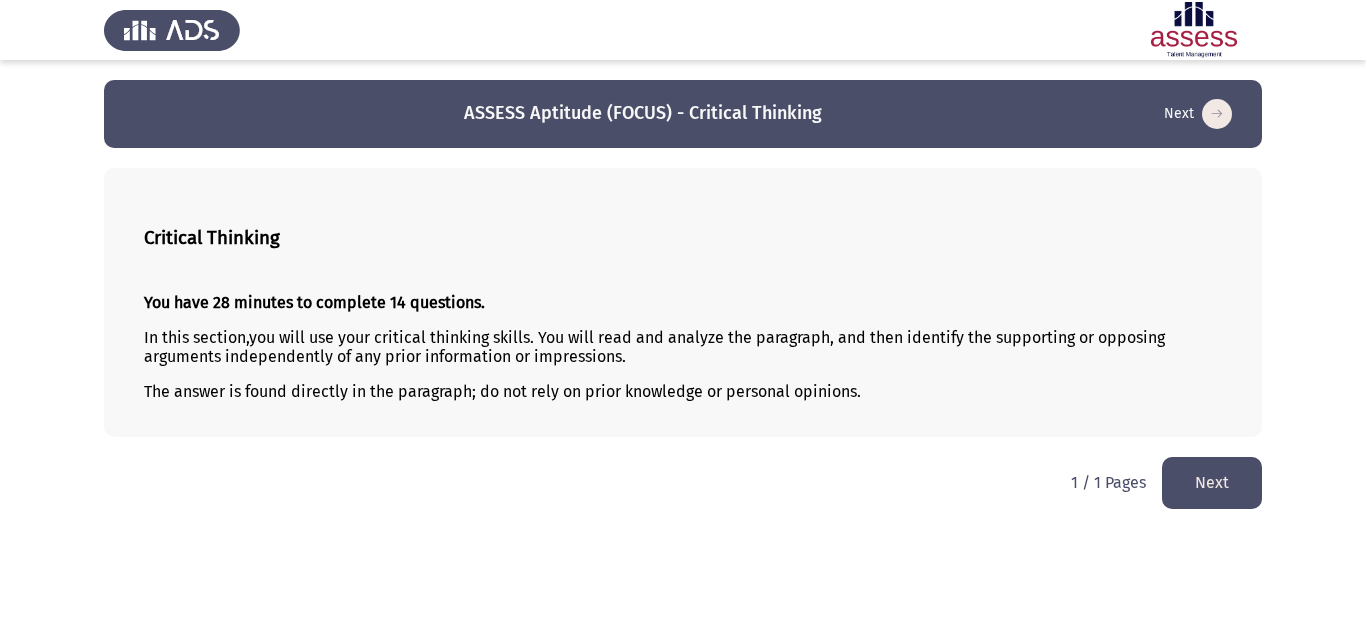 click on "ASSESS Aptitude (FOCUS) - Critical Thinking   Next  Critical Thinking You have 28 minutes to complete 14 questions. In this section,  you will use your critical thinking skills. You will read and analyze the paragraph, and then identify the supporting or opposing arguments independently of any prior information or impressions.  The answer is found directly in the paragraph; do not rely on prior knowledge or personal opinions.  1 / 1 Pages   Next" at bounding box center (683, 264) 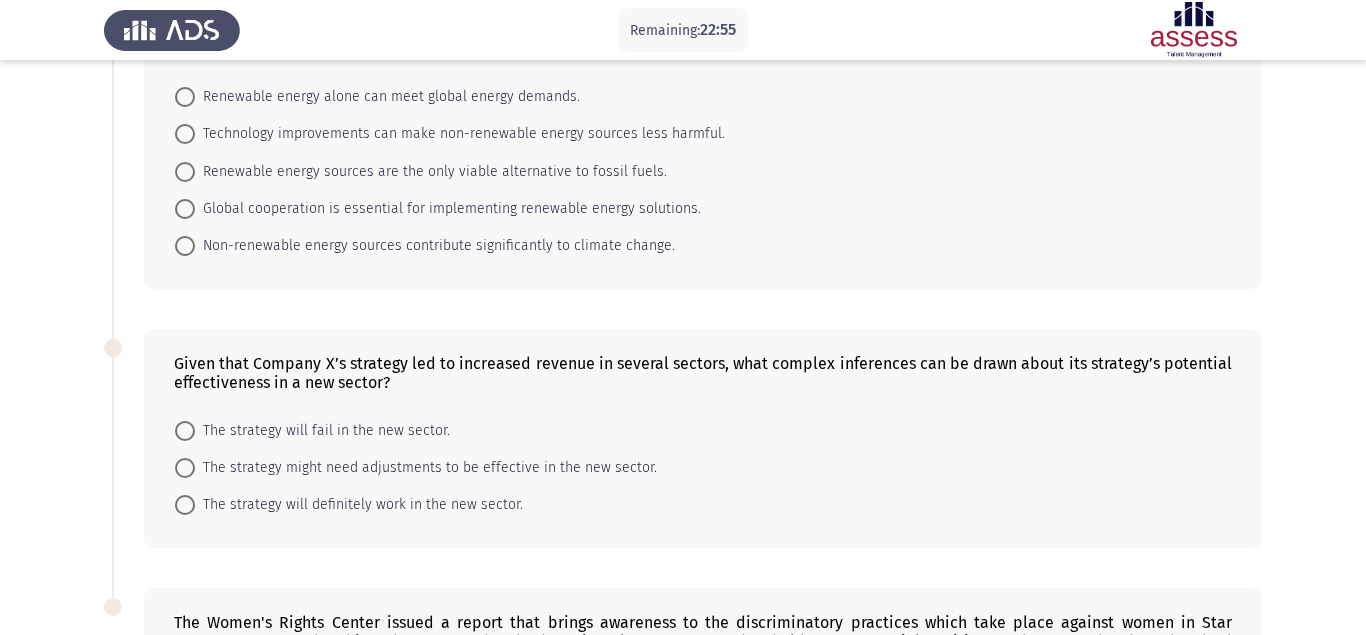 scroll, scrollTop: 408, scrollLeft: 0, axis: vertical 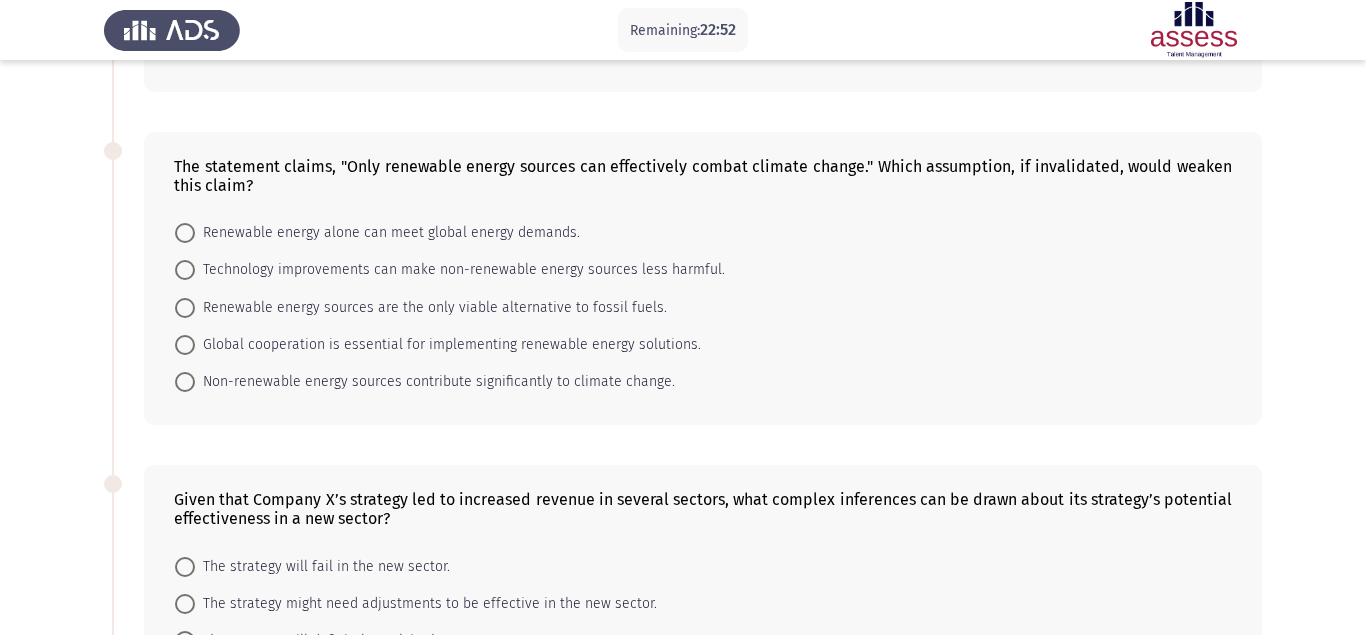 click on "Non-renewable energy sources contribute significantly to climate change." at bounding box center [435, 382] 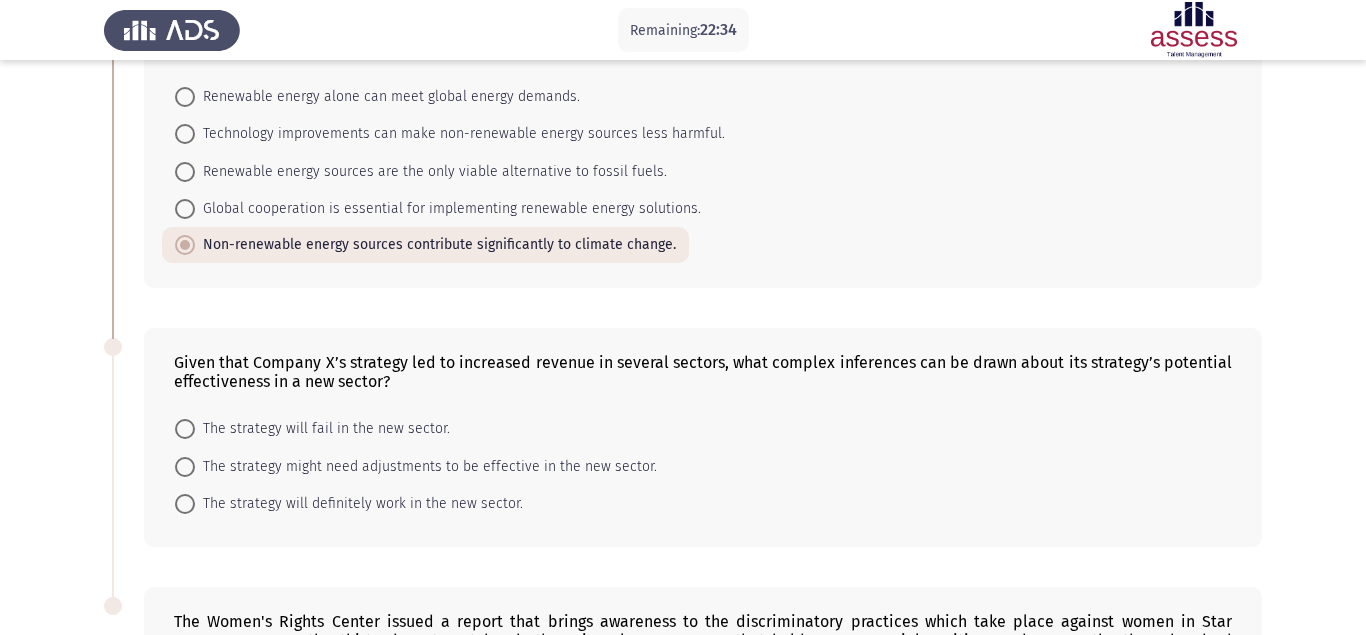 scroll, scrollTop: 680, scrollLeft: 0, axis: vertical 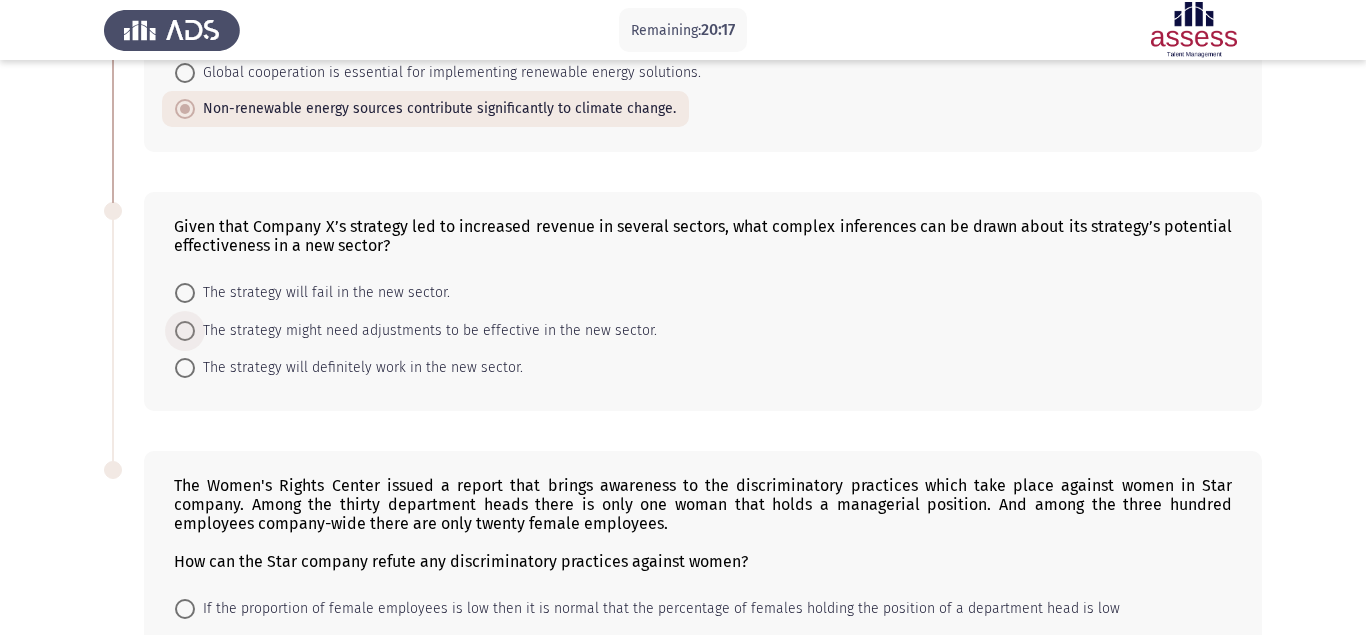 click on "The strategy might need adjustments to be effective in the new sector." at bounding box center (426, 331) 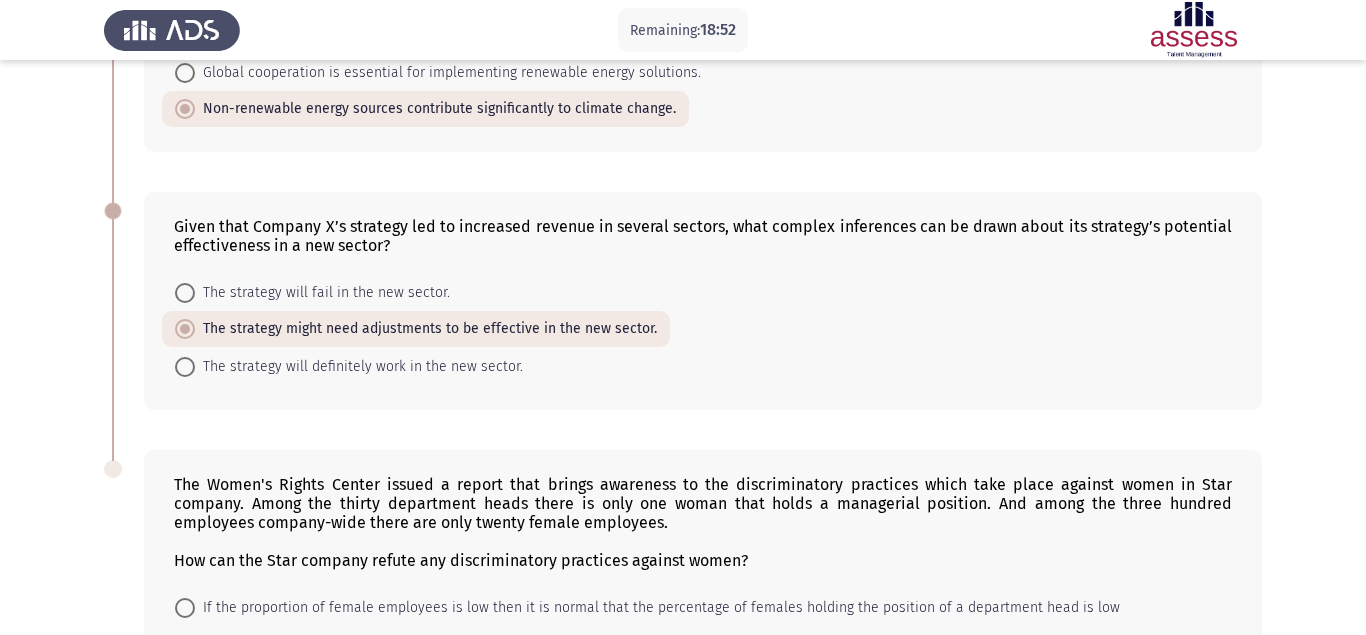 click on "The strategy will definitely work in the new sector." at bounding box center [359, 367] 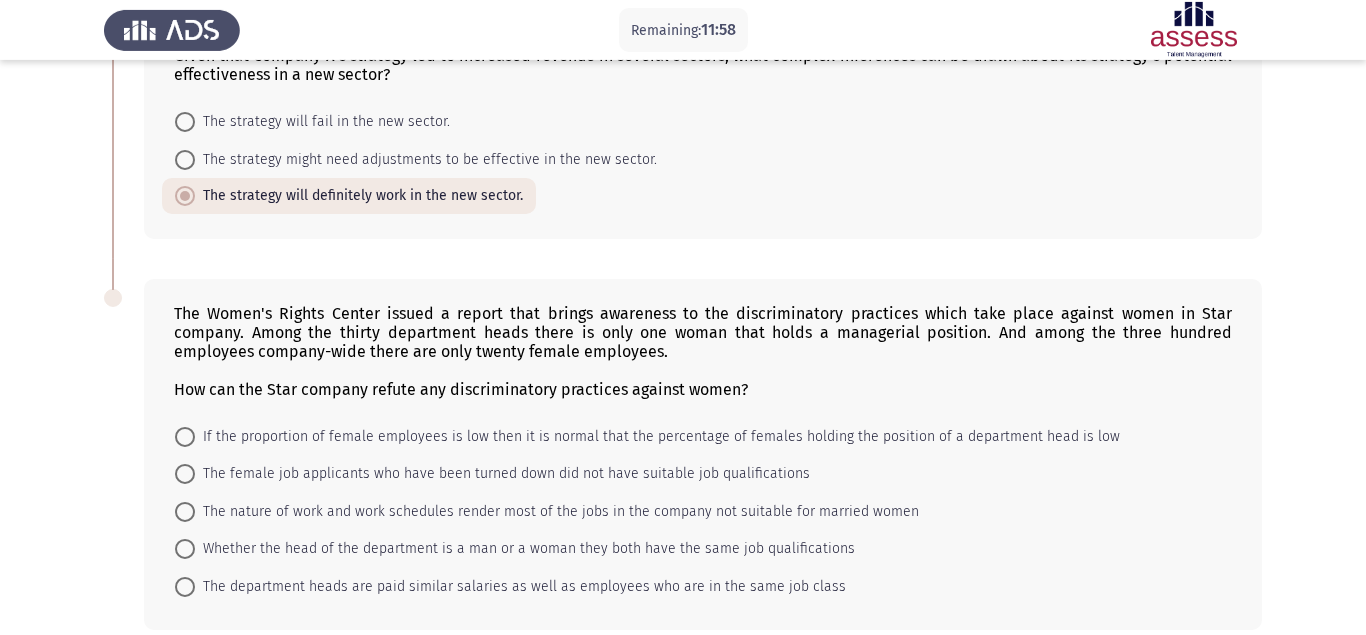 scroll, scrollTop: 870, scrollLeft: 0, axis: vertical 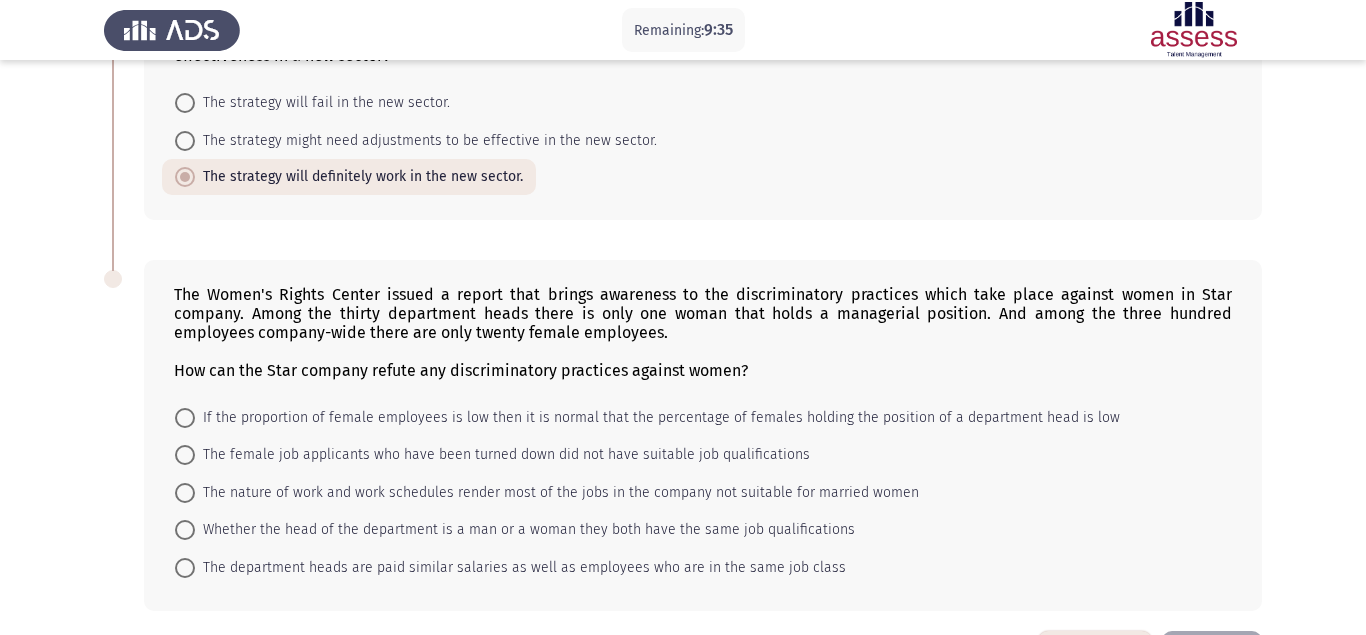 click on "The nature of work and work schedules render most of the jobs in the company not suitable for married women" at bounding box center (557, 493) 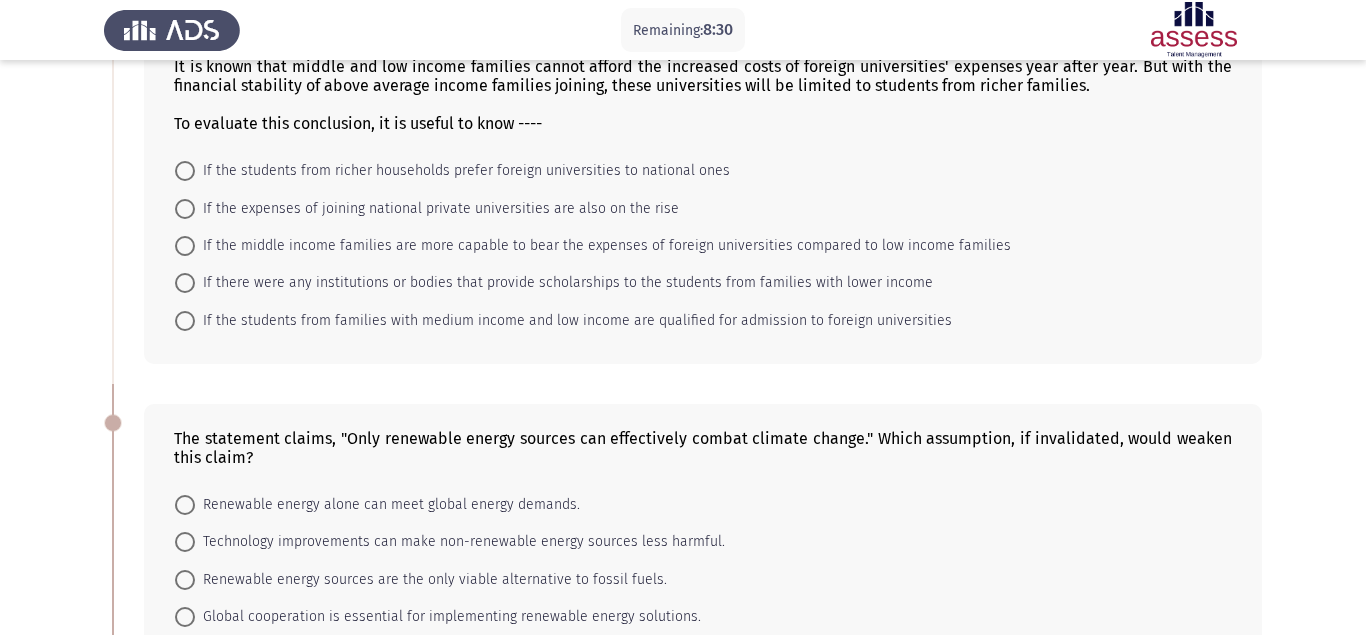 scroll, scrollTop: 0, scrollLeft: 0, axis: both 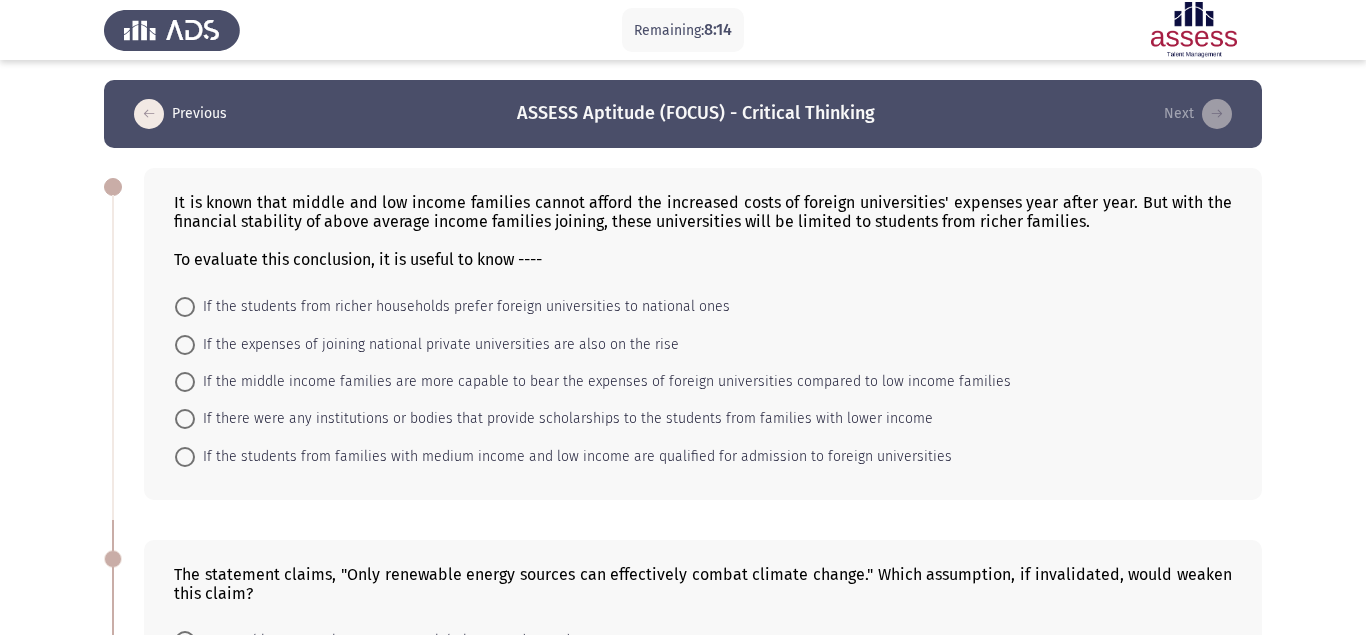 click on "If there were any institutions or bodies that provide scholarships to the students from families with lower income" at bounding box center (564, 419) 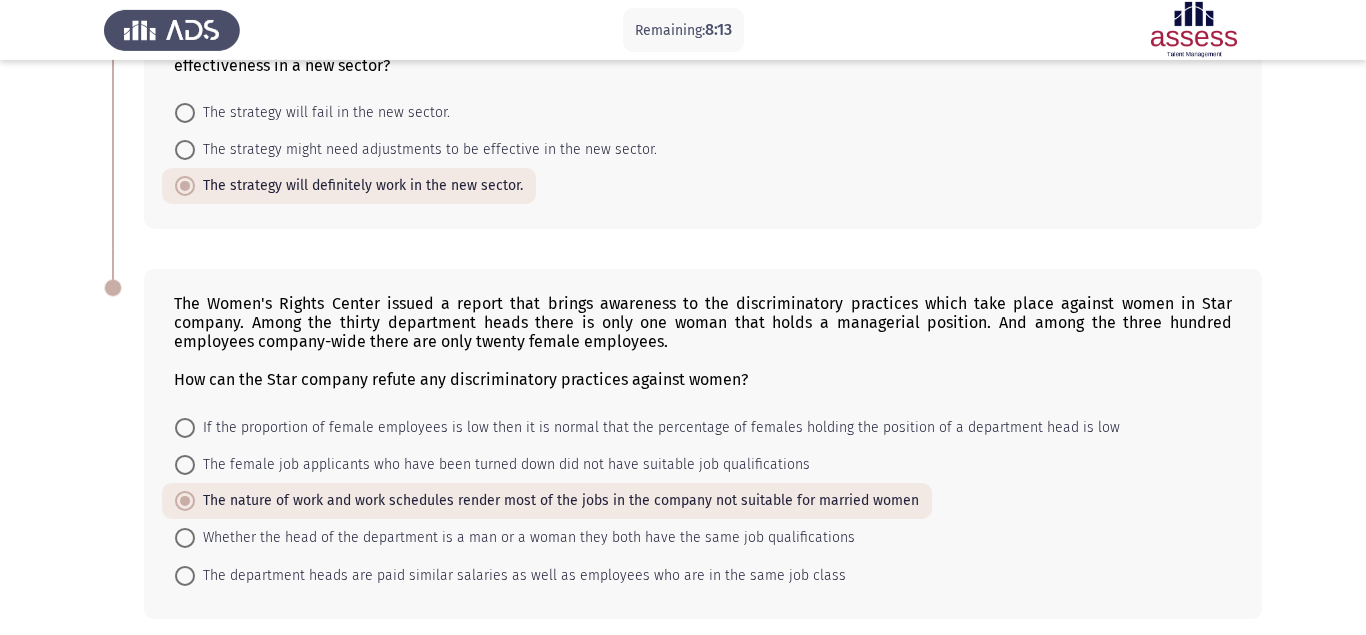 scroll, scrollTop: 867, scrollLeft: 0, axis: vertical 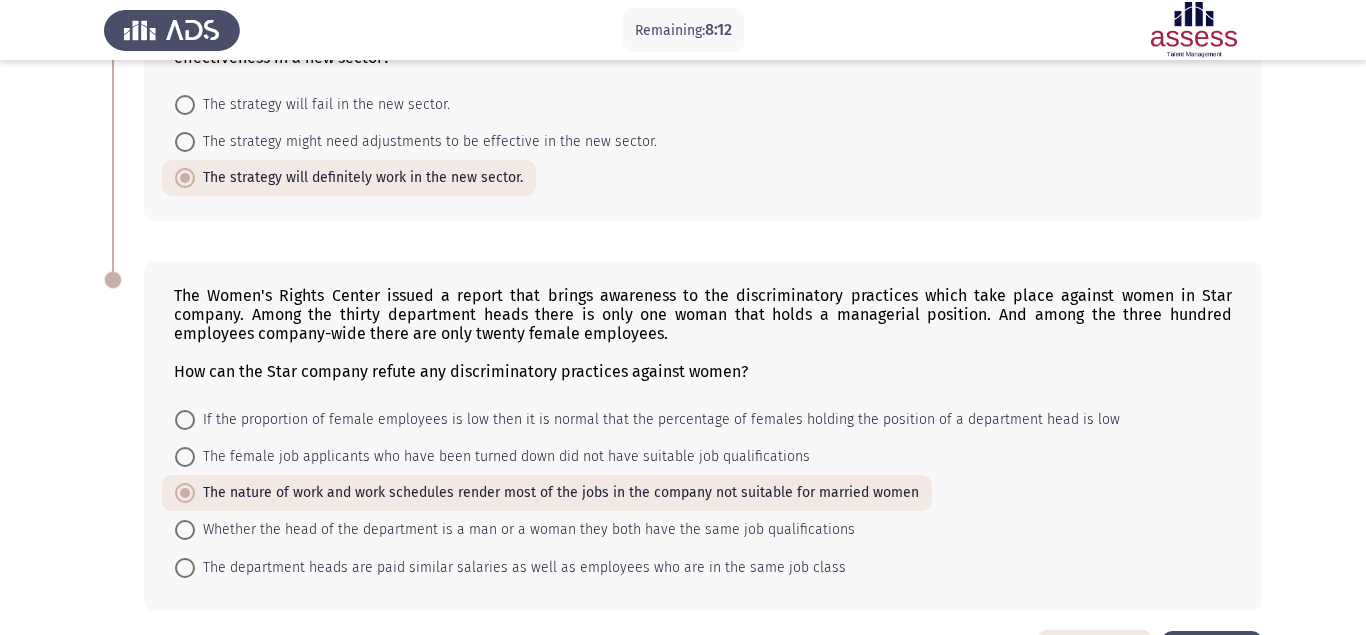 click on "Next" 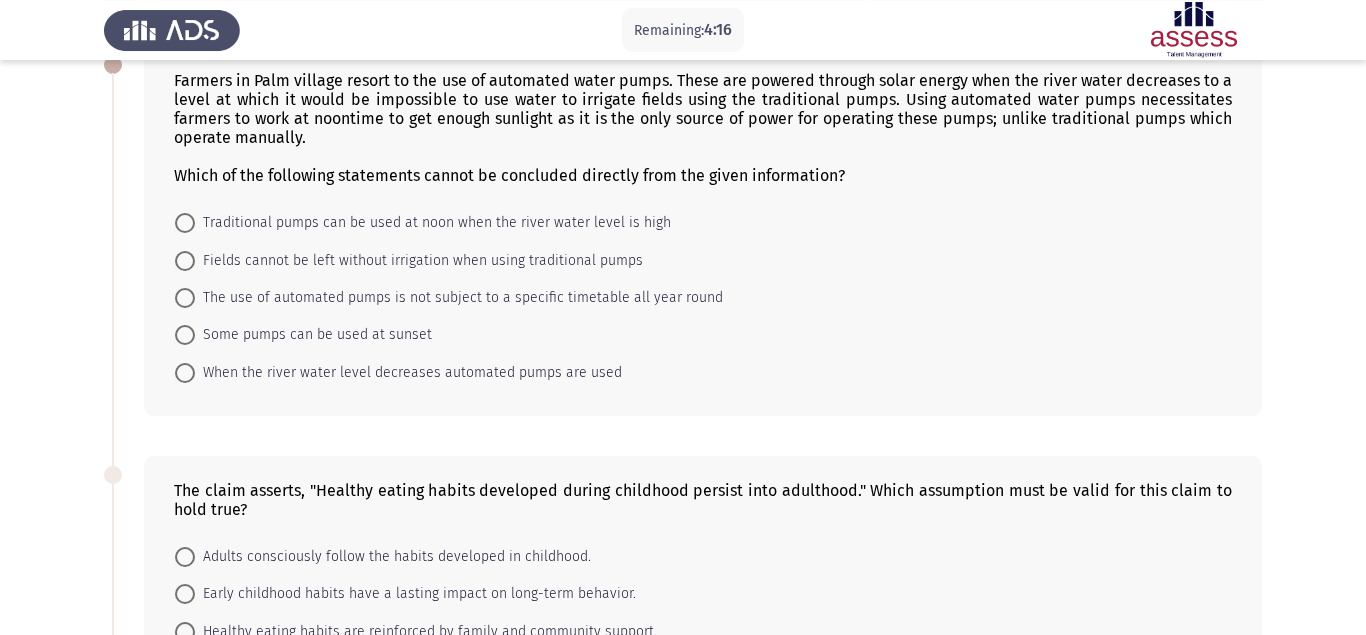 scroll, scrollTop: 272, scrollLeft: 0, axis: vertical 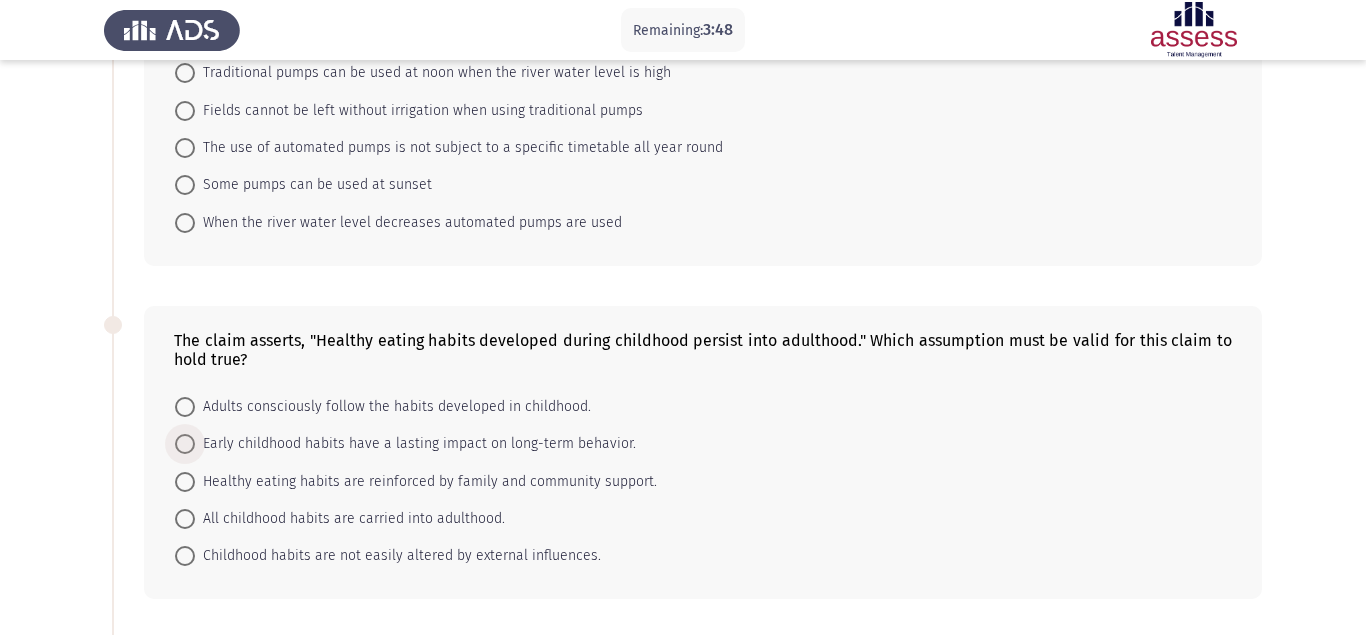 click on "Early childhood habits have a lasting impact on long-term behavior." at bounding box center [415, 444] 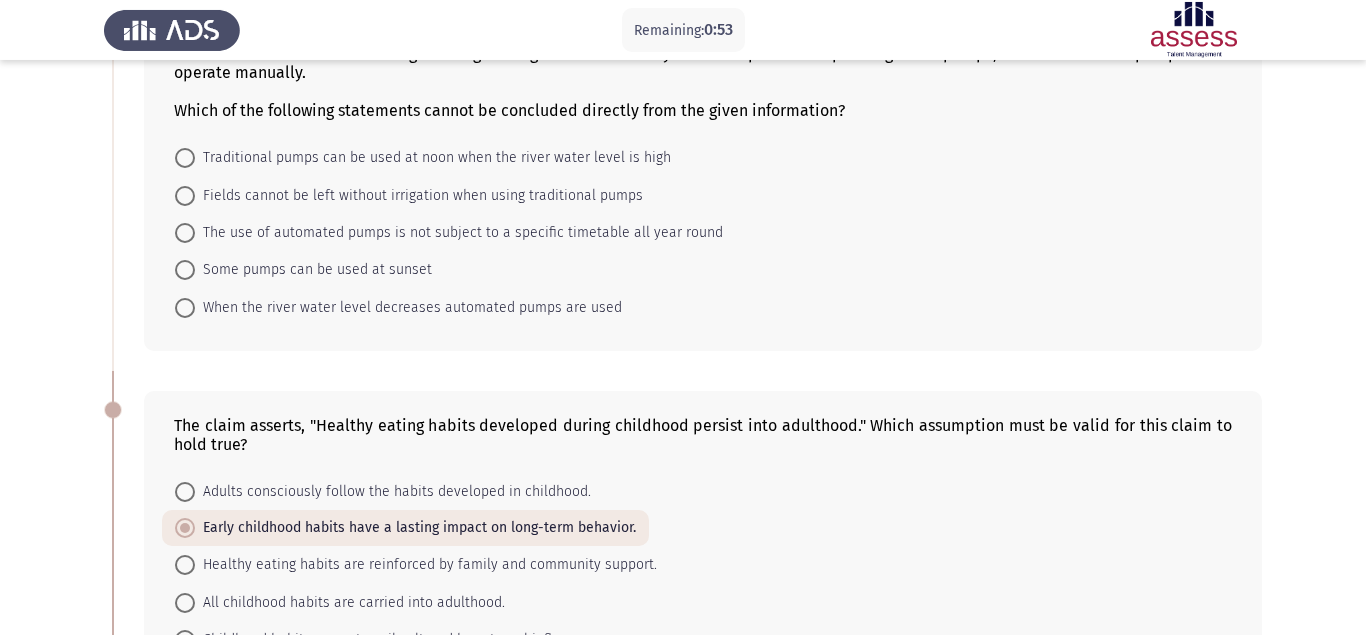 scroll, scrollTop: 131, scrollLeft: 0, axis: vertical 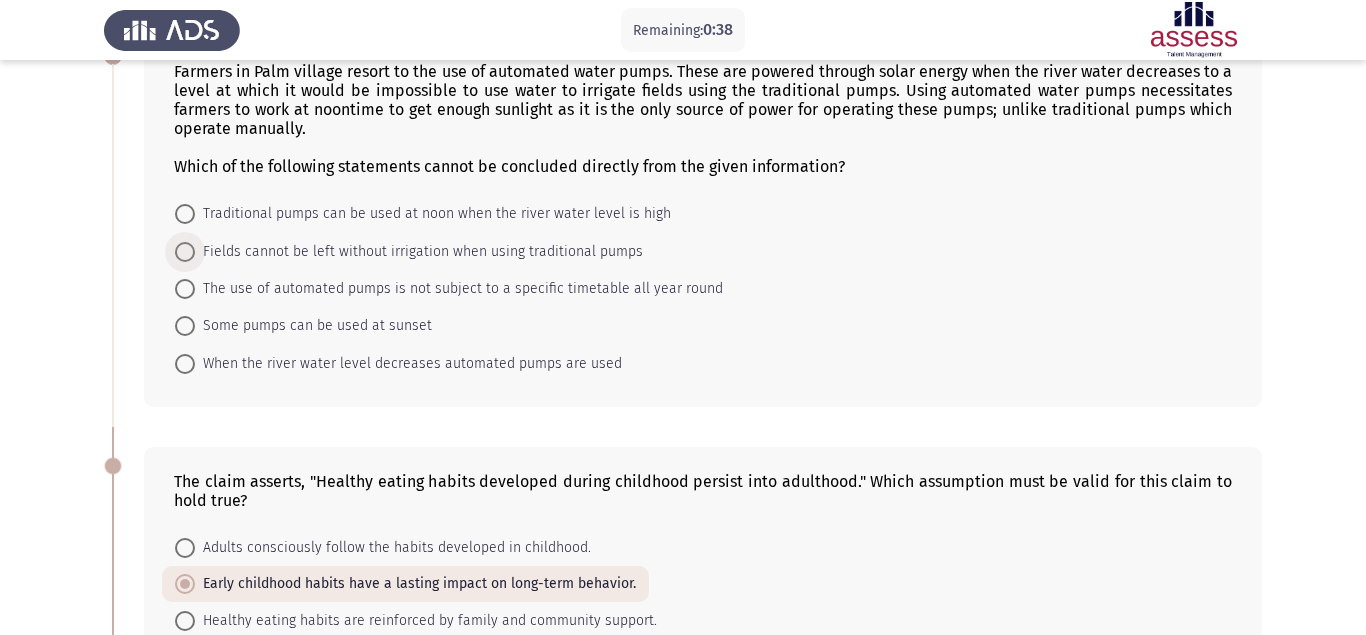 click on "Fields cannot be left without irrigation when using traditional pumps" at bounding box center (419, 252) 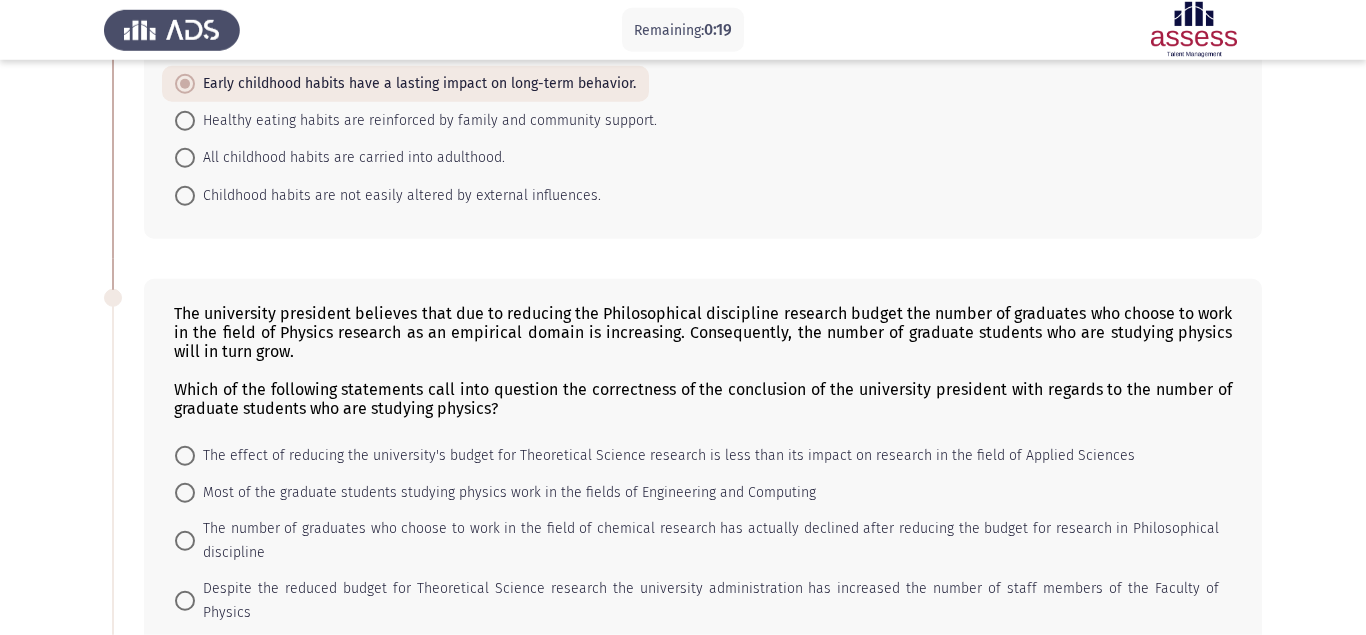 scroll, scrollTop: 675, scrollLeft: 0, axis: vertical 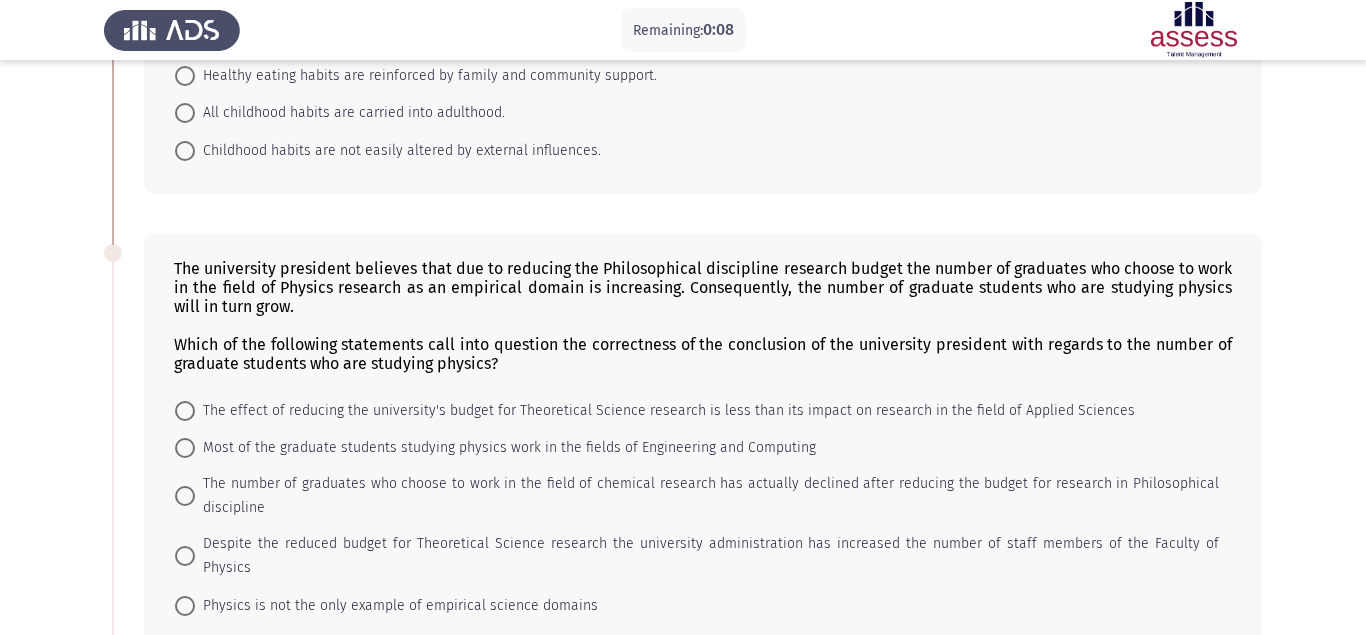 click on "The number of graduates who choose to work in the field of chemical research has actually declined after reducing the budget for research in Philosophical discipline" at bounding box center [707, 496] 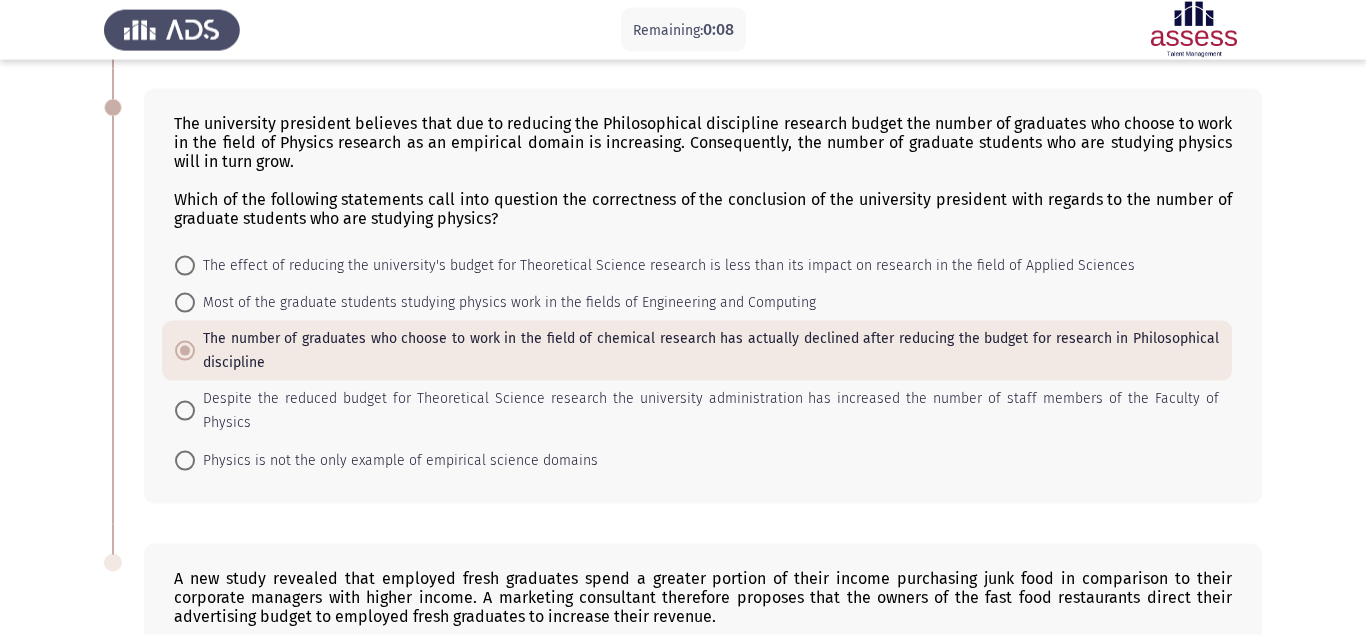 scroll, scrollTop: 947, scrollLeft: 0, axis: vertical 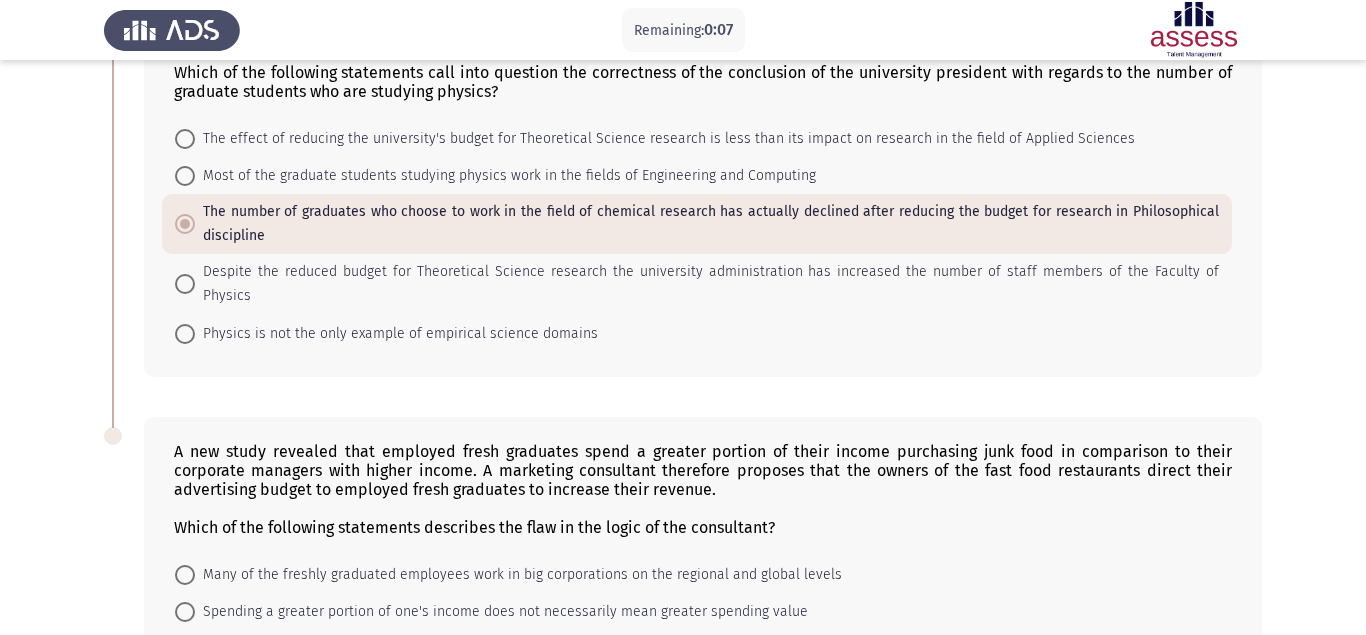 click on "Spending a greater portion of one's income does not necessarily mean greater spending value" at bounding box center (491, 611) 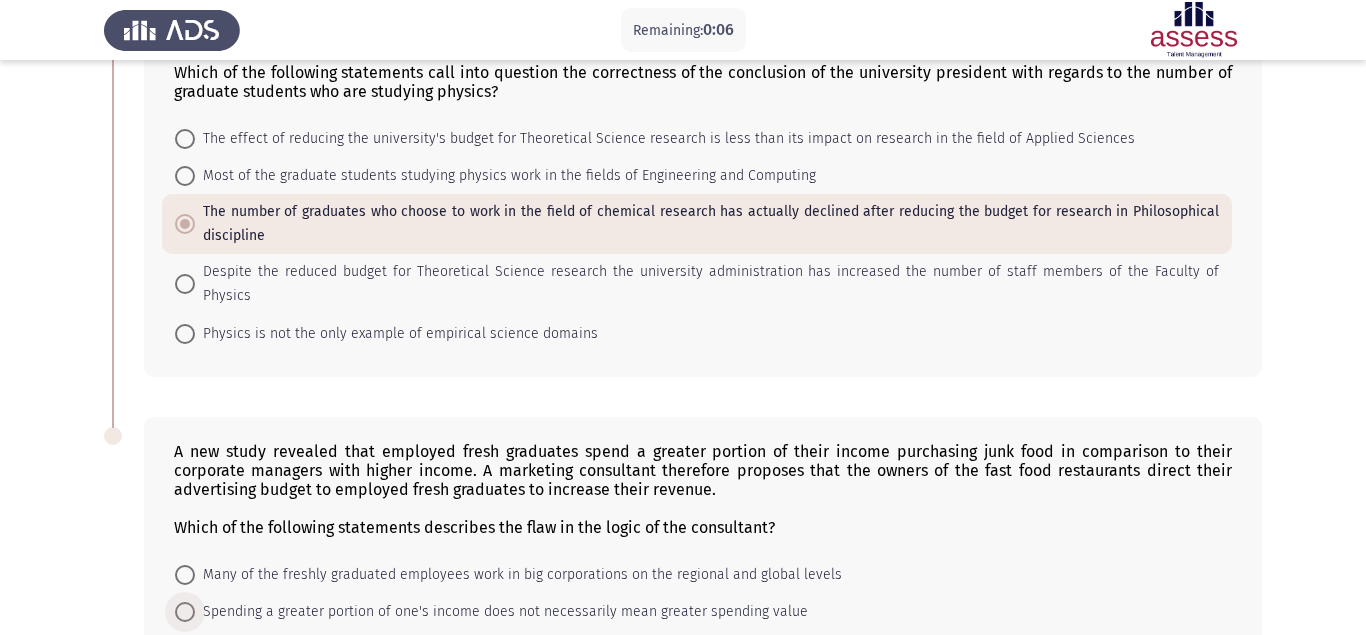 click on "Spending a greater portion of one's income does not necessarily mean greater spending value" at bounding box center (501, 612) 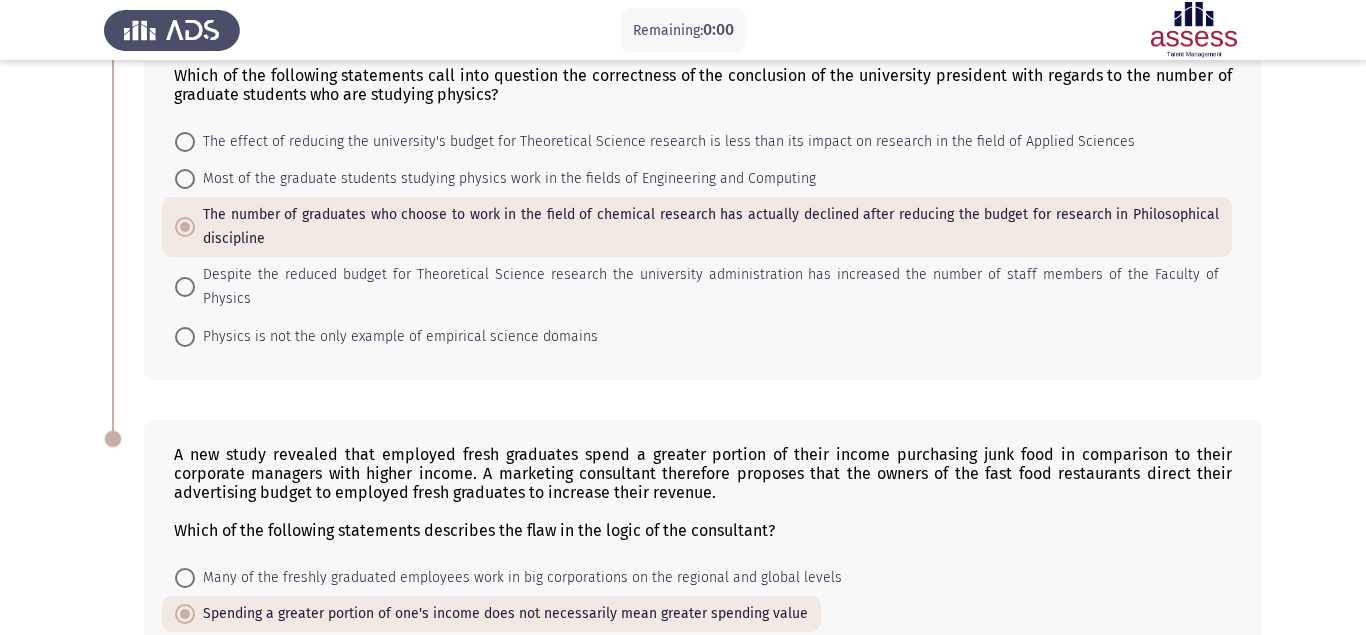 scroll, scrollTop: 0, scrollLeft: 0, axis: both 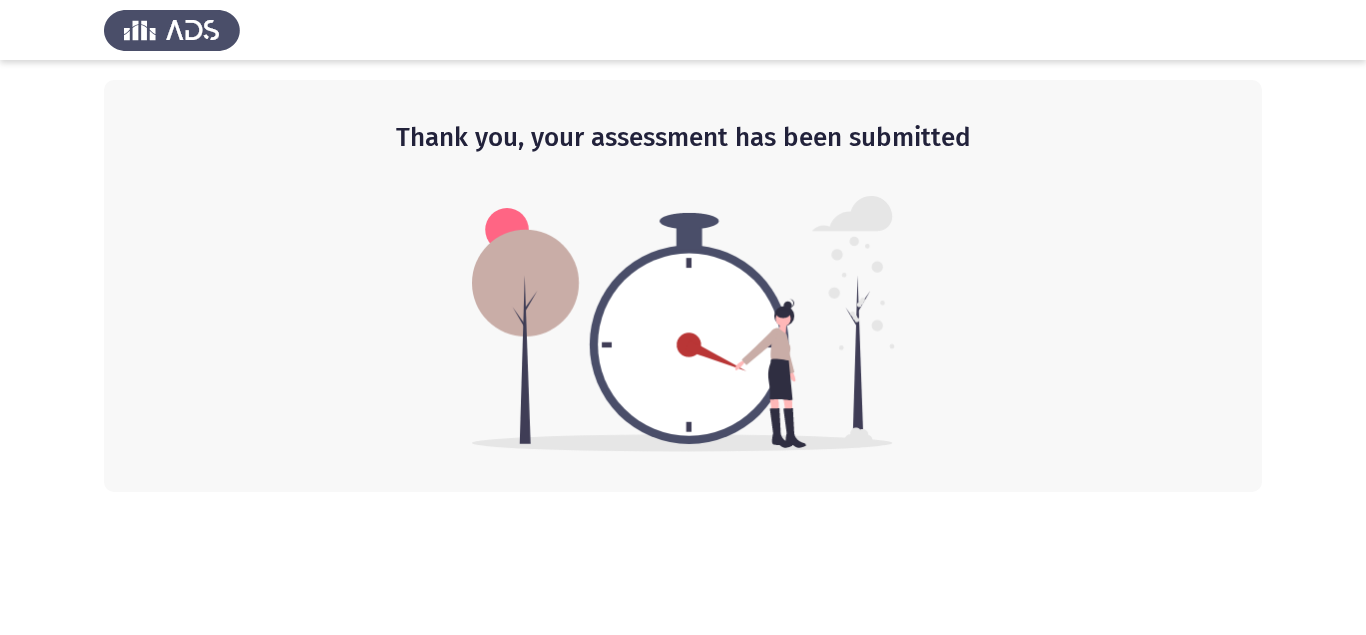 click 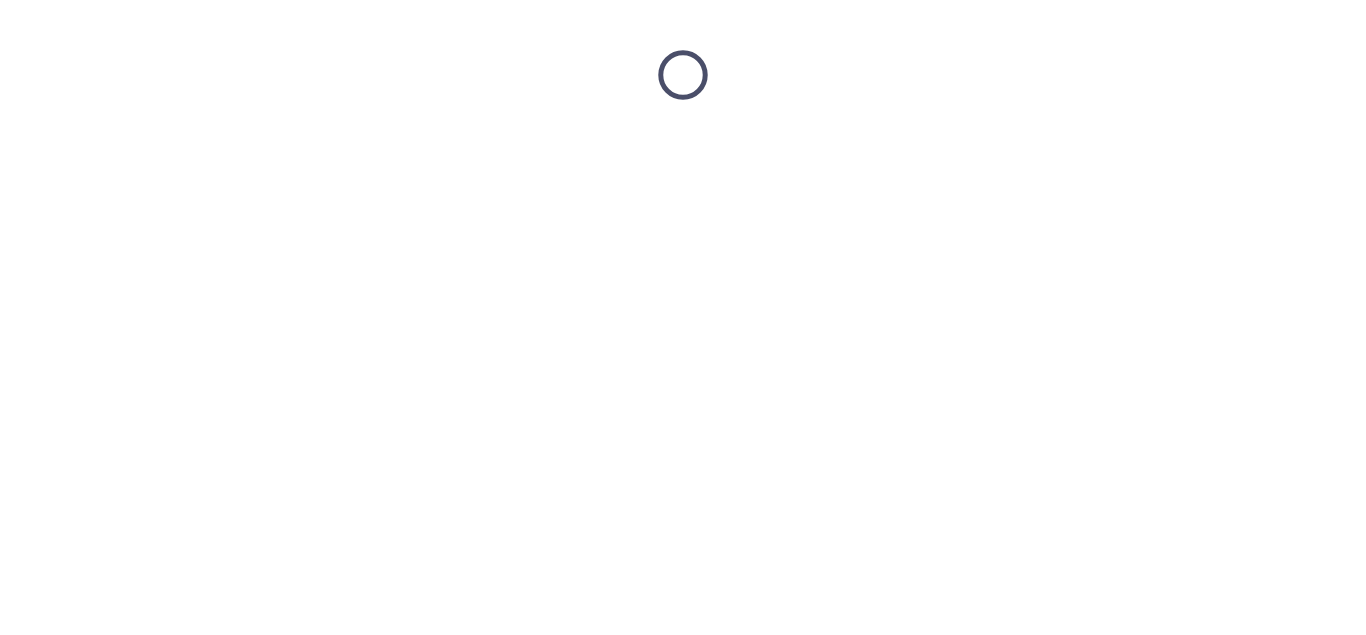 scroll, scrollTop: 0, scrollLeft: 0, axis: both 